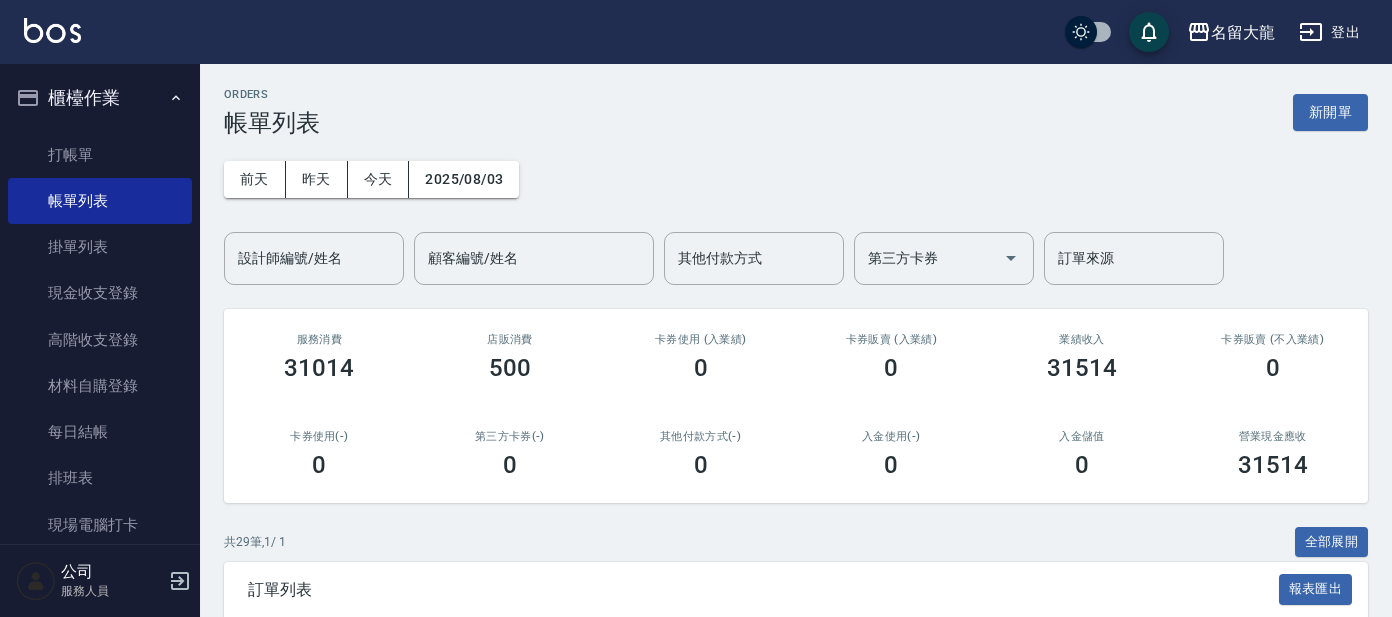 scroll, scrollTop: 374, scrollLeft: 0, axis: vertical 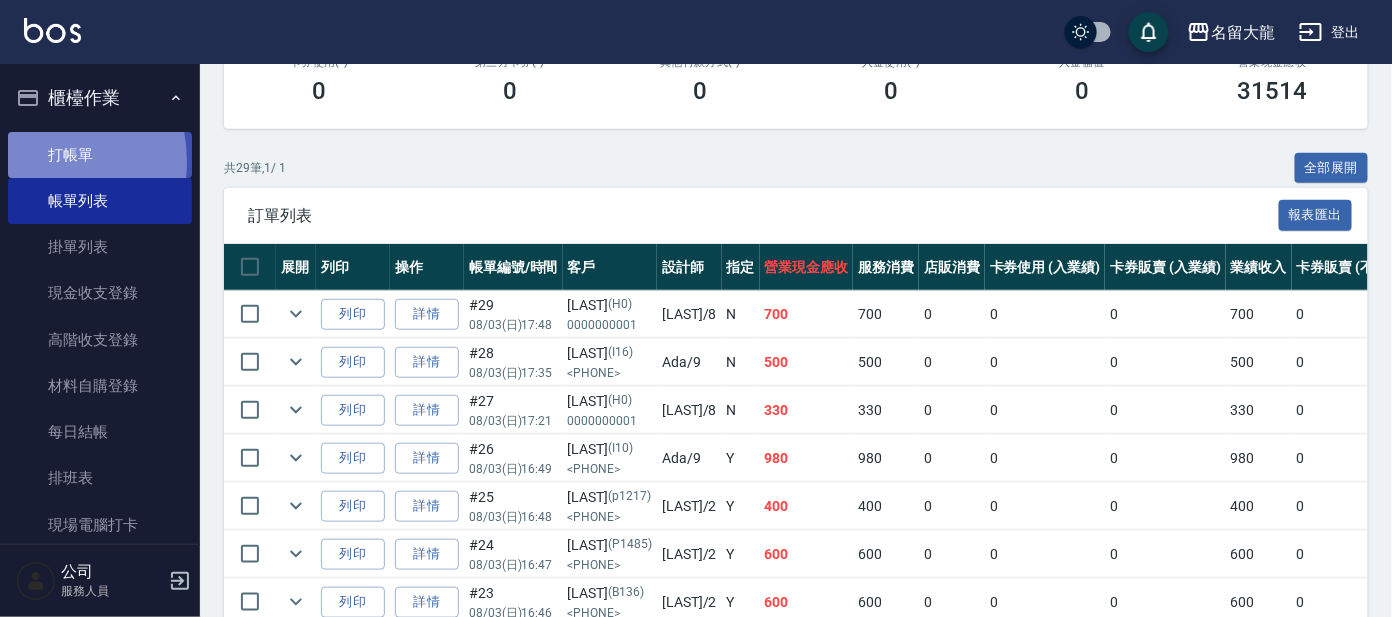 click on "打帳單" at bounding box center [100, 155] 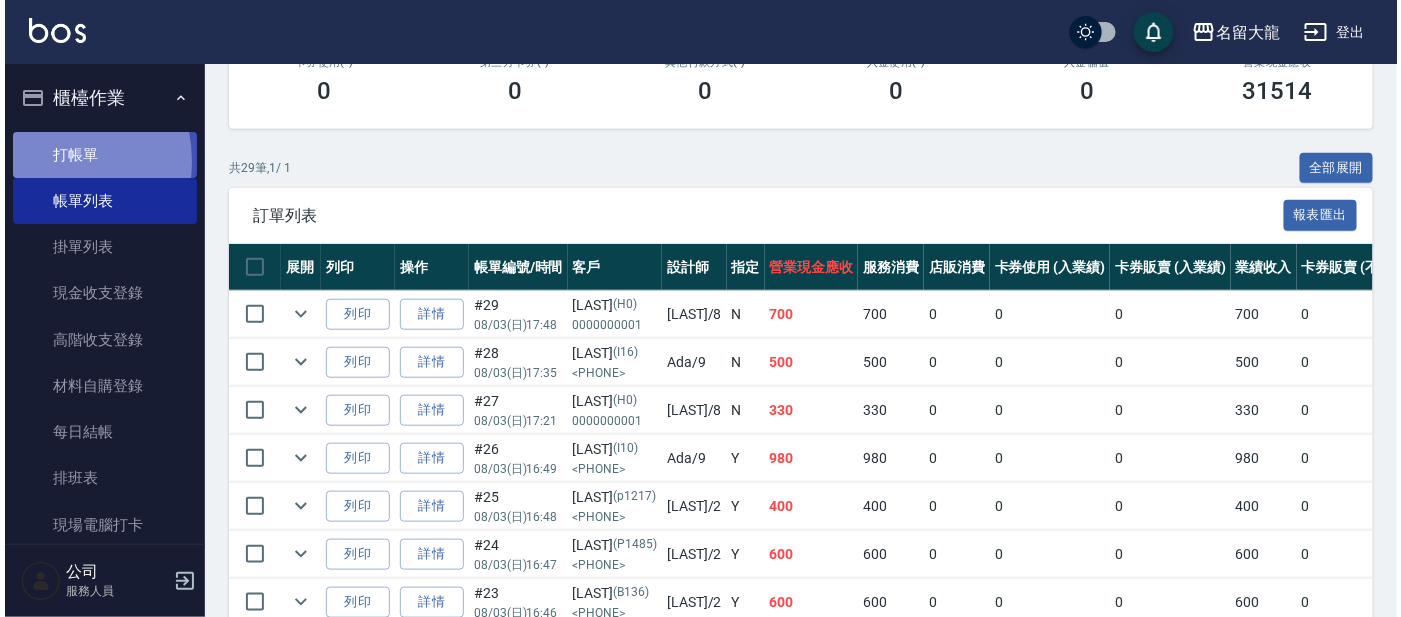 scroll, scrollTop: 0, scrollLeft: 0, axis: both 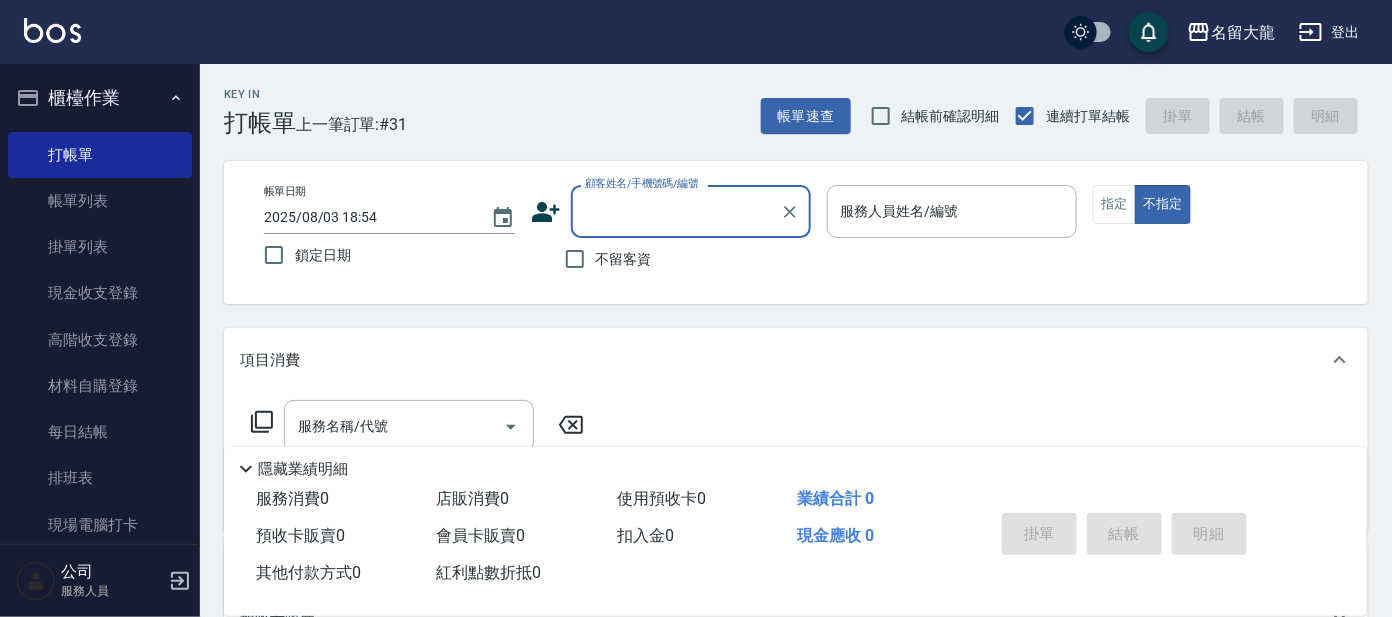 click on "顧客姓名/手機號碼/編號" at bounding box center [676, 211] 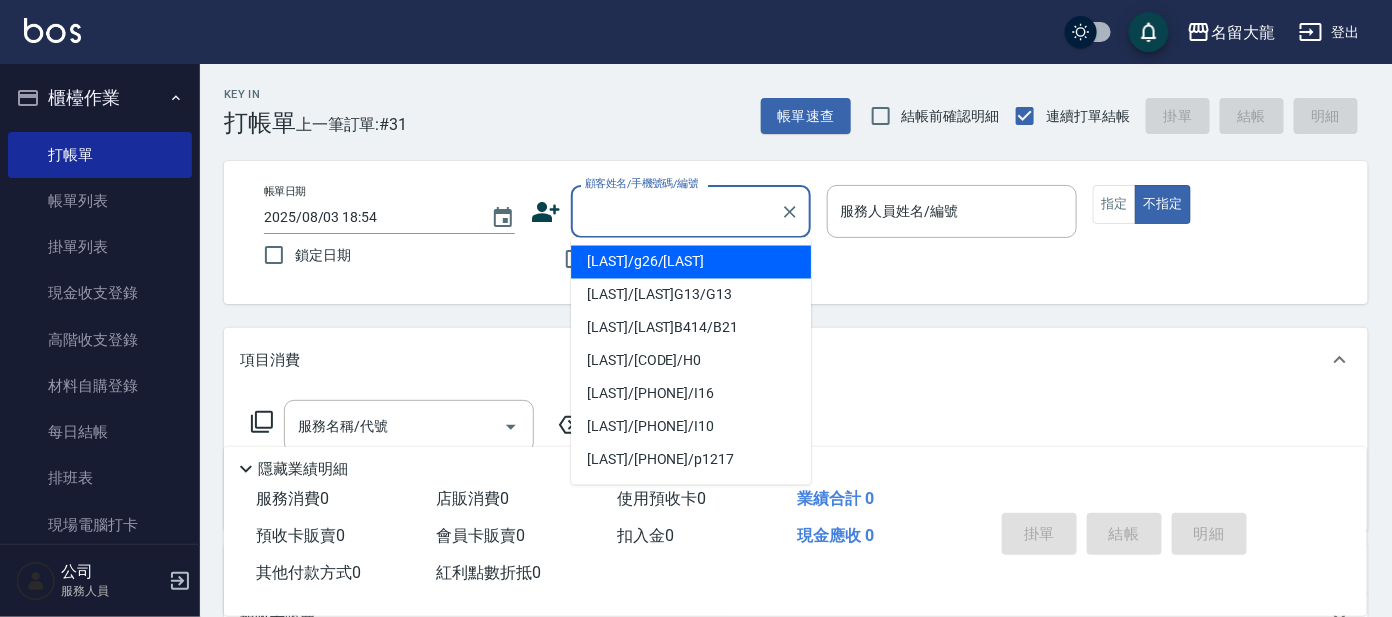click on "顧客姓名/手機號碼/編號" at bounding box center [676, 211] 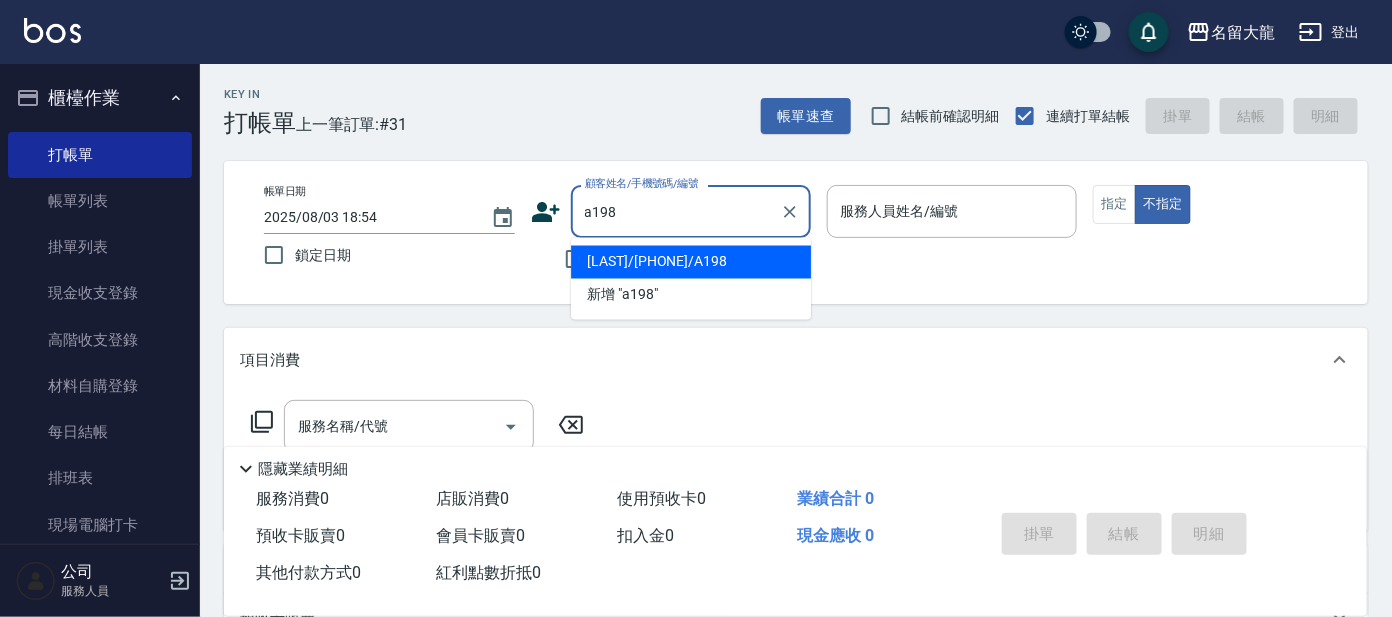 type on "黃秋媚/0917927969/A198" 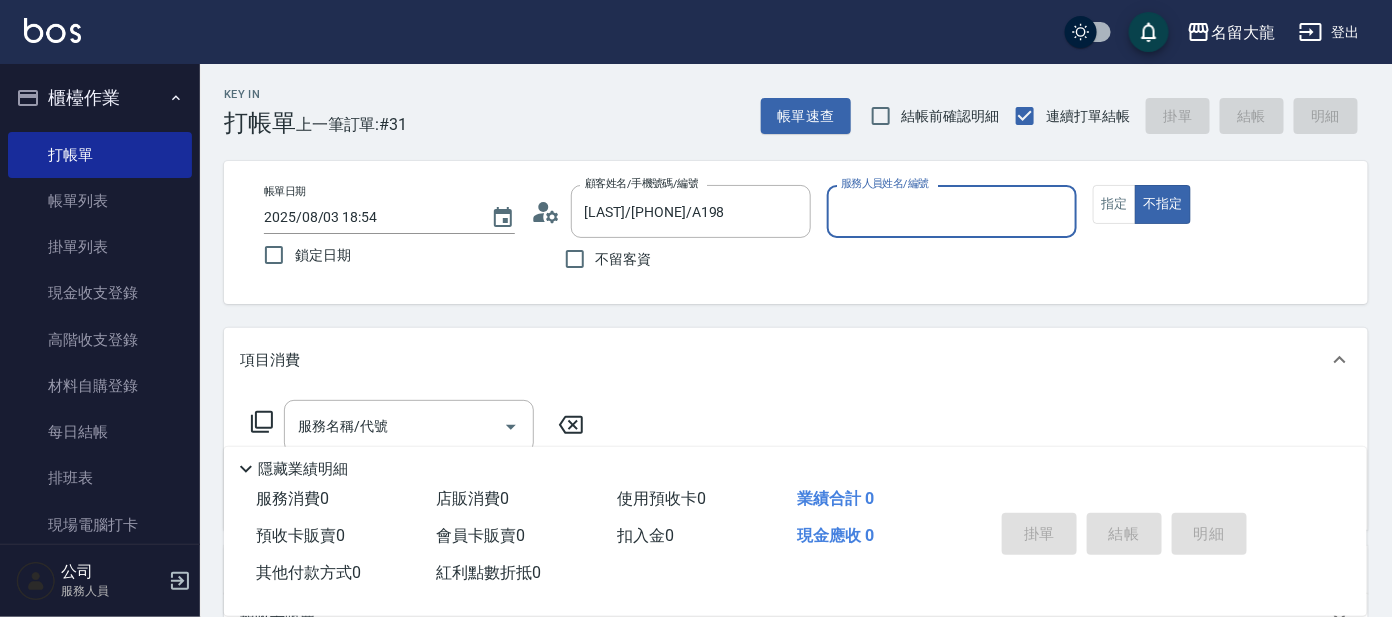 type on "宥里-1" 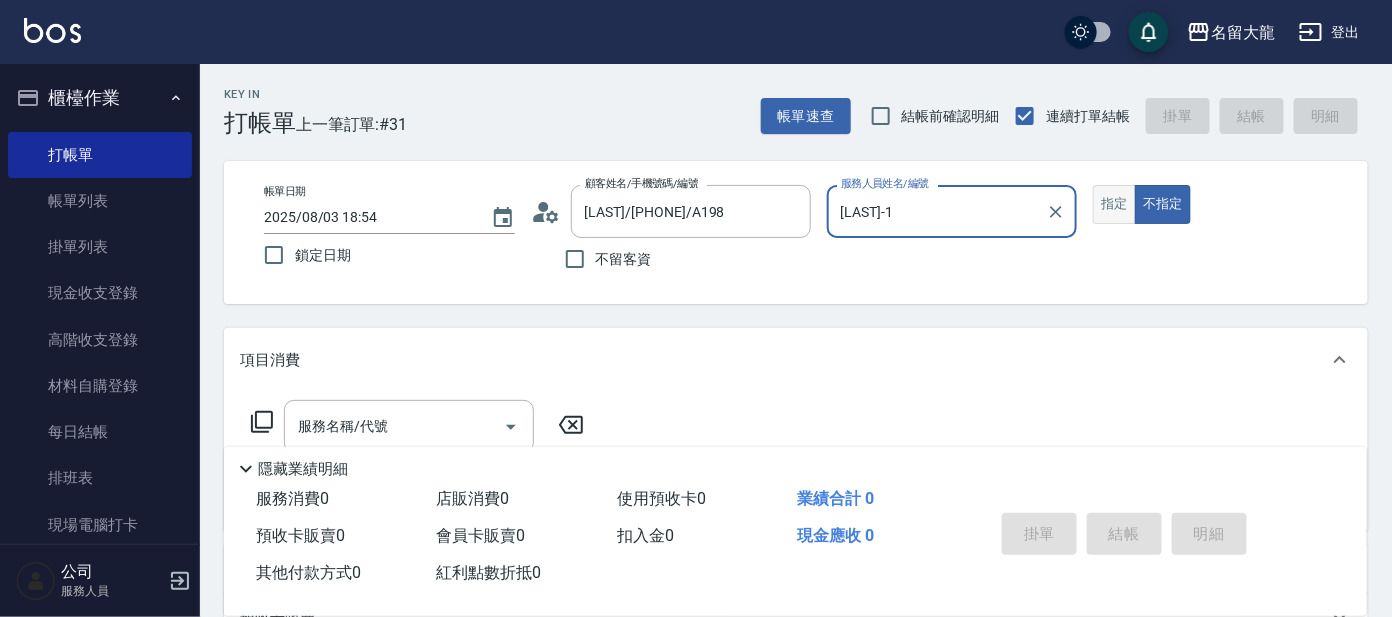 click on "指定" at bounding box center (1114, 204) 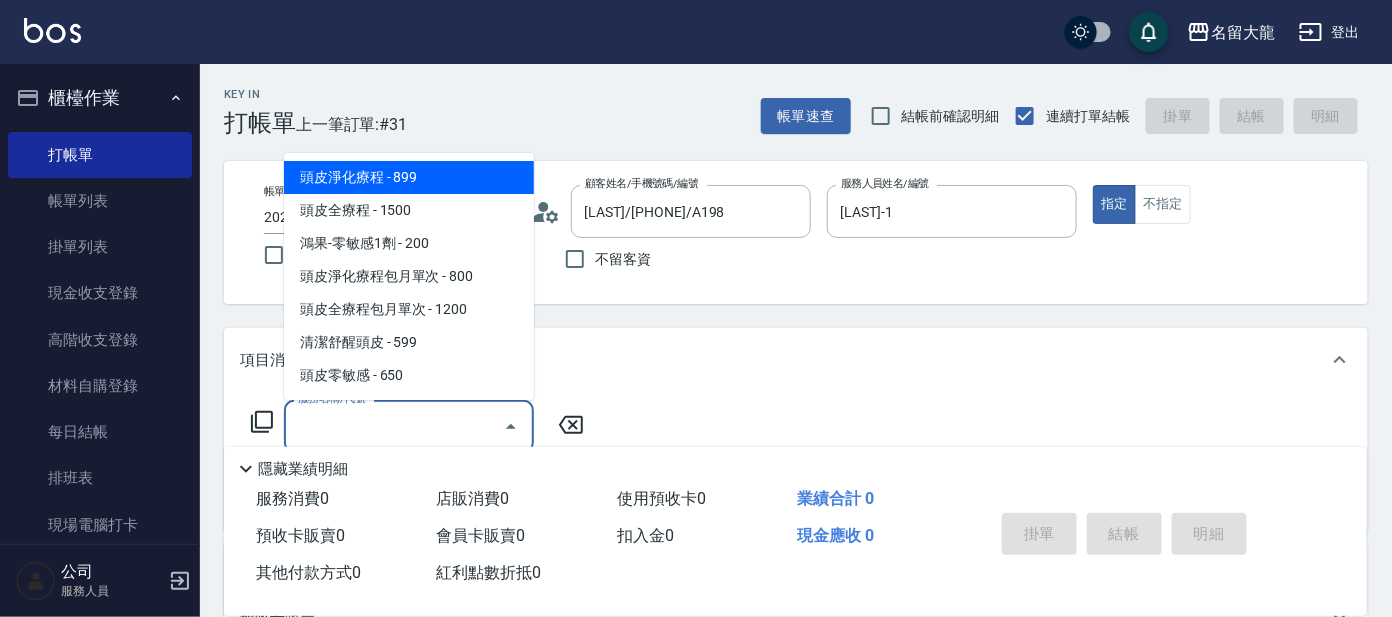 click on "服務名稱/代號" at bounding box center [394, 426] 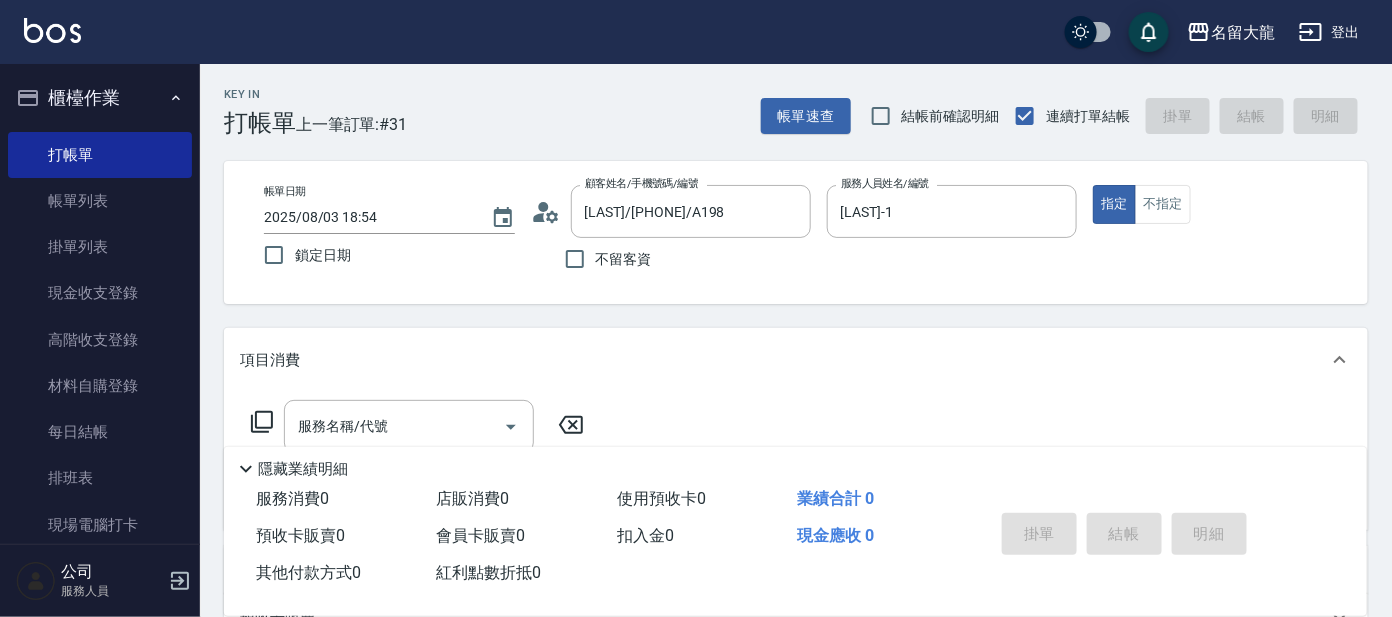 click 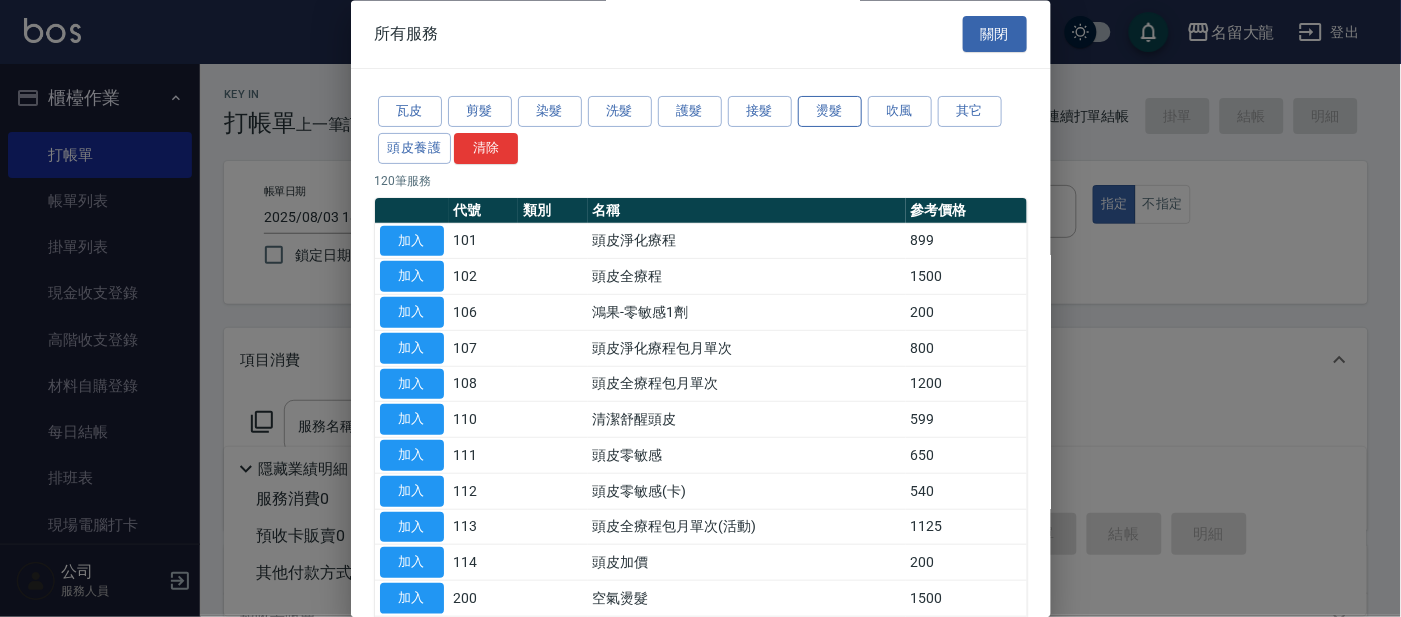 click on "燙髮" at bounding box center [830, 112] 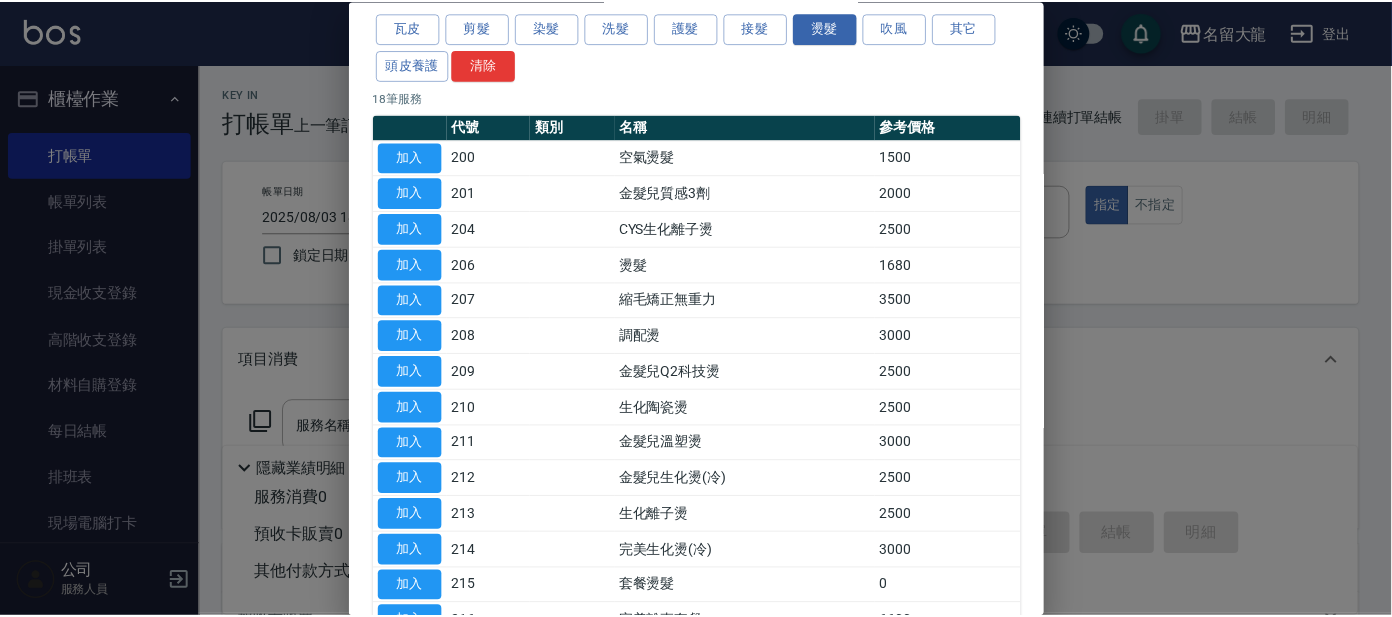 scroll, scrollTop: 249, scrollLeft: 0, axis: vertical 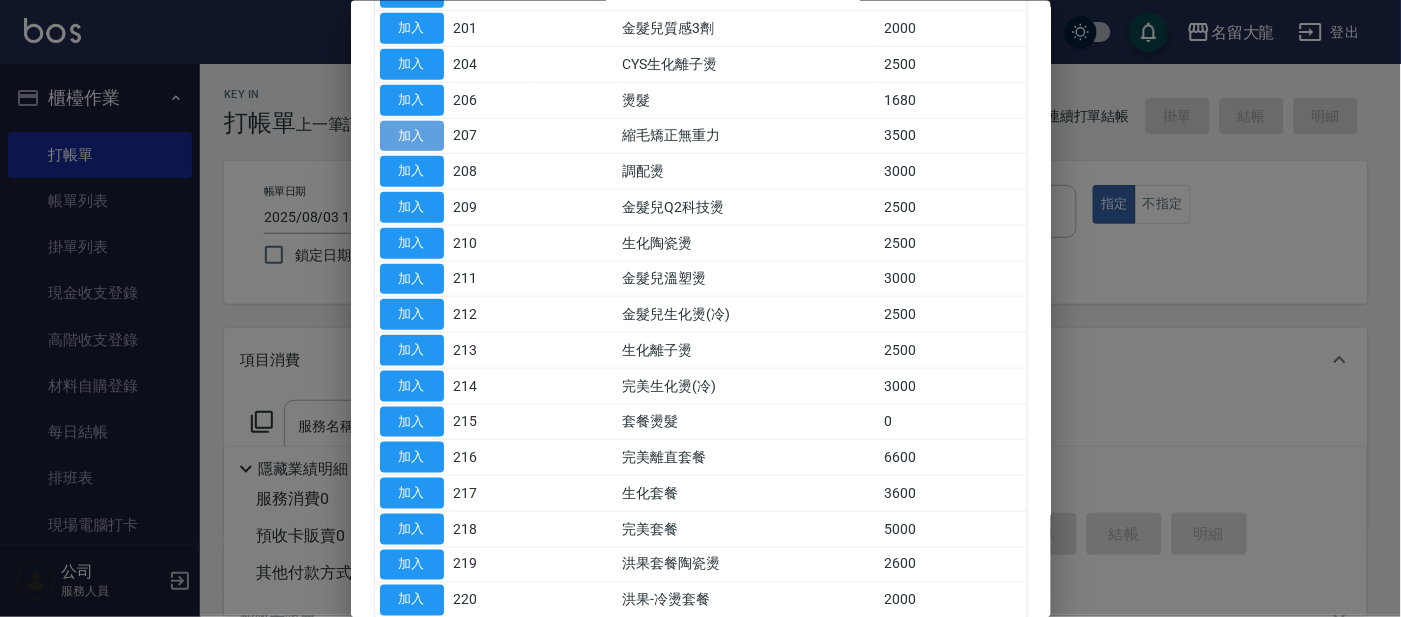 click on "加入" at bounding box center [412, 135] 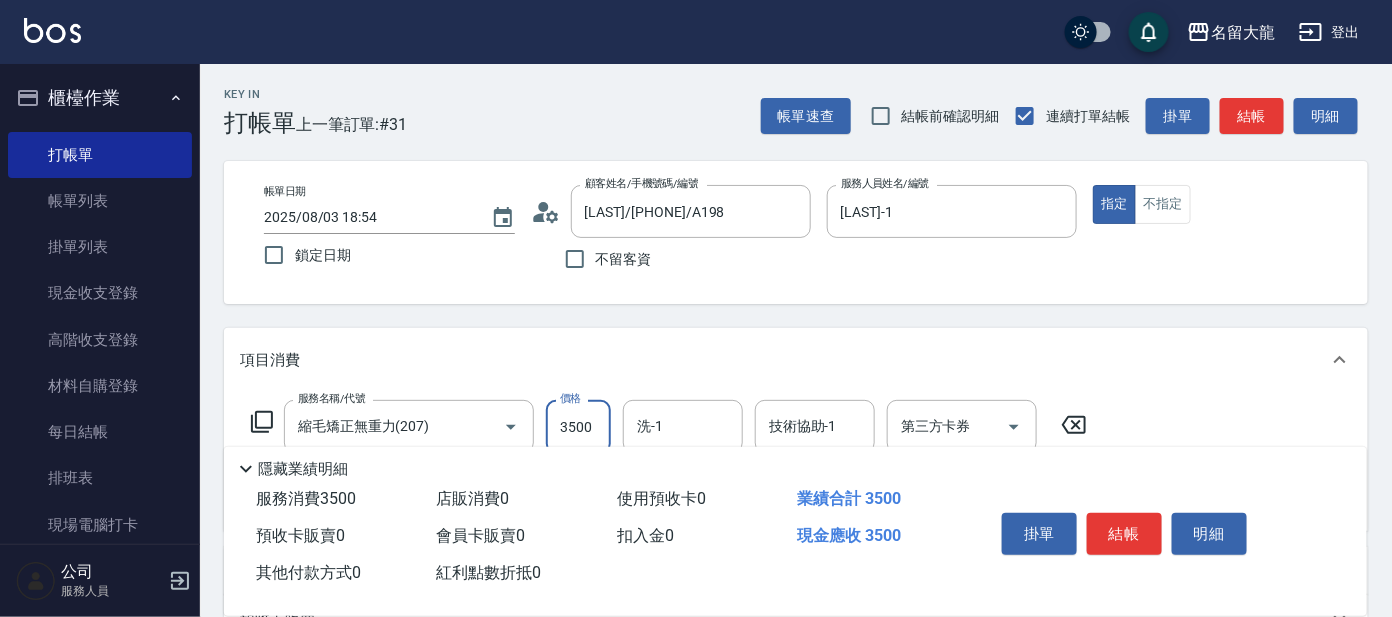 click on "3500" at bounding box center (578, 427) 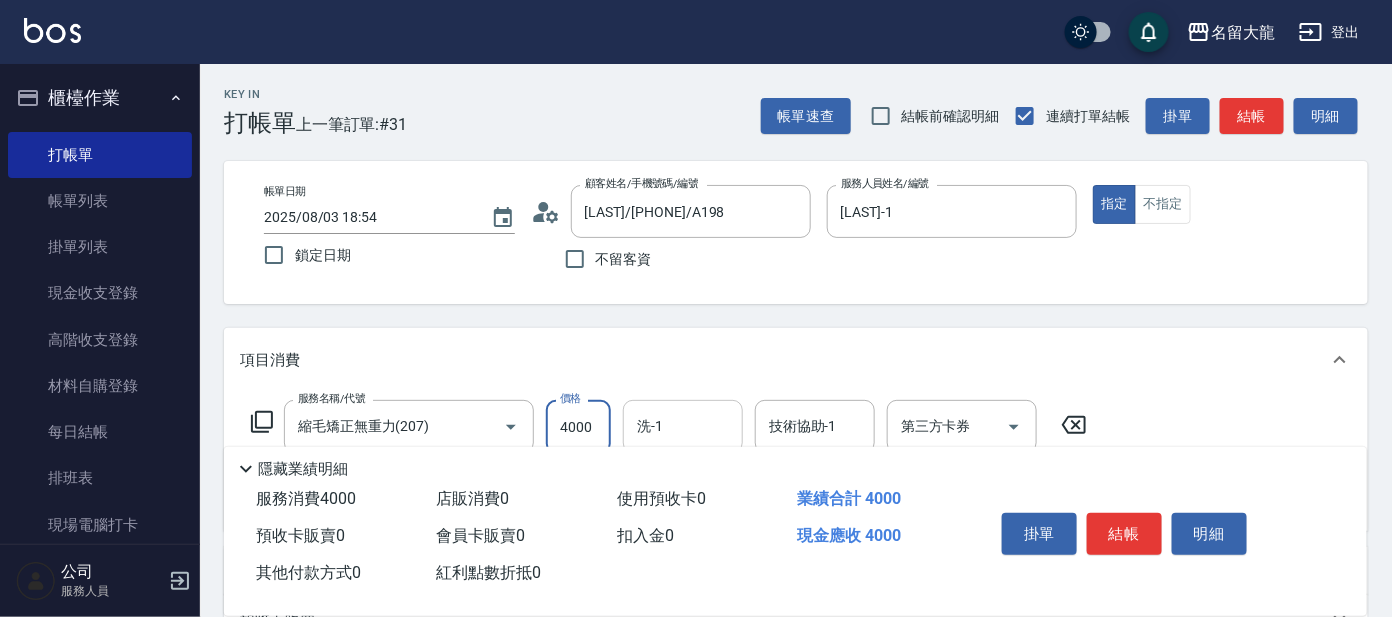 type on "4000" 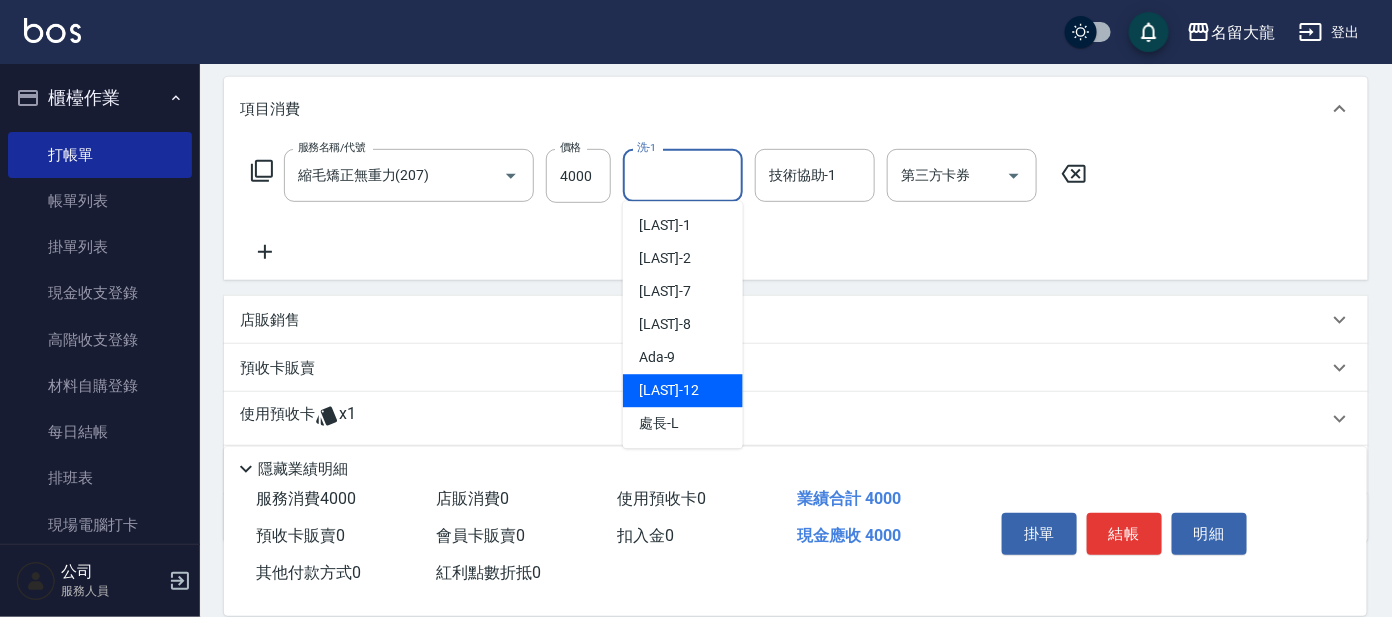 scroll, scrollTop: 237, scrollLeft: 0, axis: vertical 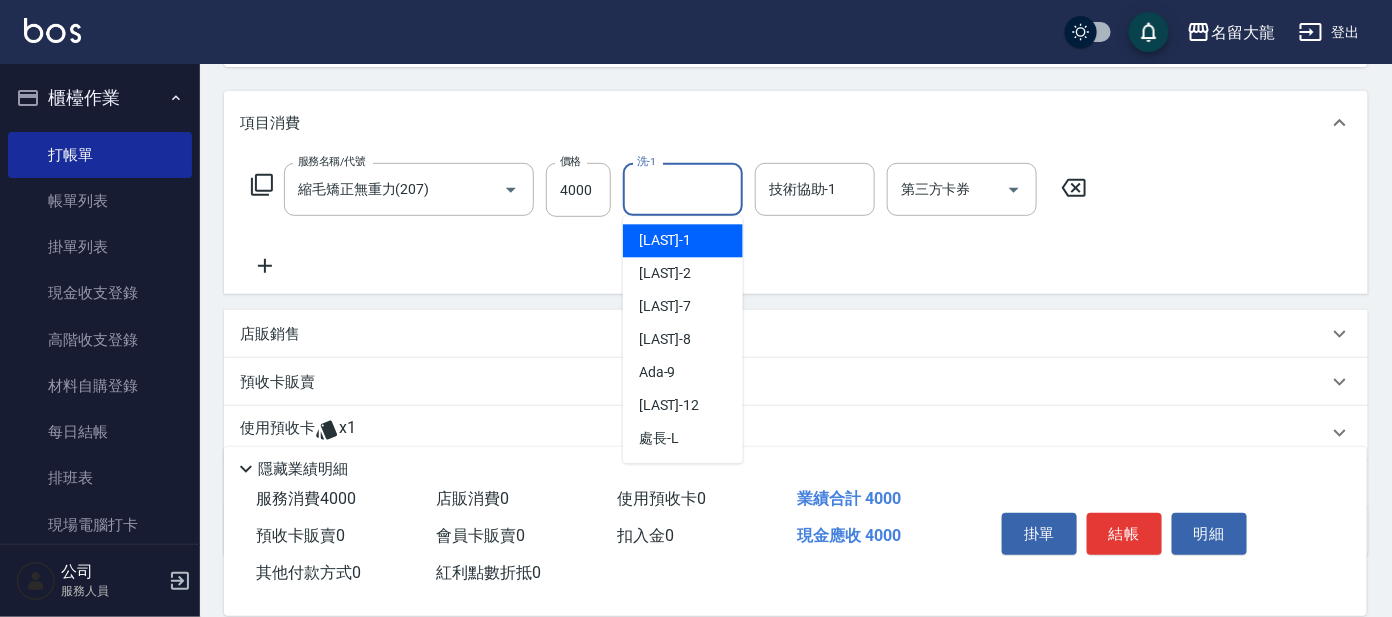 click 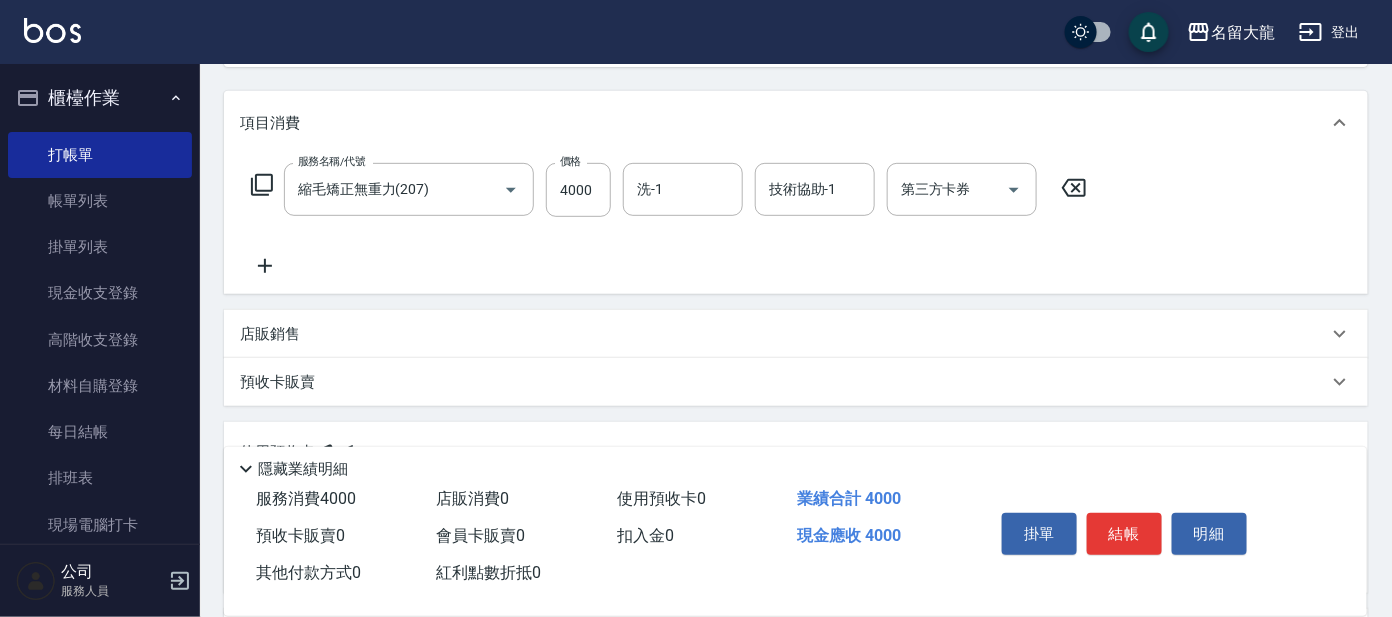 scroll, scrollTop: 0, scrollLeft: 0, axis: both 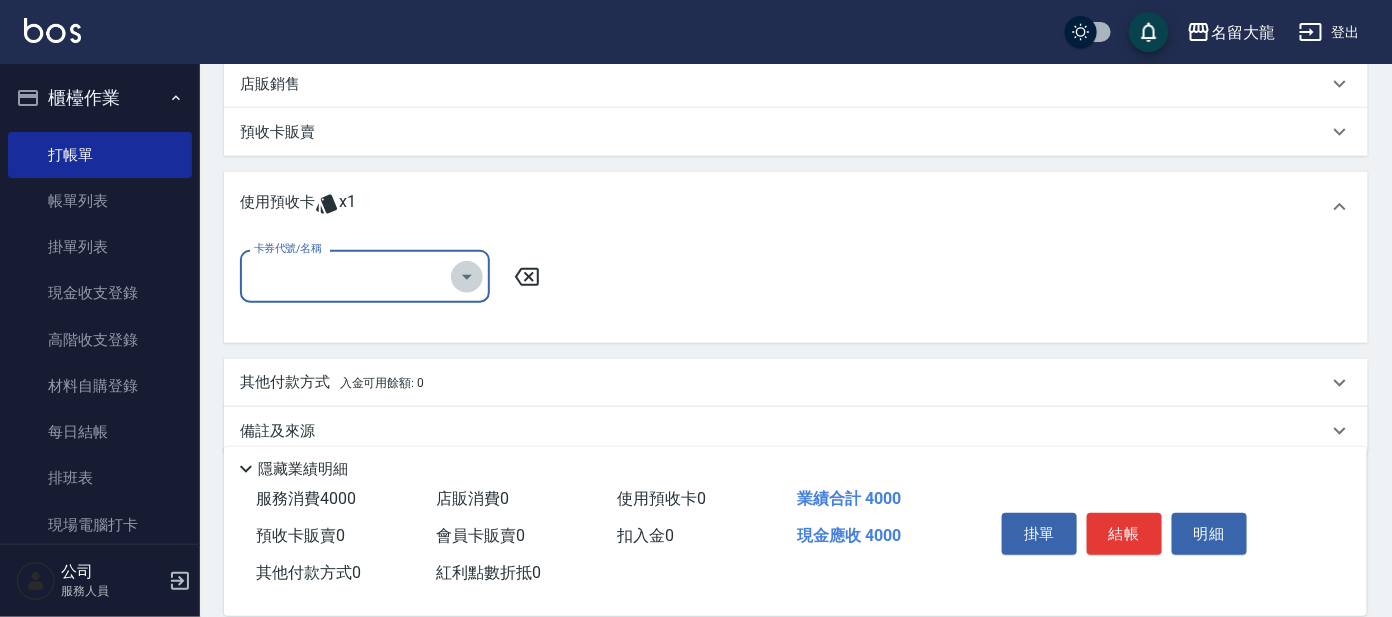 click 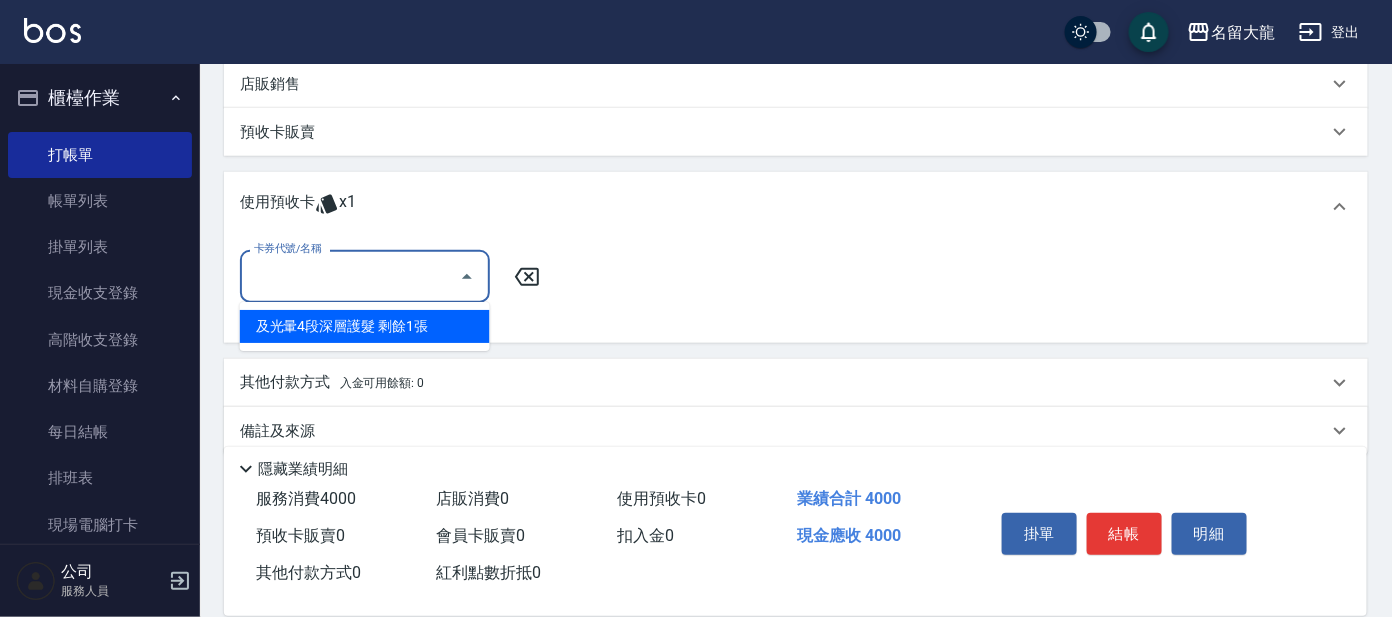 click on "及光暈4段深層護髮 剩餘1張" at bounding box center (365, 326) 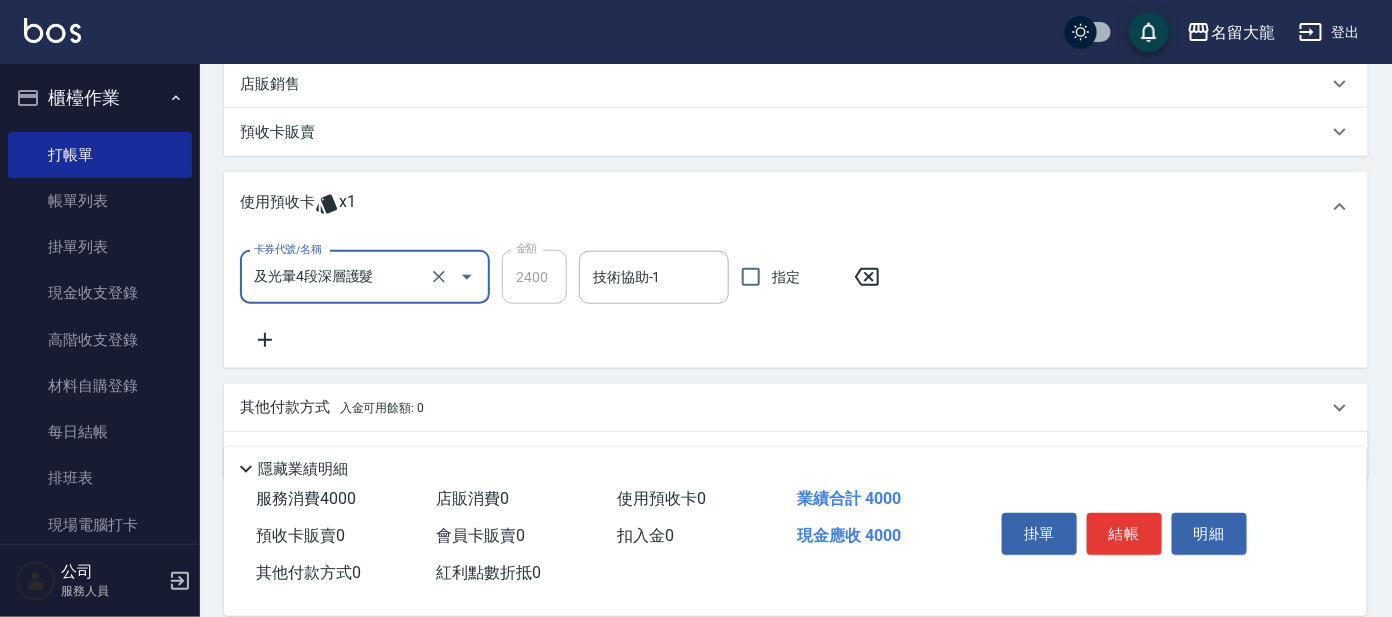 type on "及光暈4段深層護髮" 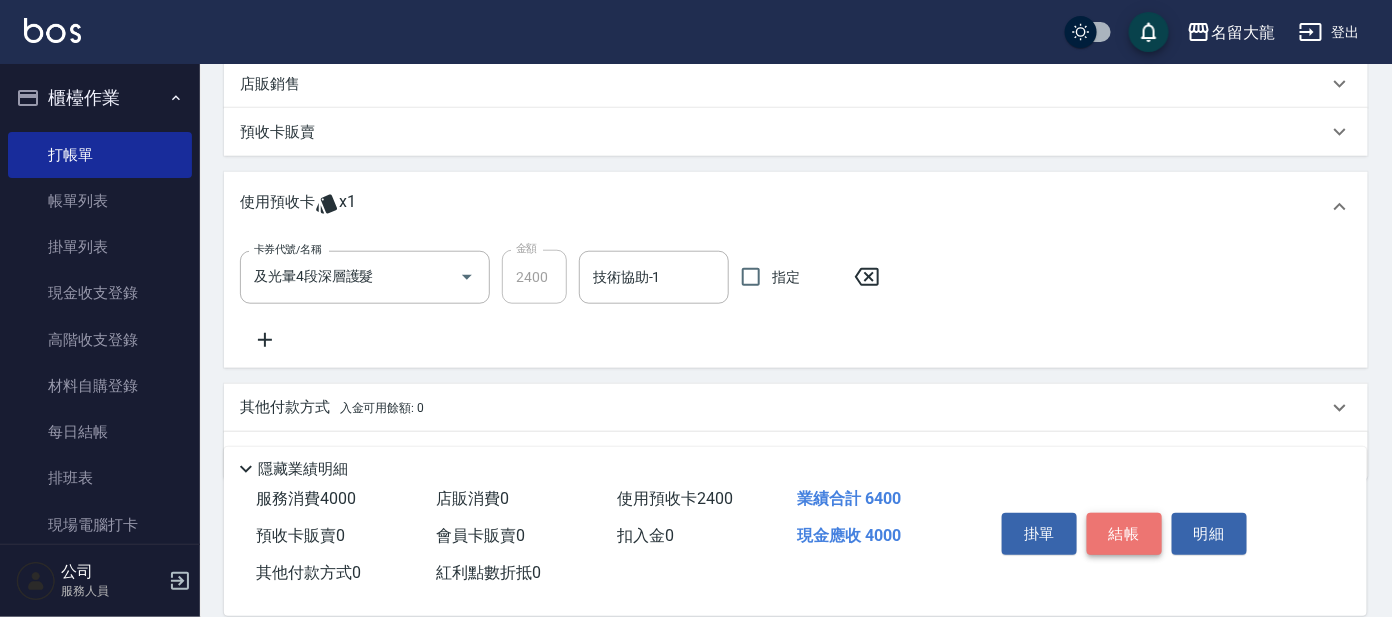 click on "結帳" at bounding box center (1124, 534) 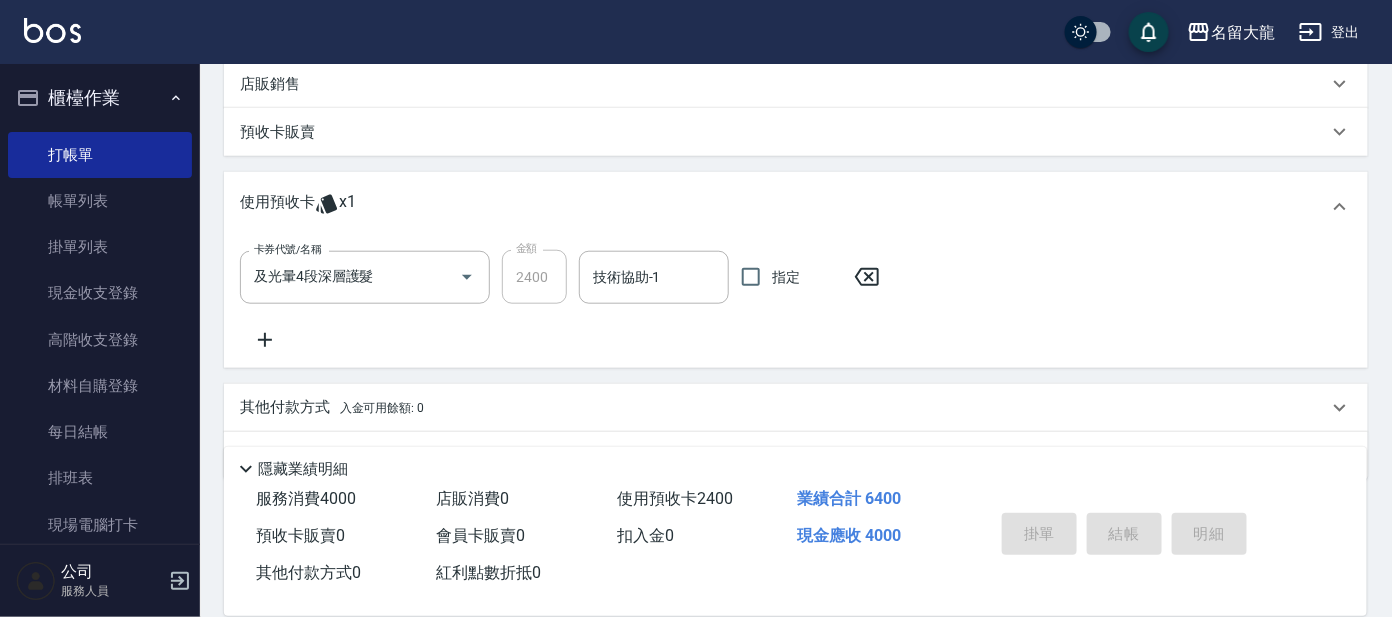 type on "2025/08/03 19:25" 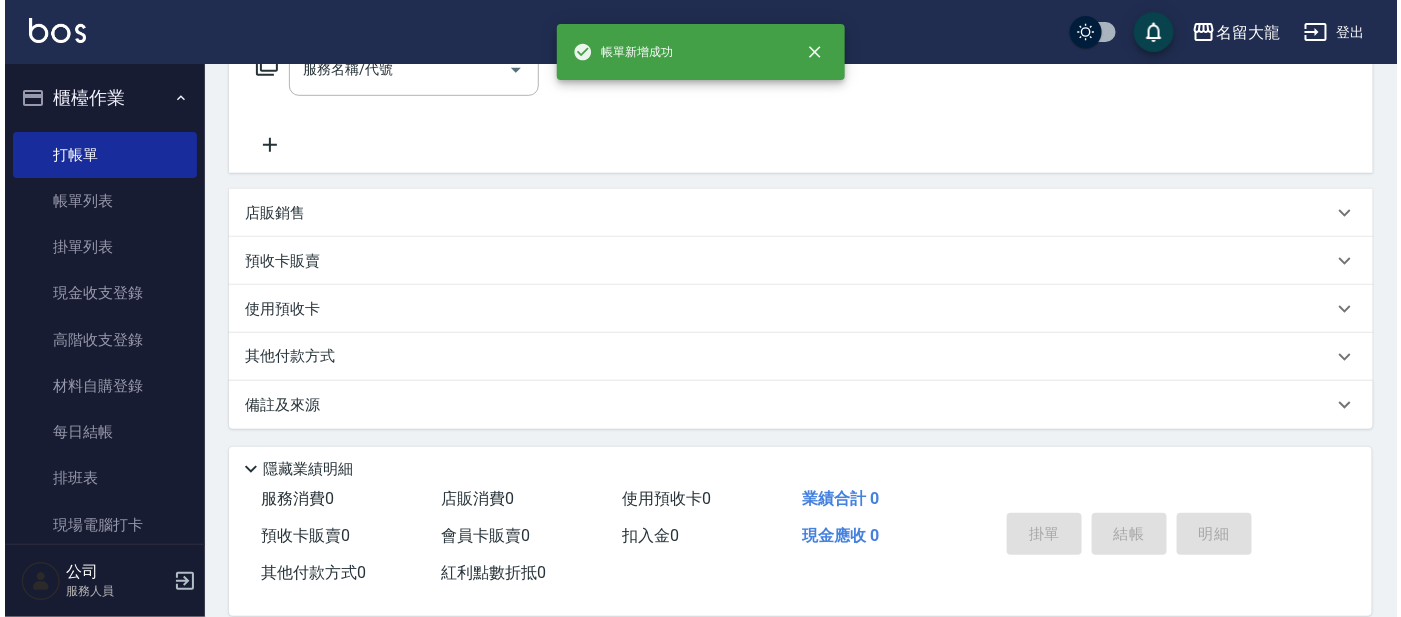 scroll, scrollTop: 0, scrollLeft: 0, axis: both 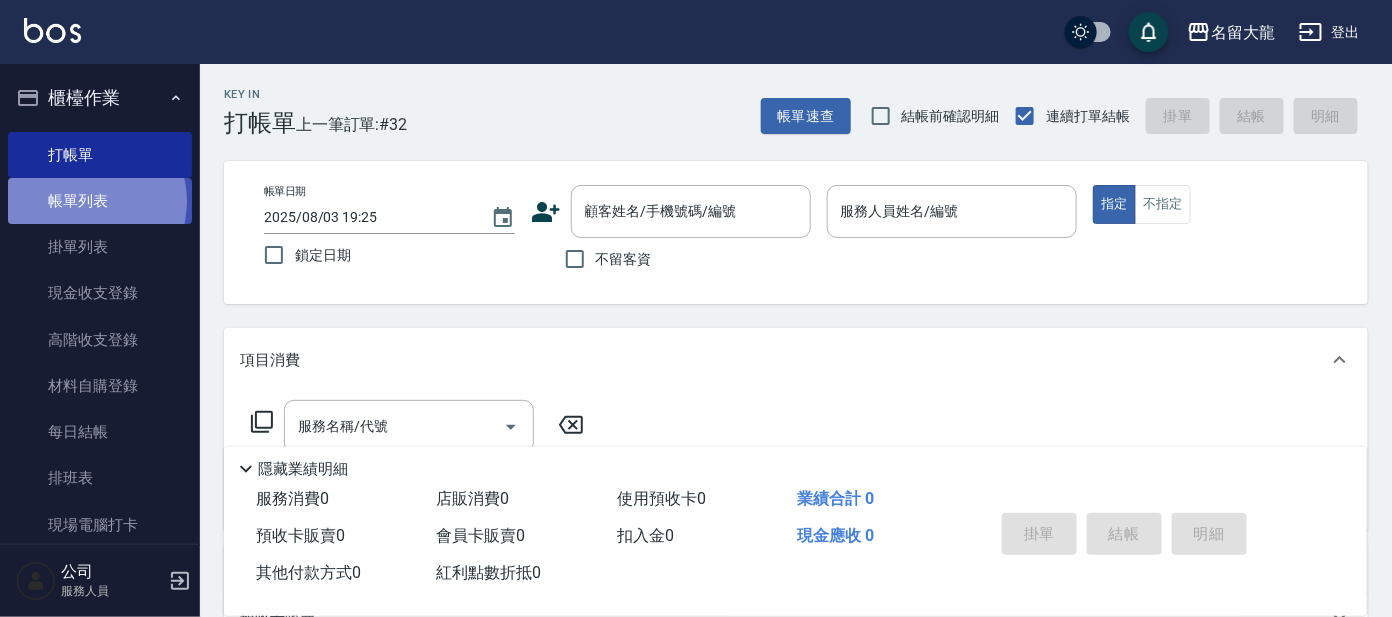 click on "帳單列表" at bounding box center [100, 201] 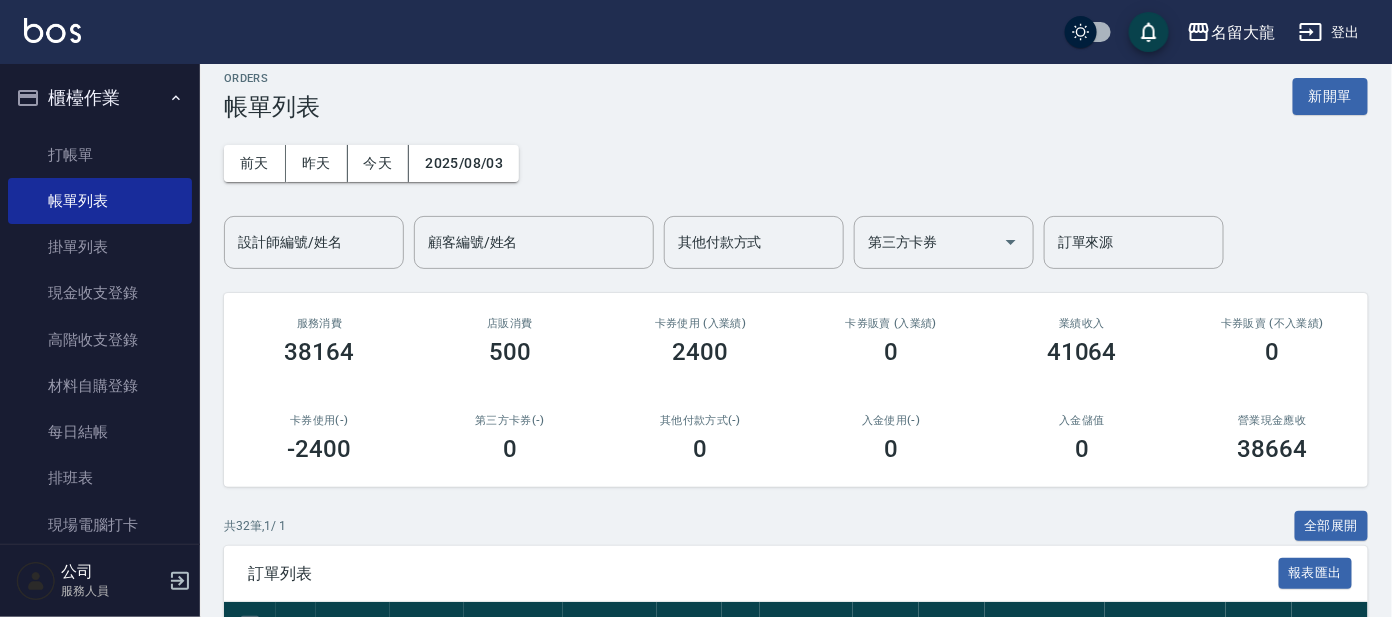 scroll, scrollTop: 374, scrollLeft: 0, axis: vertical 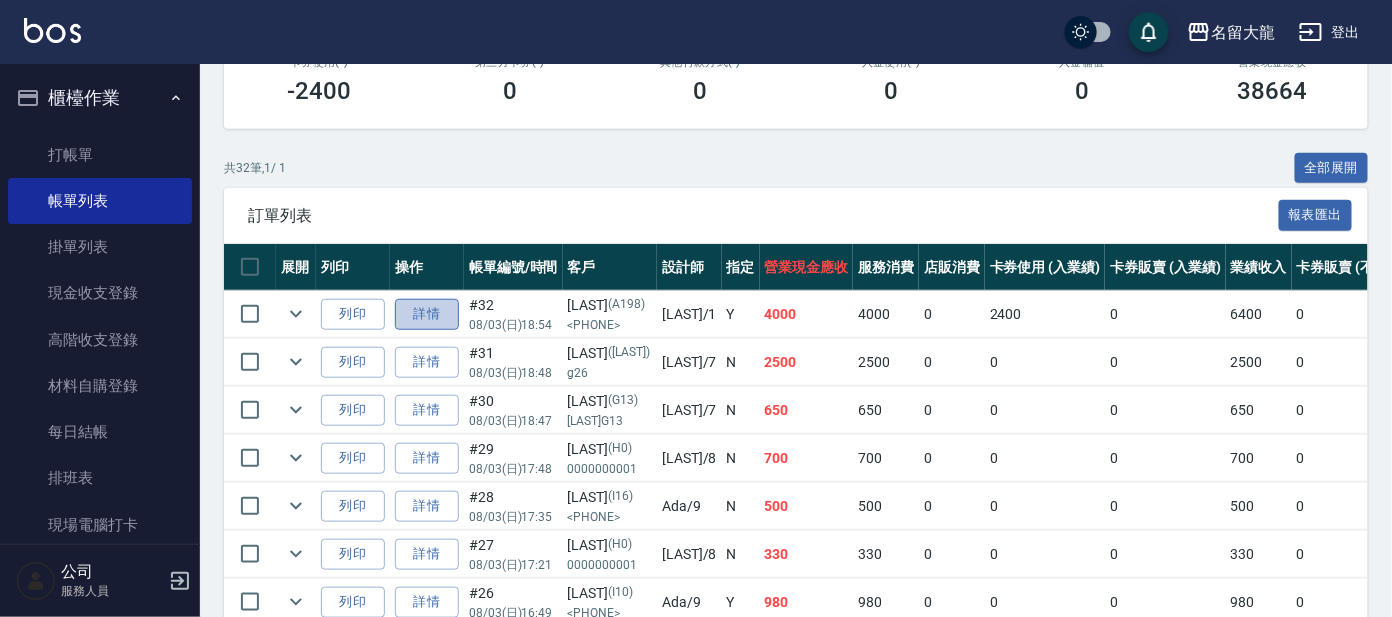click on "詳情" at bounding box center [427, 314] 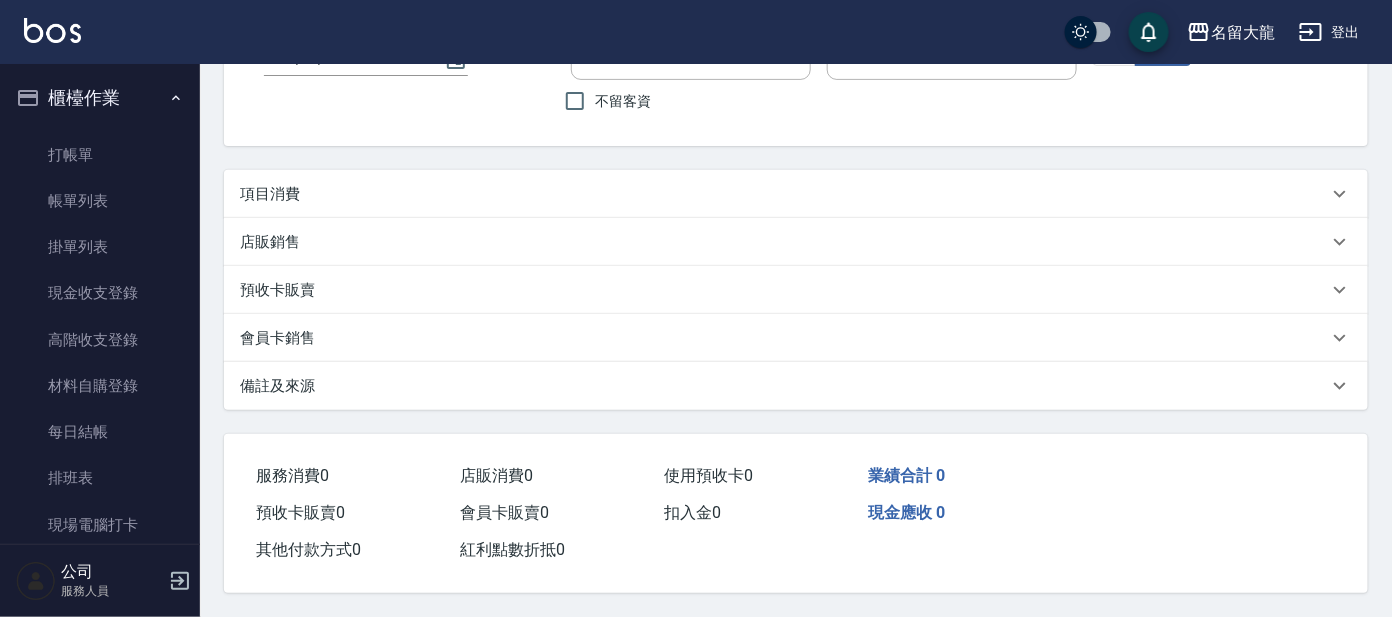 scroll, scrollTop: 0, scrollLeft: 0, axis: both 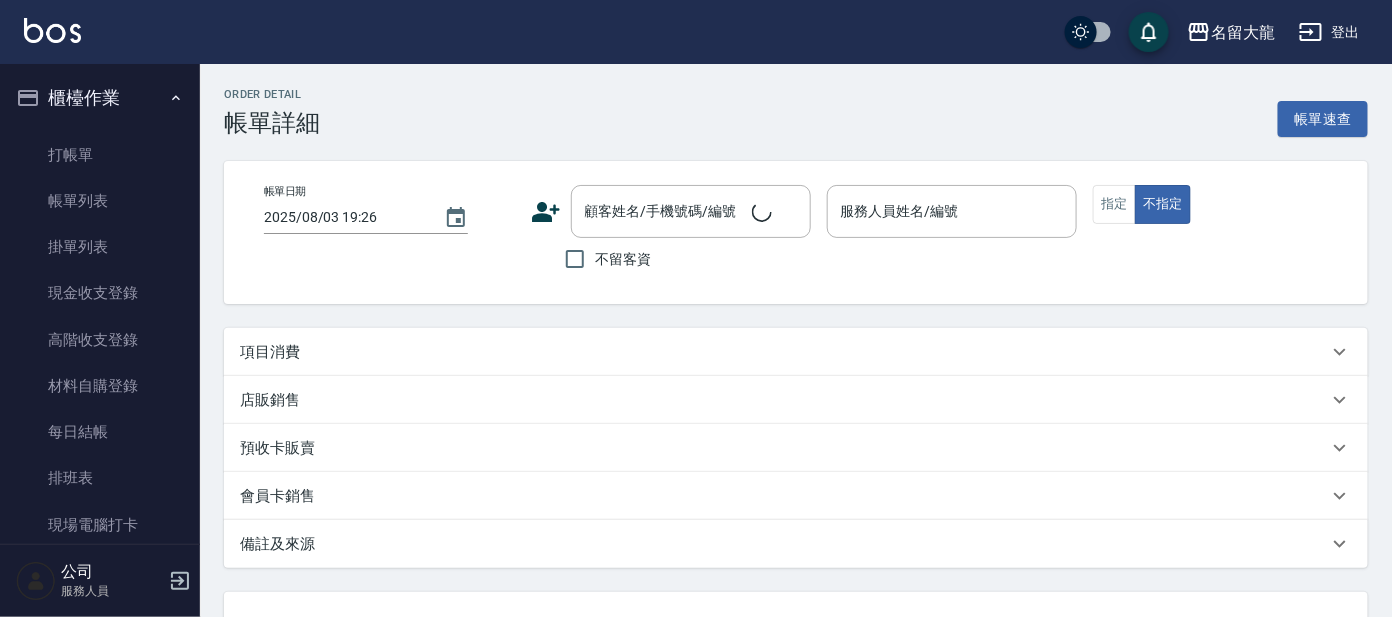 type on "2025/08/03 18:54" 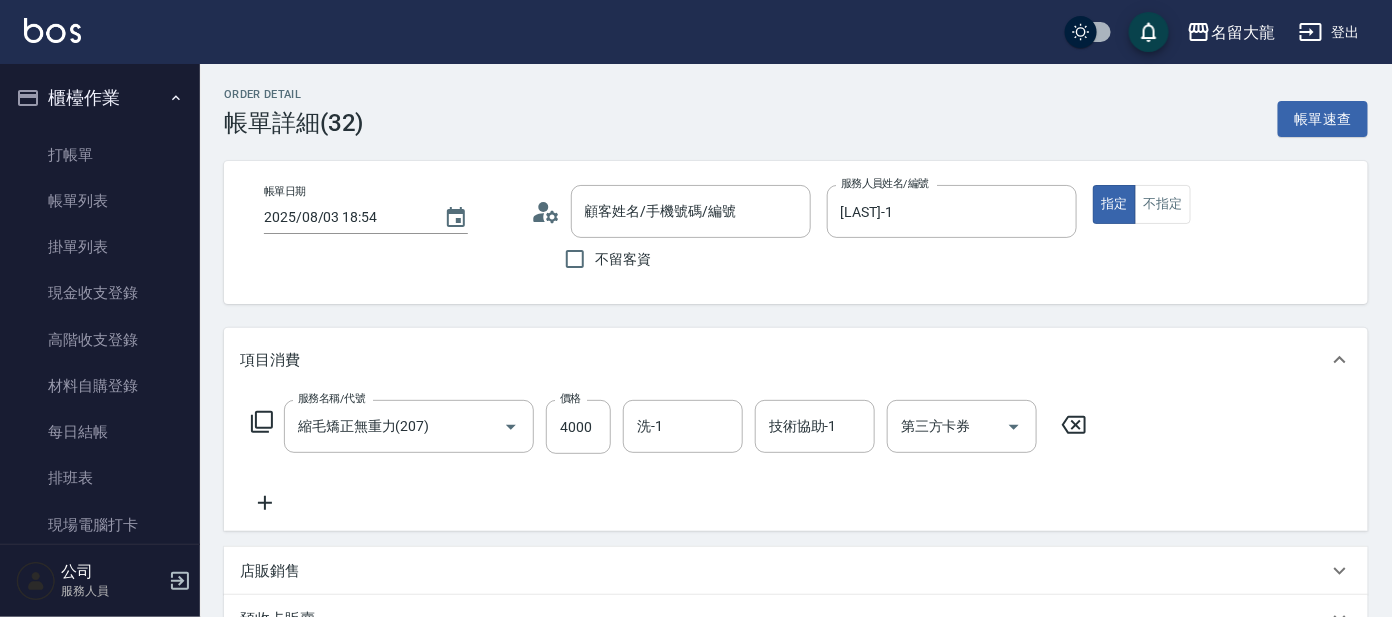 type on "縮毛矯正無重力(207)" 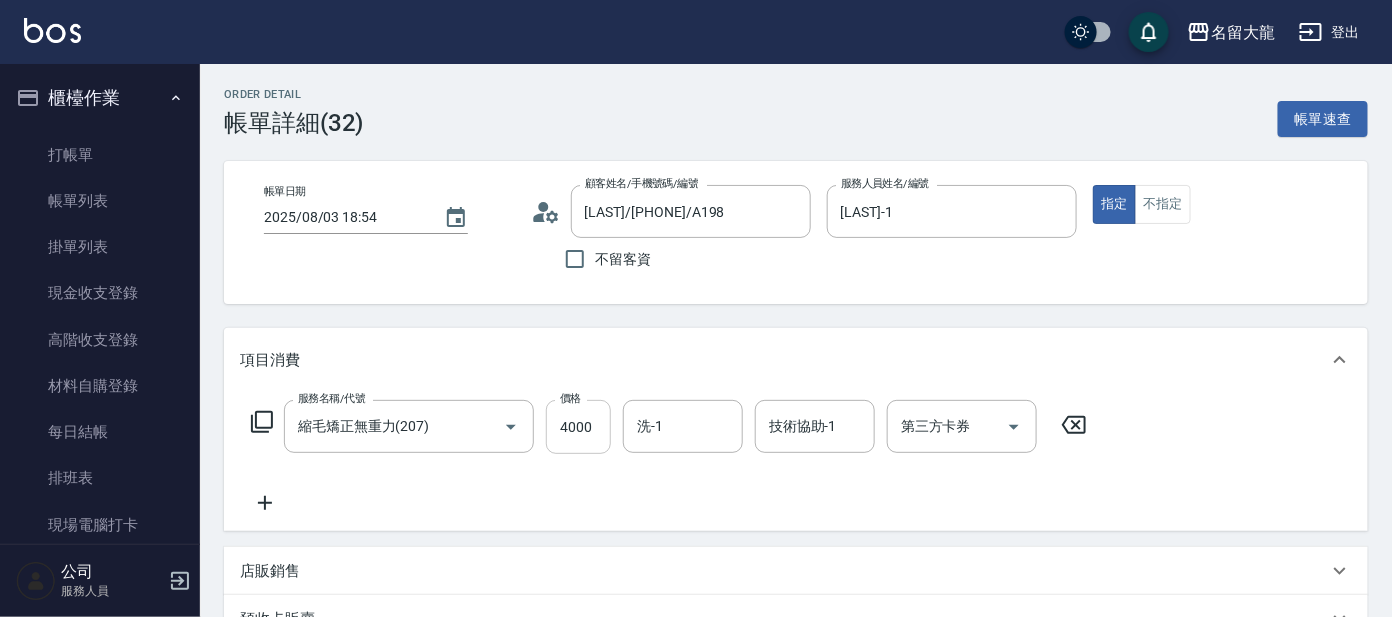 click on "4000" at bounding box center [578, 427] 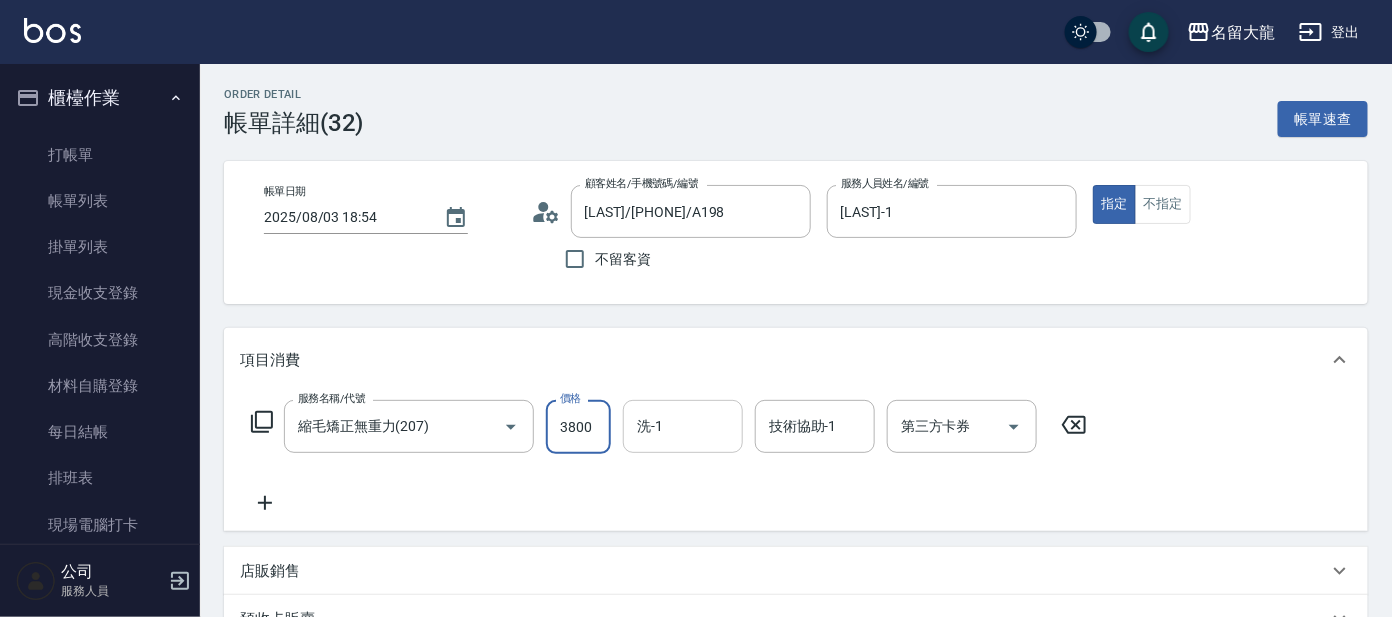 type on "3800" 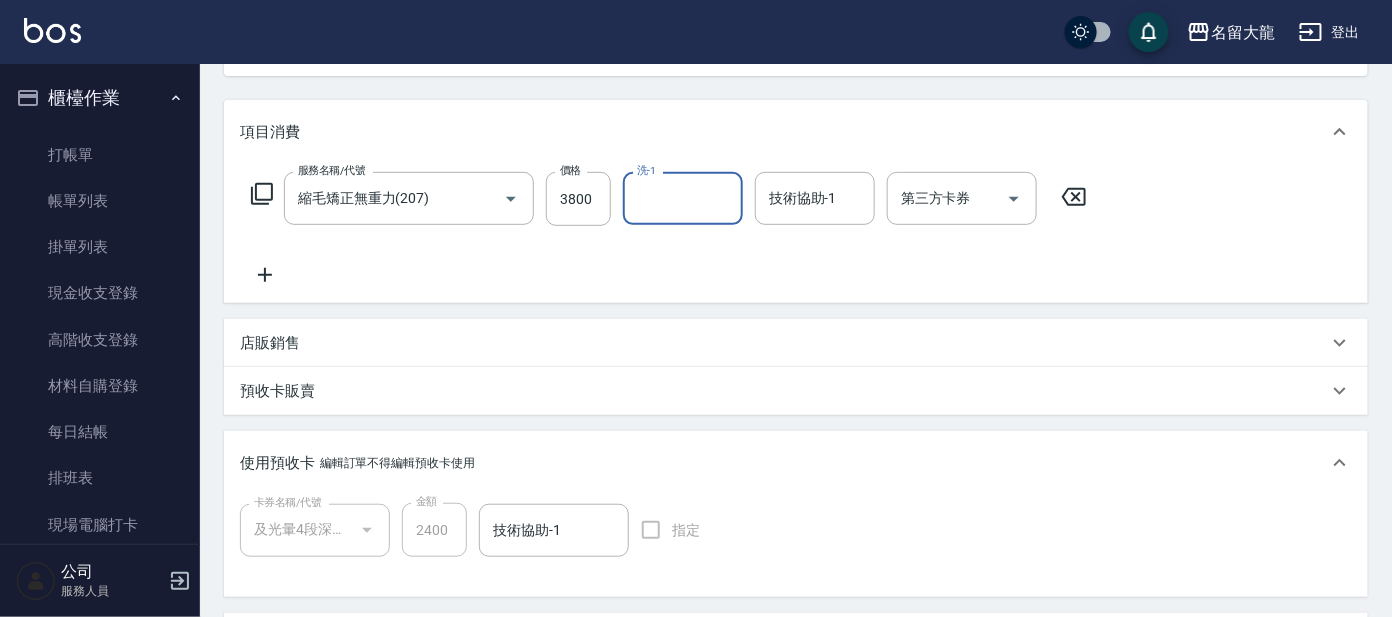 scroll, scrollTop: 579, scrollLeft: 0, axis: vertical 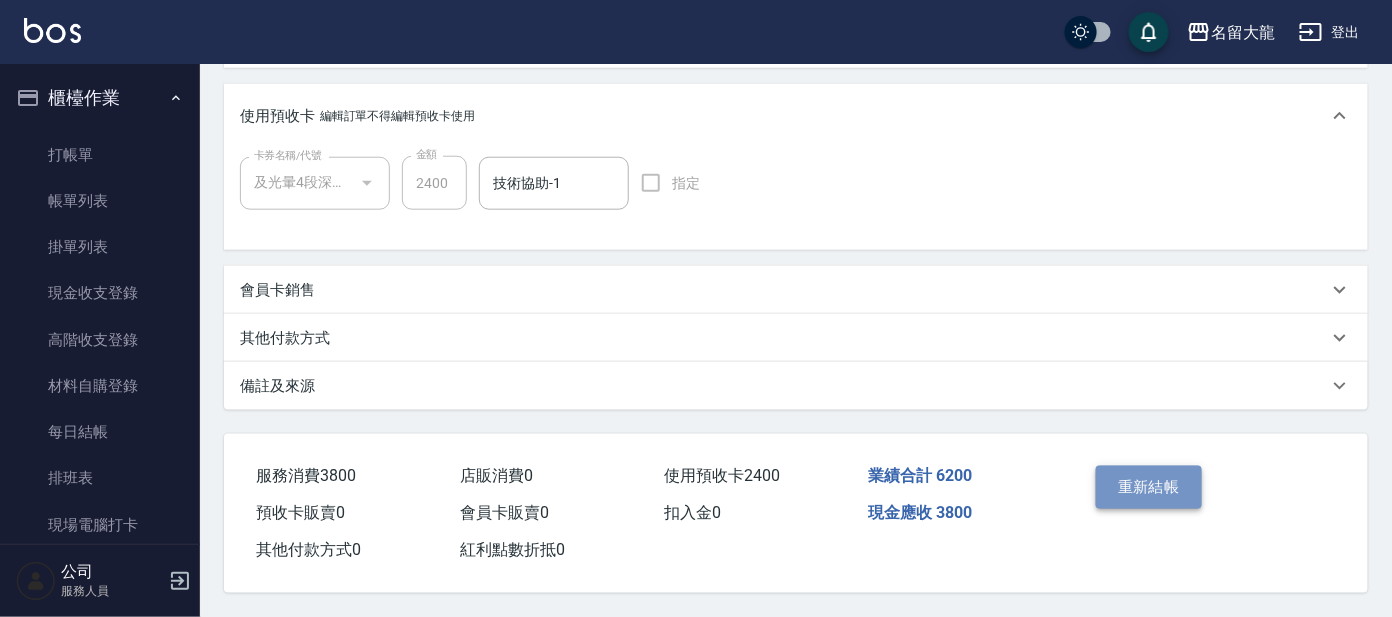click on "重新結帳" at bounding box center (1149, 487) 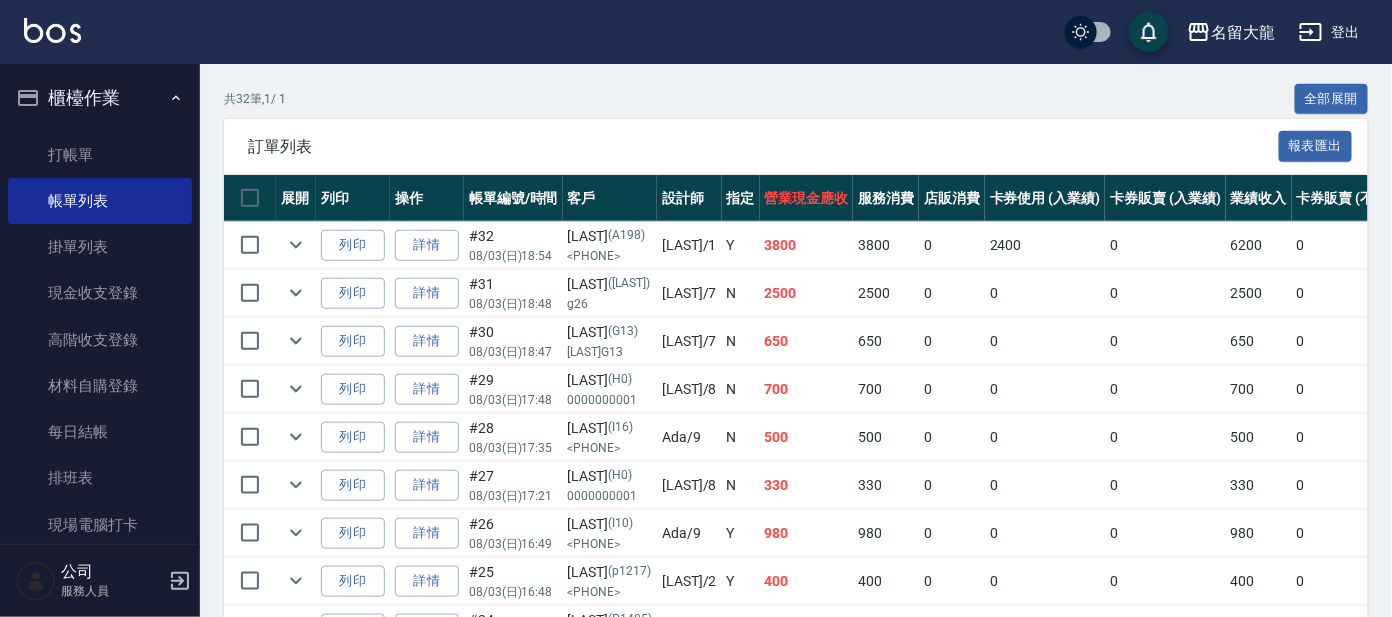 scroll, scrollTop: 499, scrollLeft: 0, axis: vertical 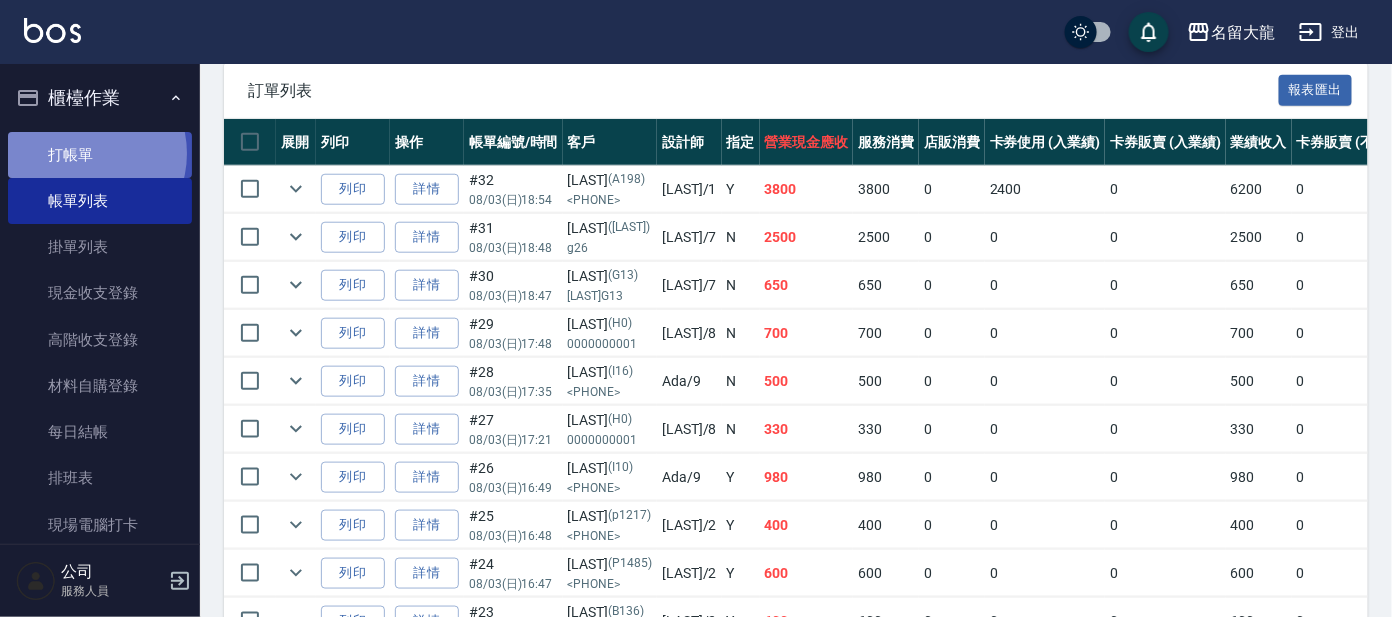 click on "打帳單" at bounding box center (100, 155) 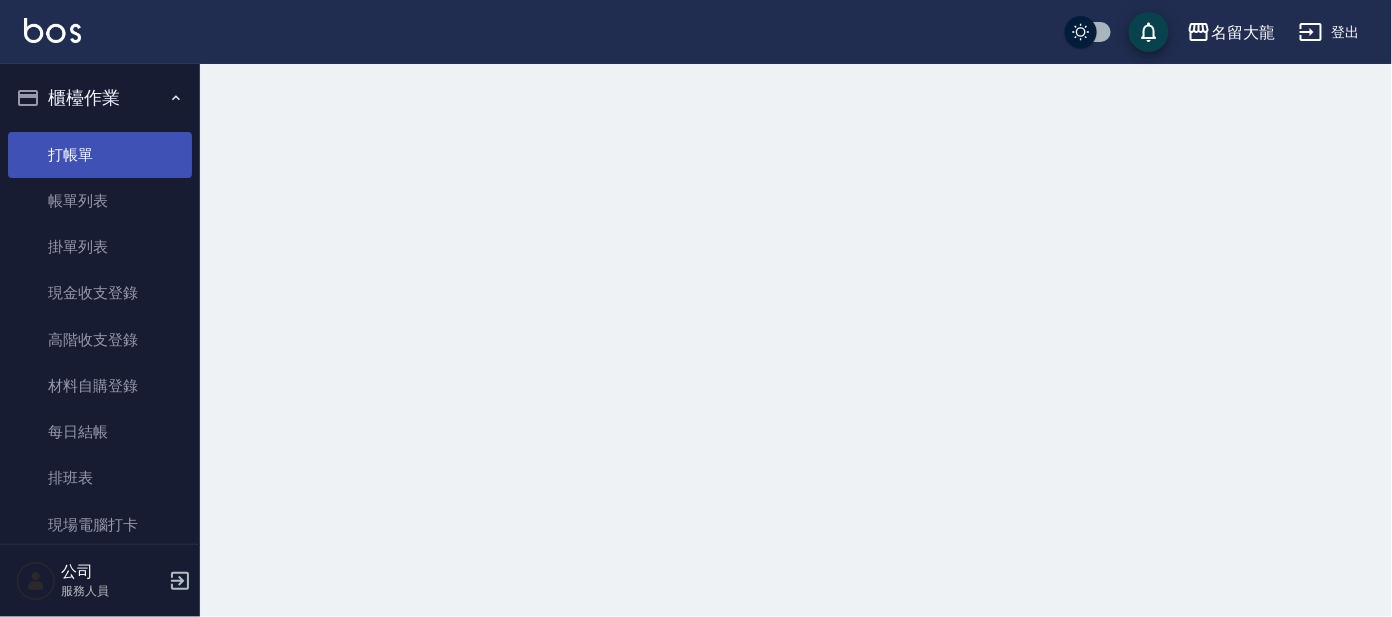 scroll, scrollTop: 0, scrollLeft: 0, axis: both 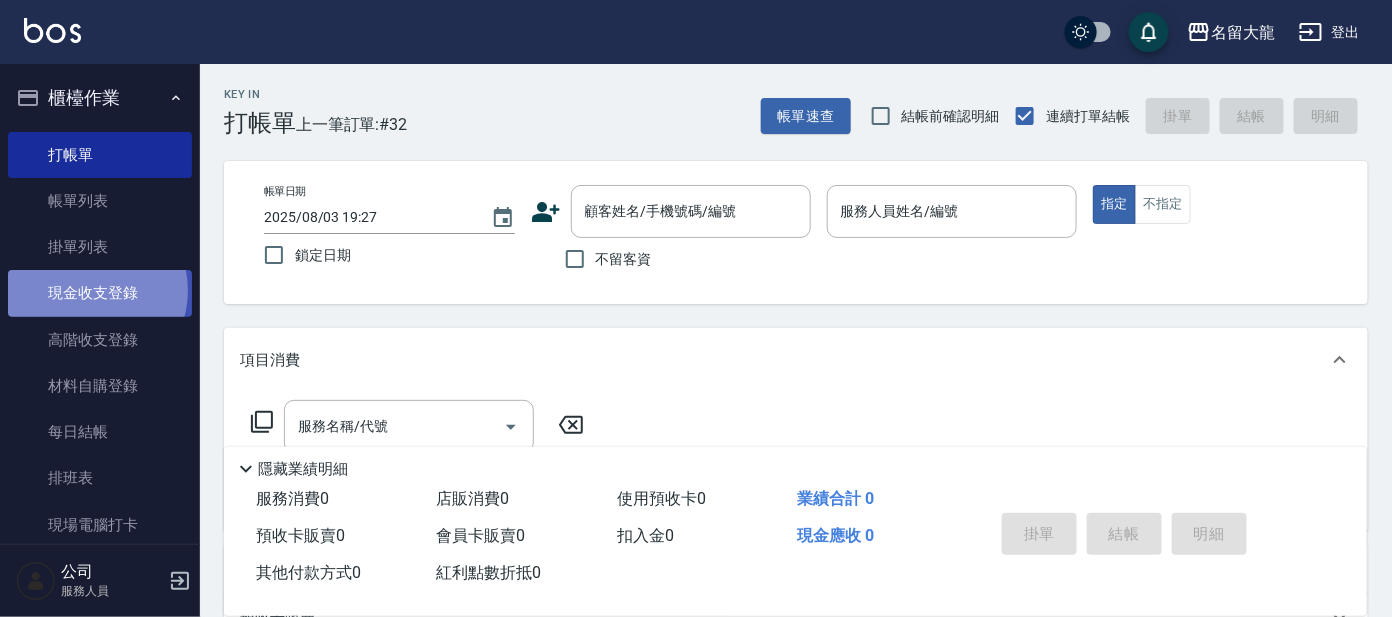 click on "現金收支登錄" at bounding box center [100, 293] 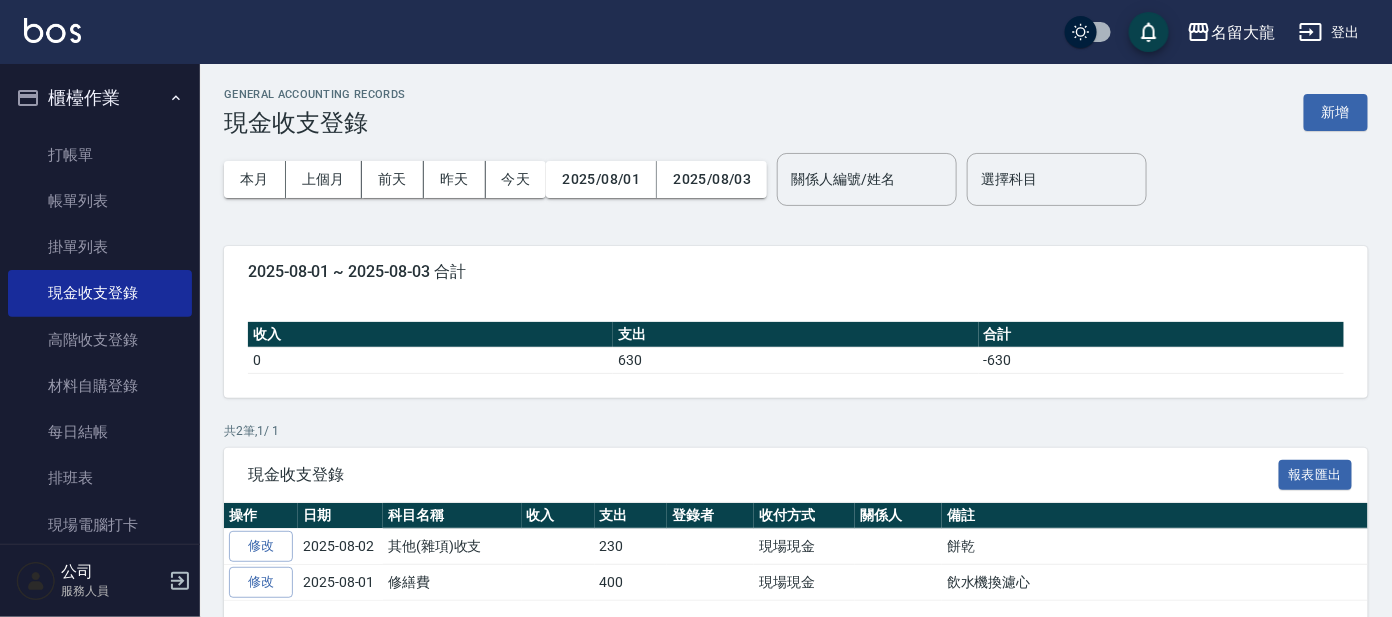 click on "GENERAL ACCOUNTING RECORDS 現金收支登錄 新增 本月 上個月 前天 昨天 今天 2025/08/01 2025/08/03 關係人編號/姓名 關係人編號/姓名 選擇科目 選擇科目 2025-08-01 ~ 2025-08-03 合計 收入 支出 合計 0 630 -630 共  2  筆,  1  /   1 現金收支登錄 報表匯出 操作 日期 科目名稱 收入 支出 登錄者 收付方式 關係人 備註 修改 2025-08-02 其他(雜項)收支 230 現場現金 餅乾 修改 2025-08-01 修繕費 400 現場現金 飲水機換濾心 每頁顯示數量 500 500 第 1–2 筆   共 2 筆" at bounding box center [796, 371] 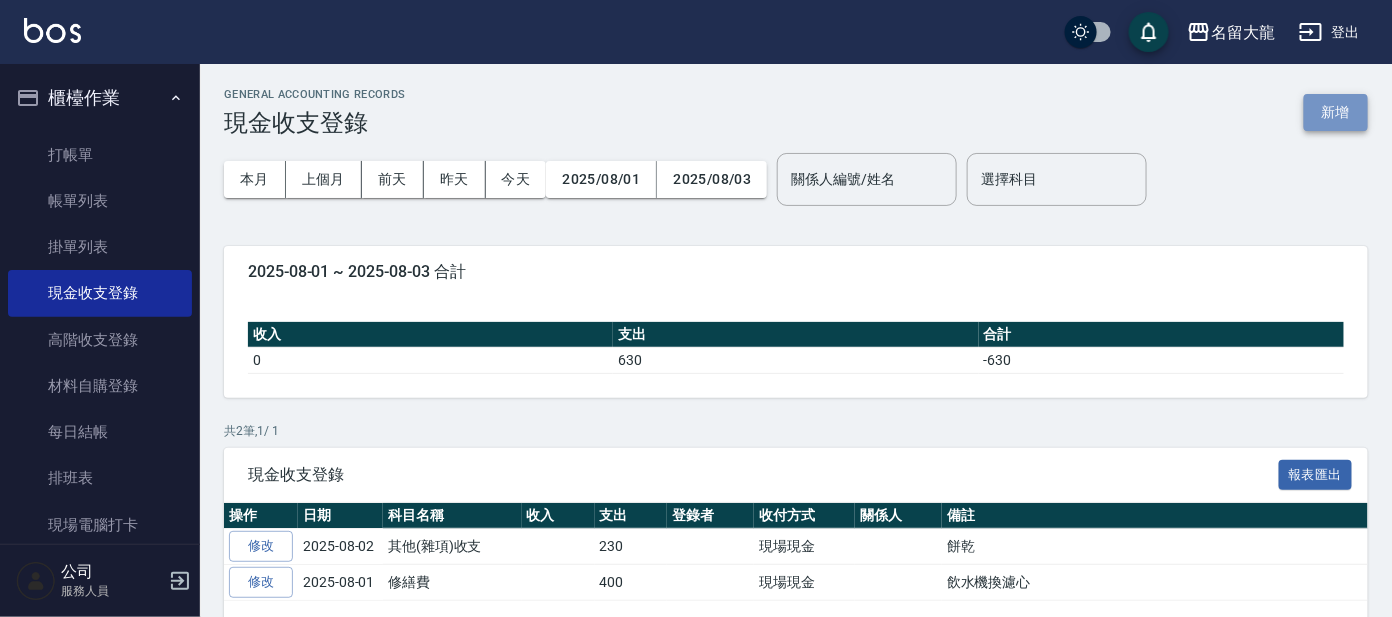 click on "新增" at bounding box center (1336, 112) 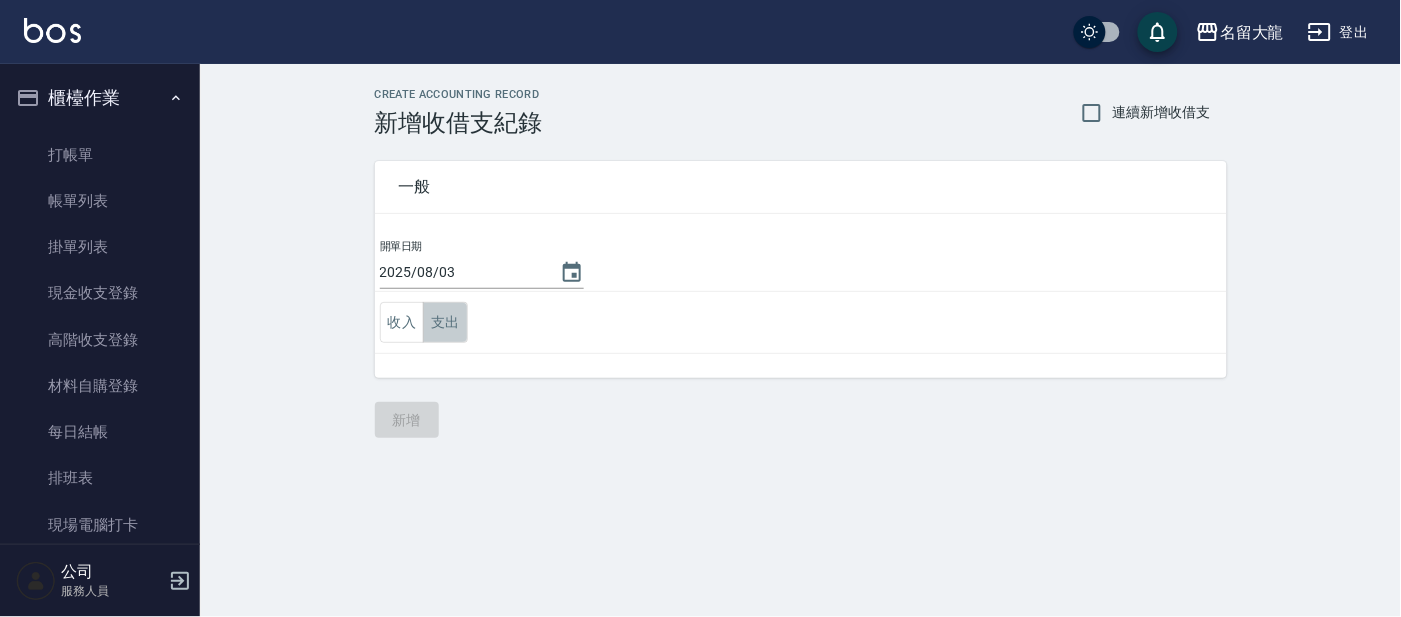 click on "支出" at bounding box center (445, 322) 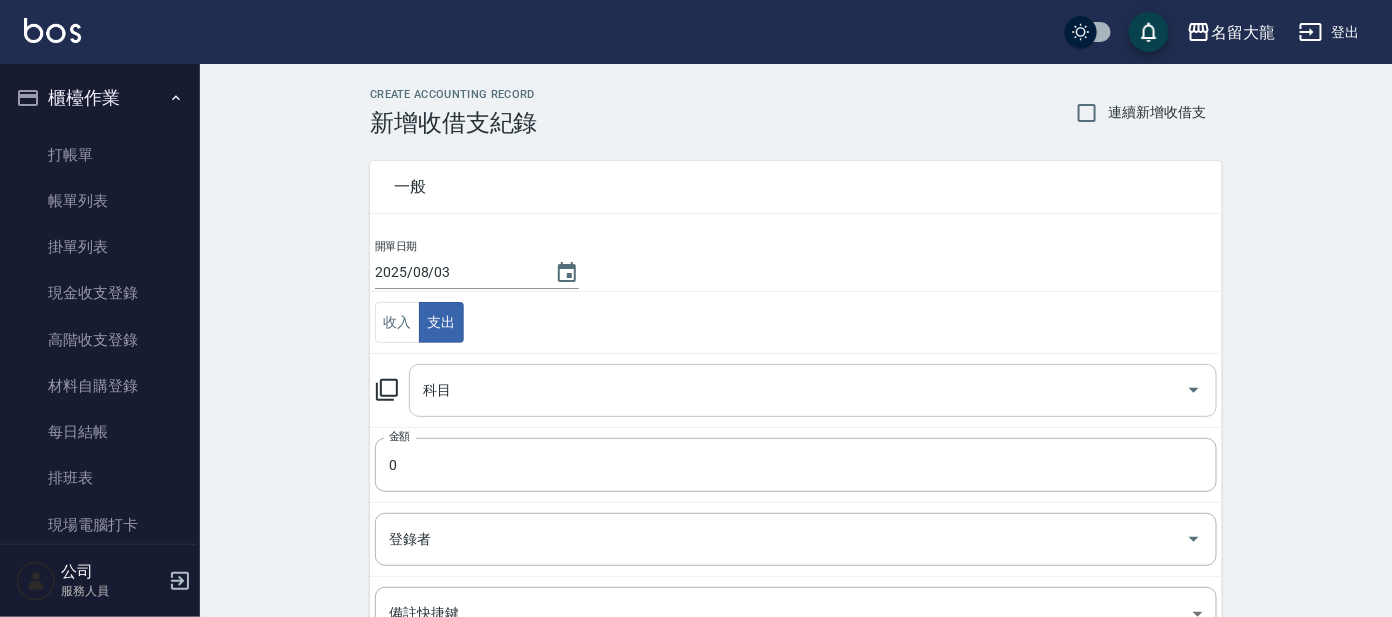 click on "科目" at bounding box center (798, 390) 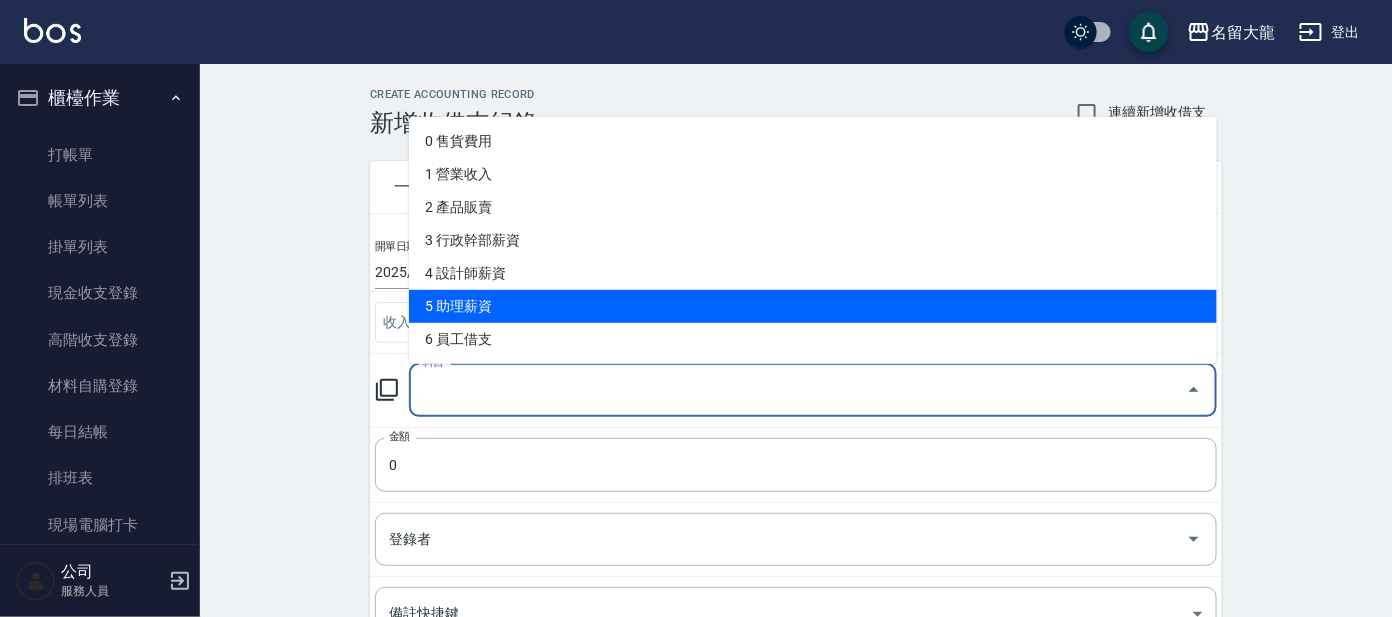 click on "5 助理薪資" at bounding box center (813, 306) 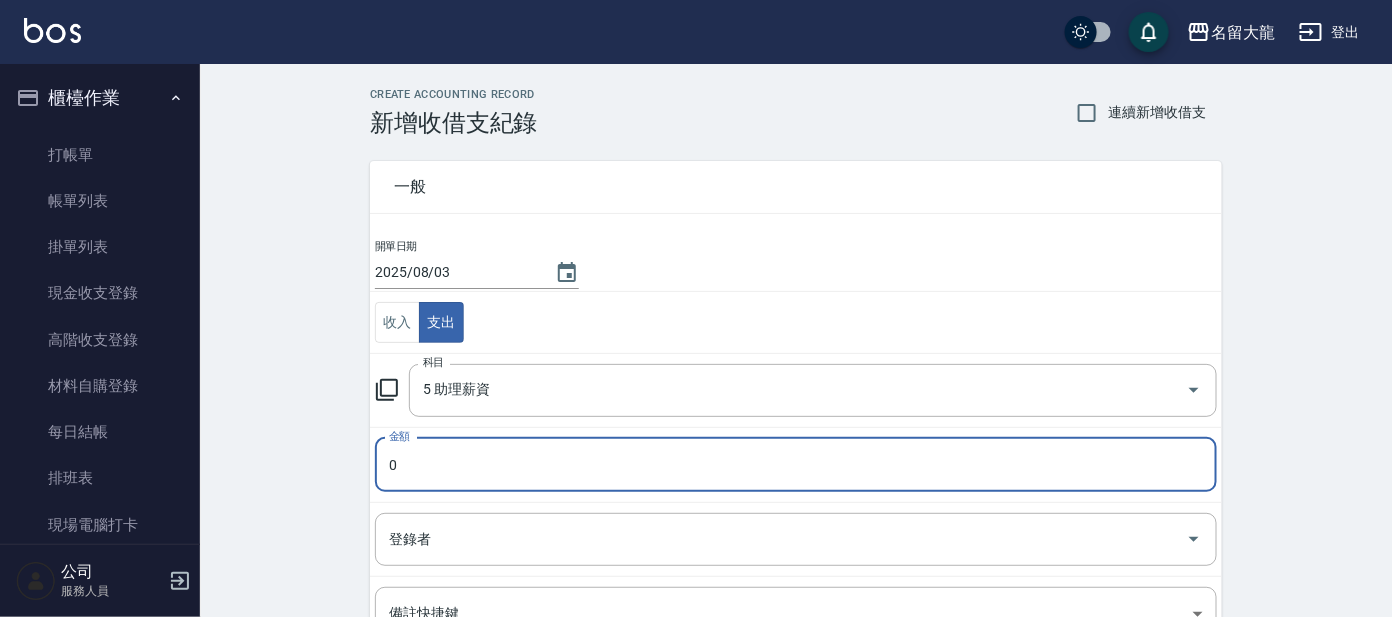 type on "5 助理薪資" 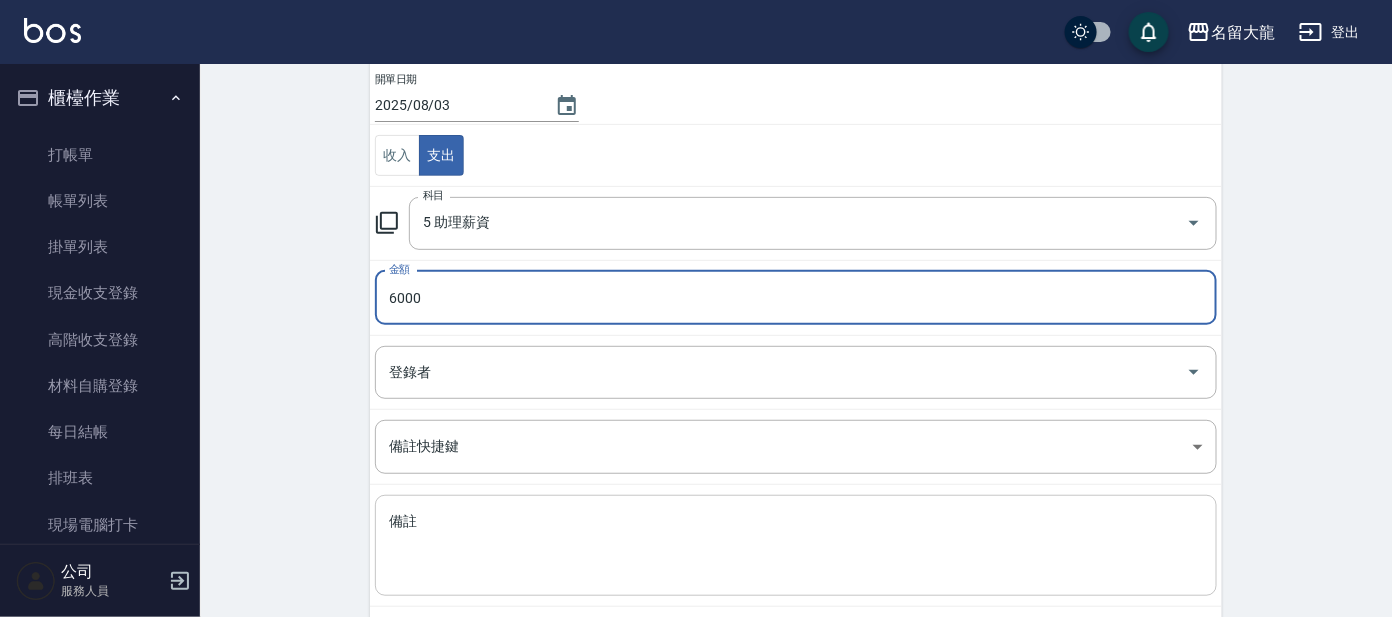 scroll, scrollTop: 264, scrollLeft: 0, axis: vertical 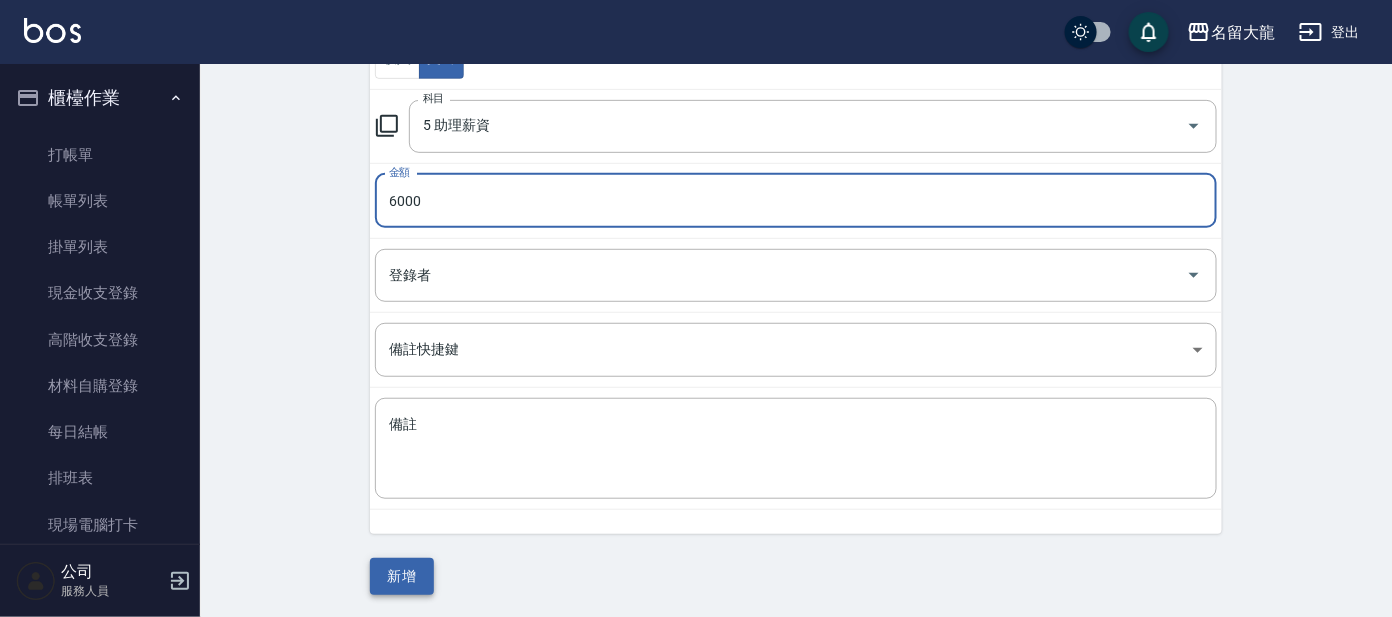 type on "6000" 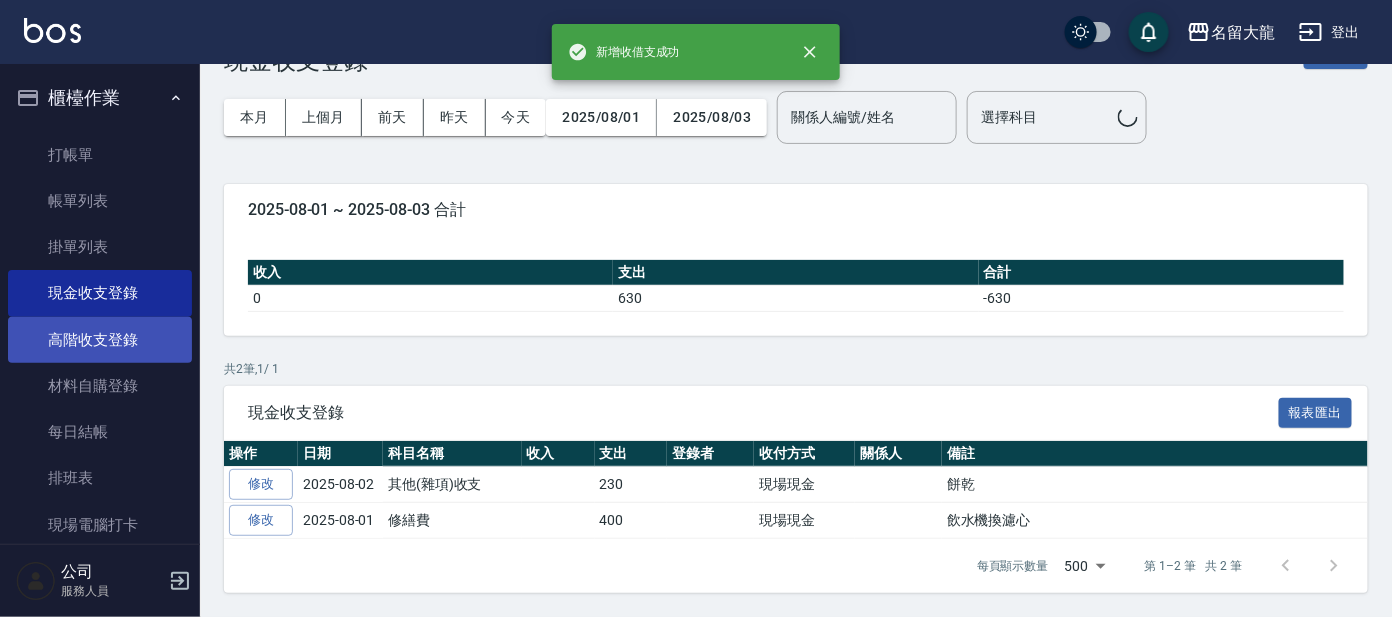 scroll, scrollTop: 0, scrollLeft: 0, axis: both 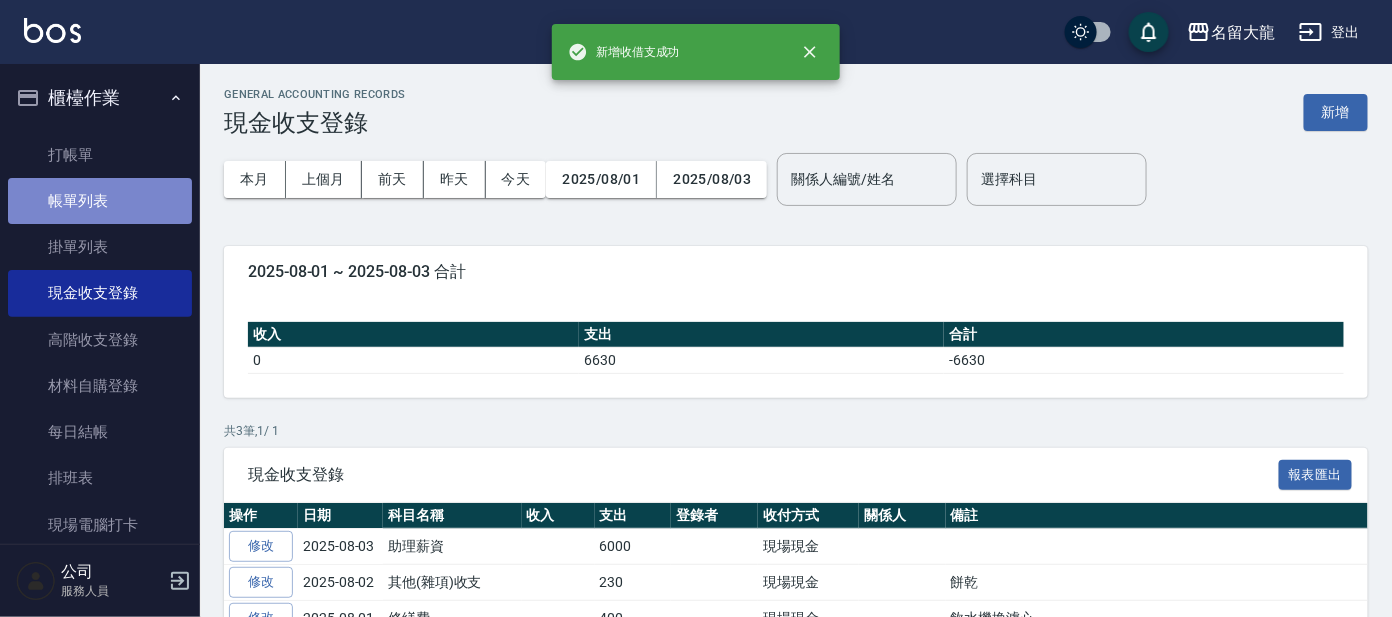 click on "帳單列表" at bounding box center [100, 201] 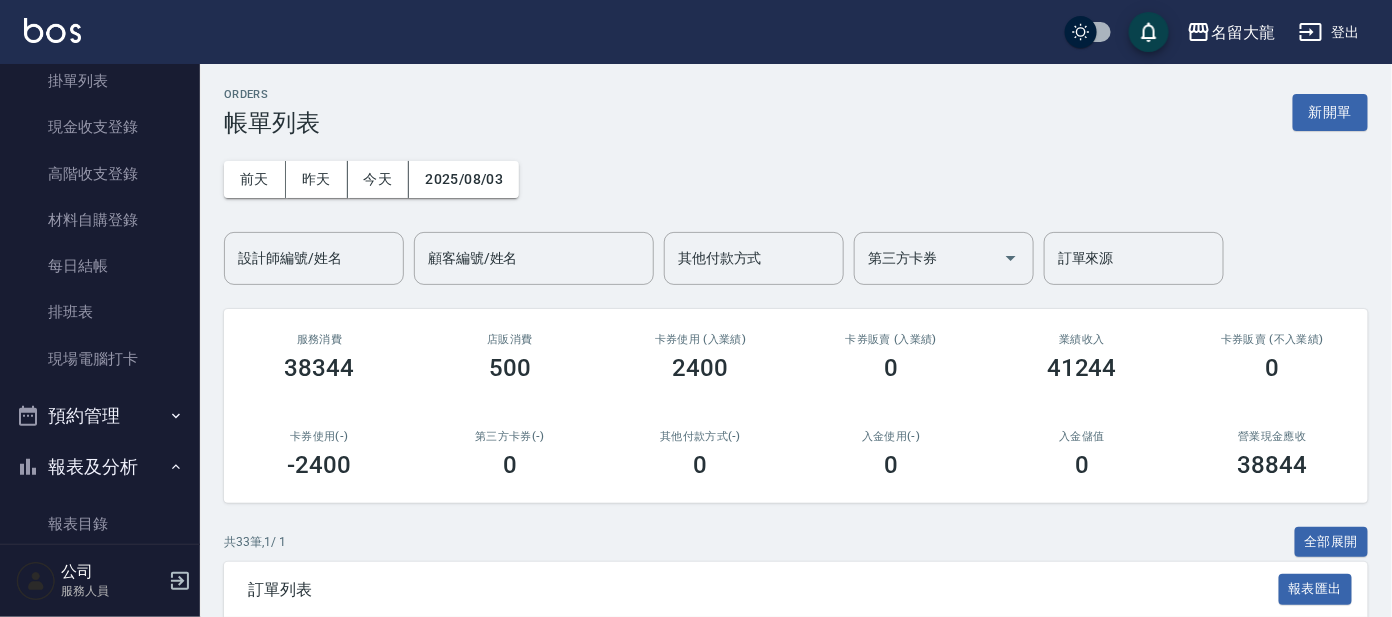 scroll, scrollTop: 499, scrollLeft: 0, axis: vertical 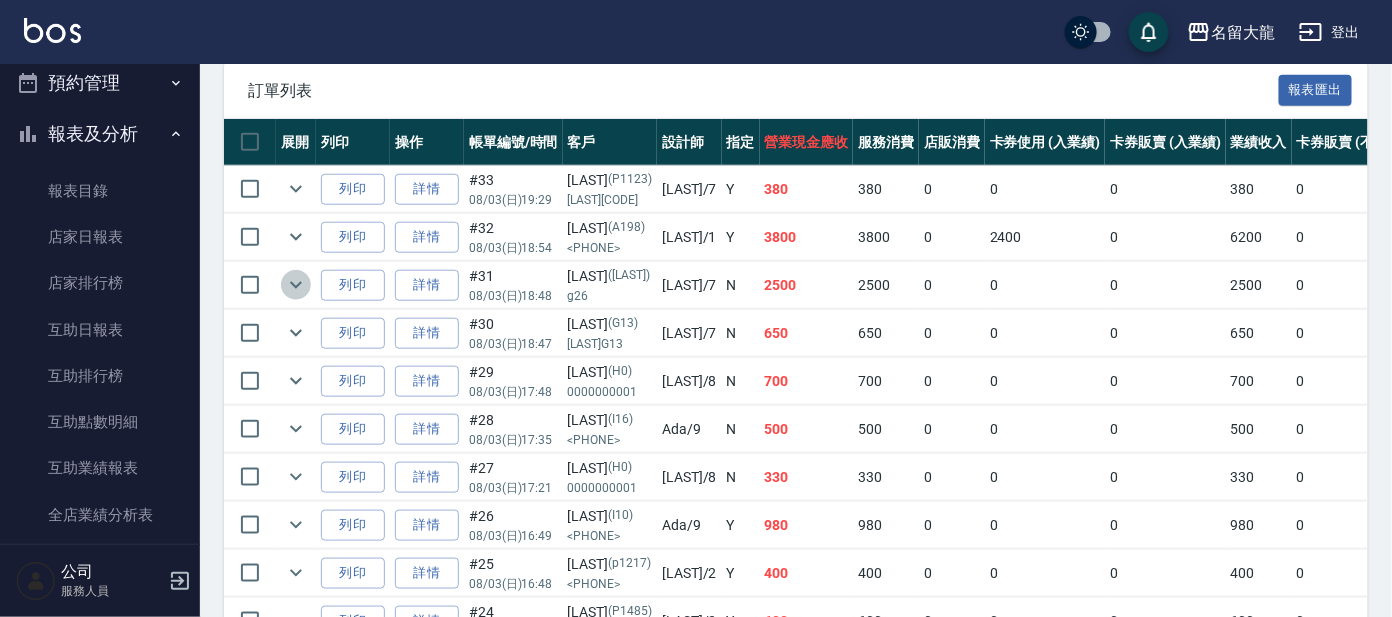 click at bounding box center (296, 285) 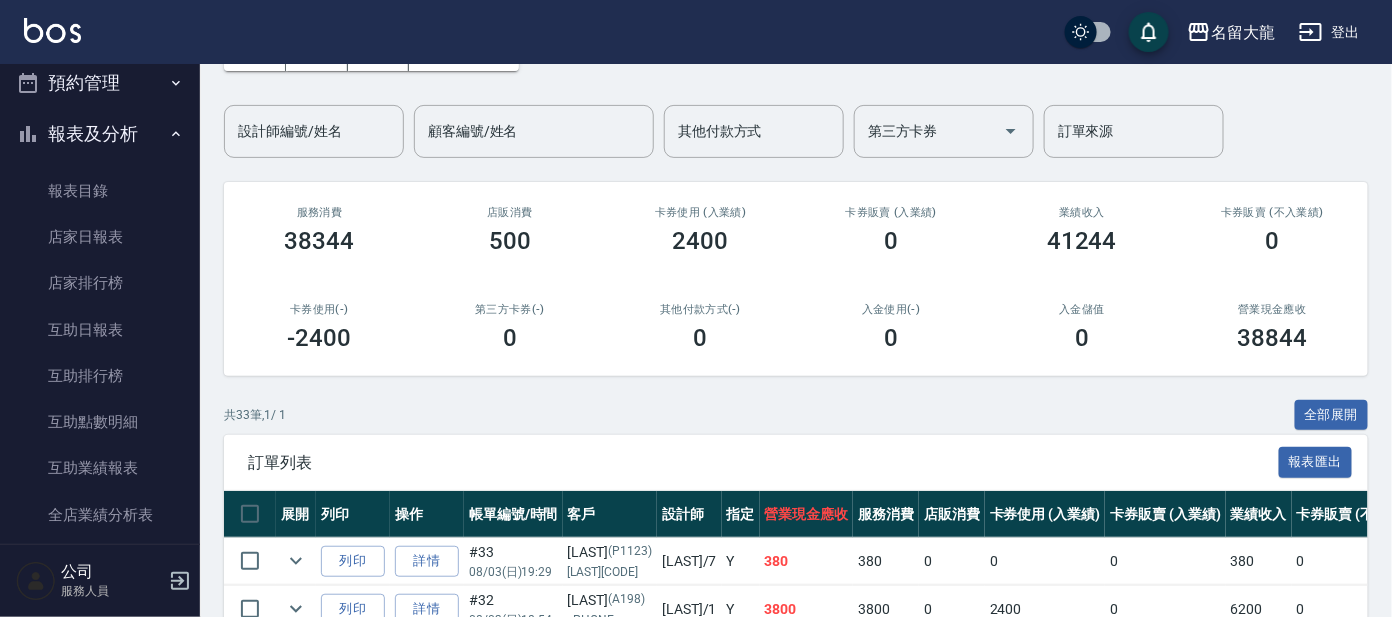 scroll, scrollTop: 124, scrollLeft: 0, axis: vertical 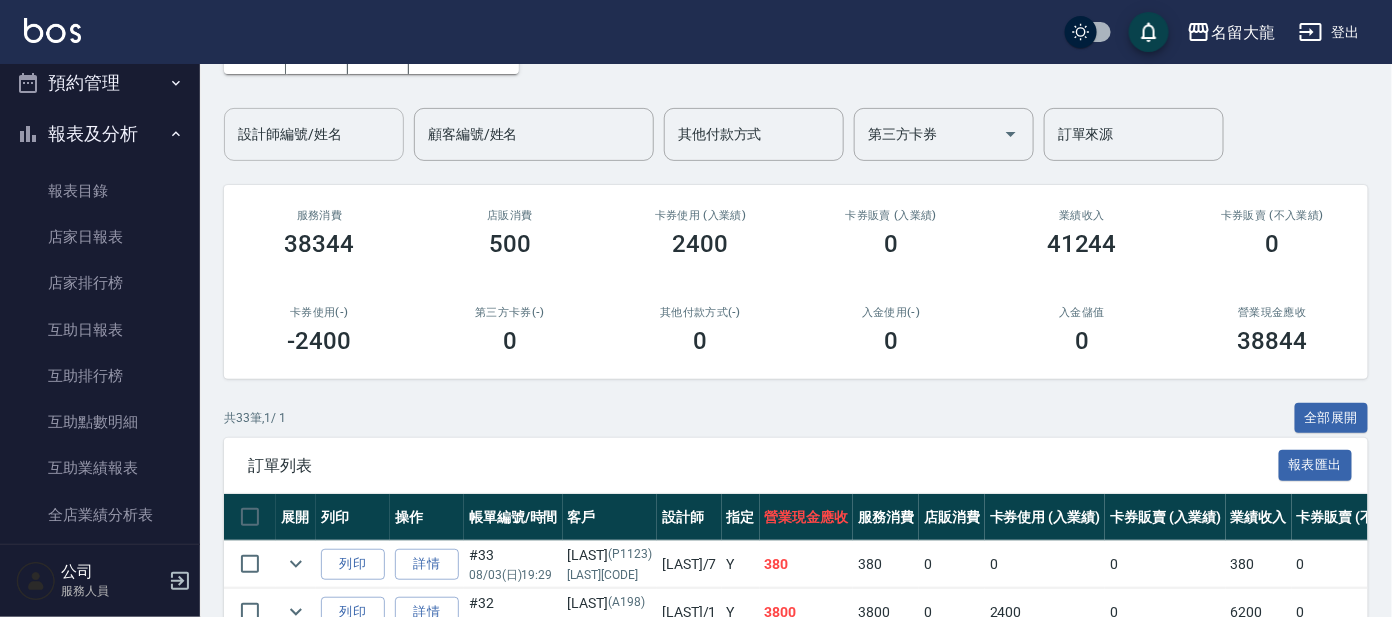 click on "設計師編號/姓名" at bounding box center [314, 134] 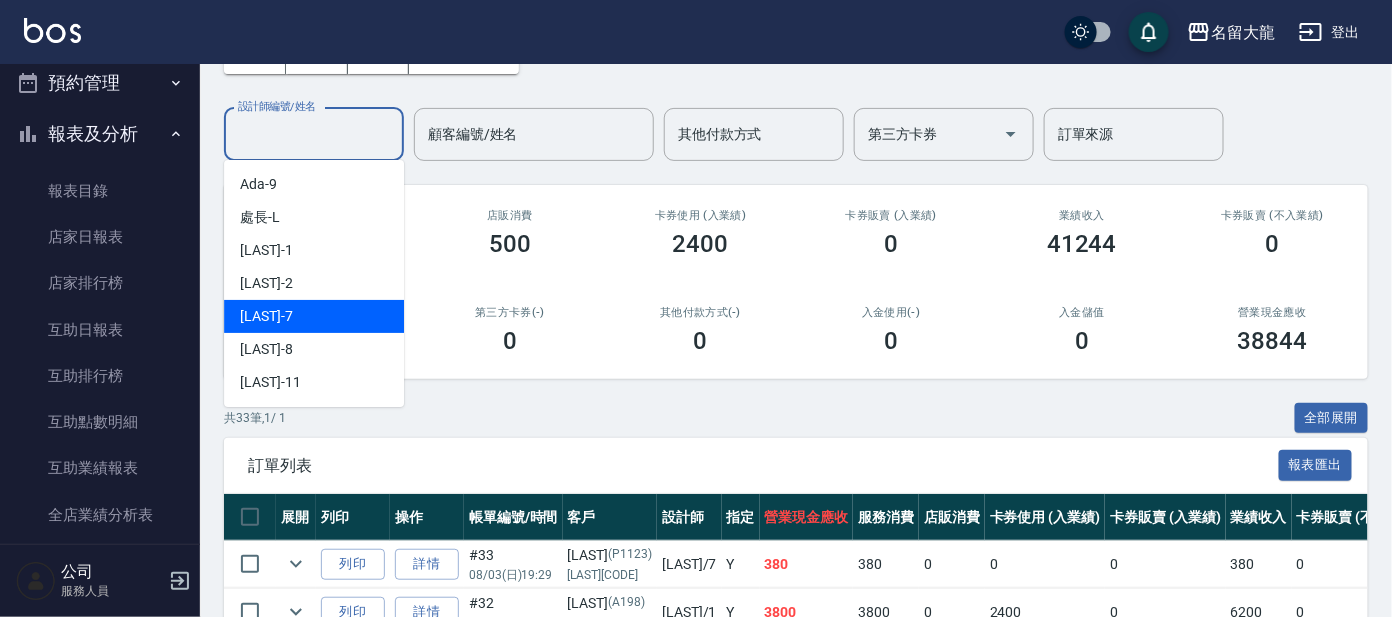 click on "[NAME] -7" at bounding box center (314, 316) 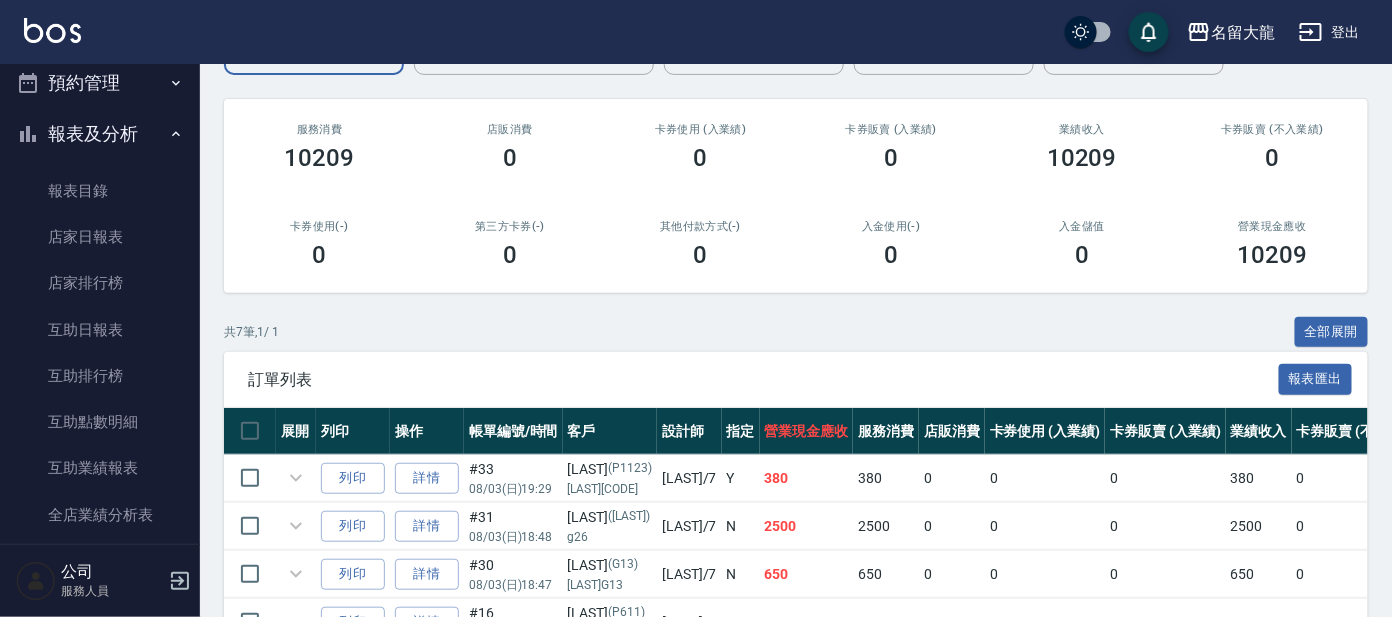 scroll, scrollTop: 479, scrollLeft: 0, axis: vertical 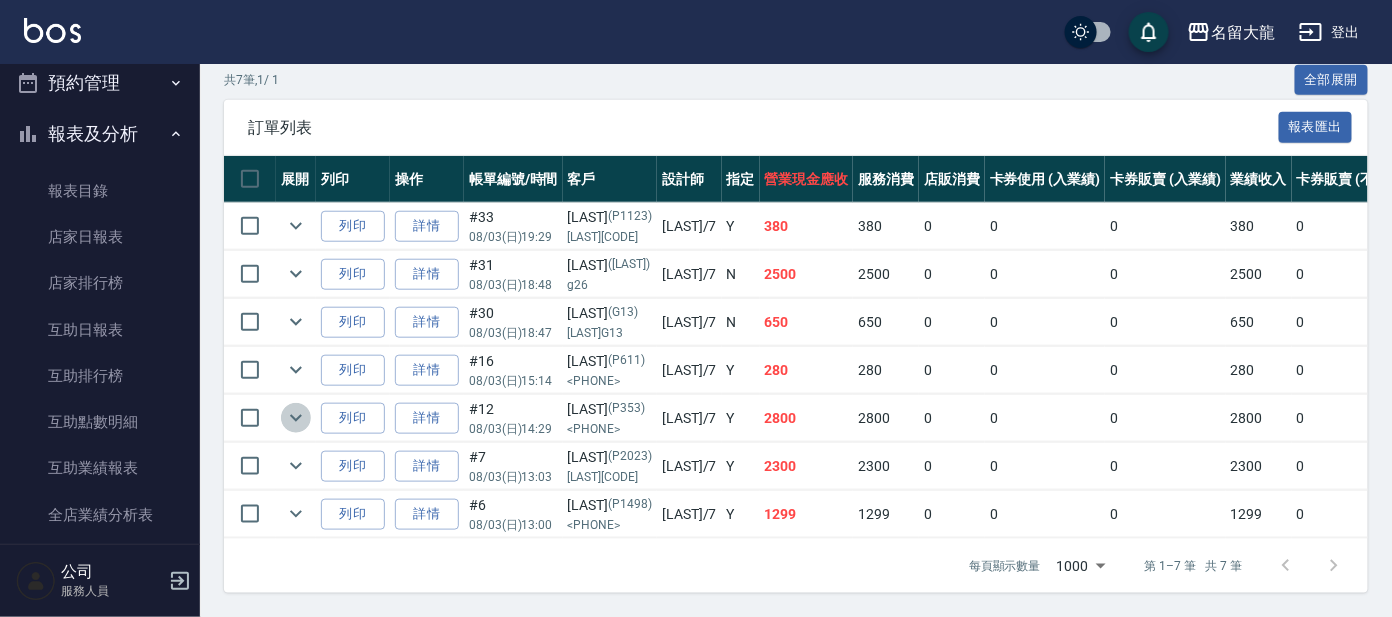 click 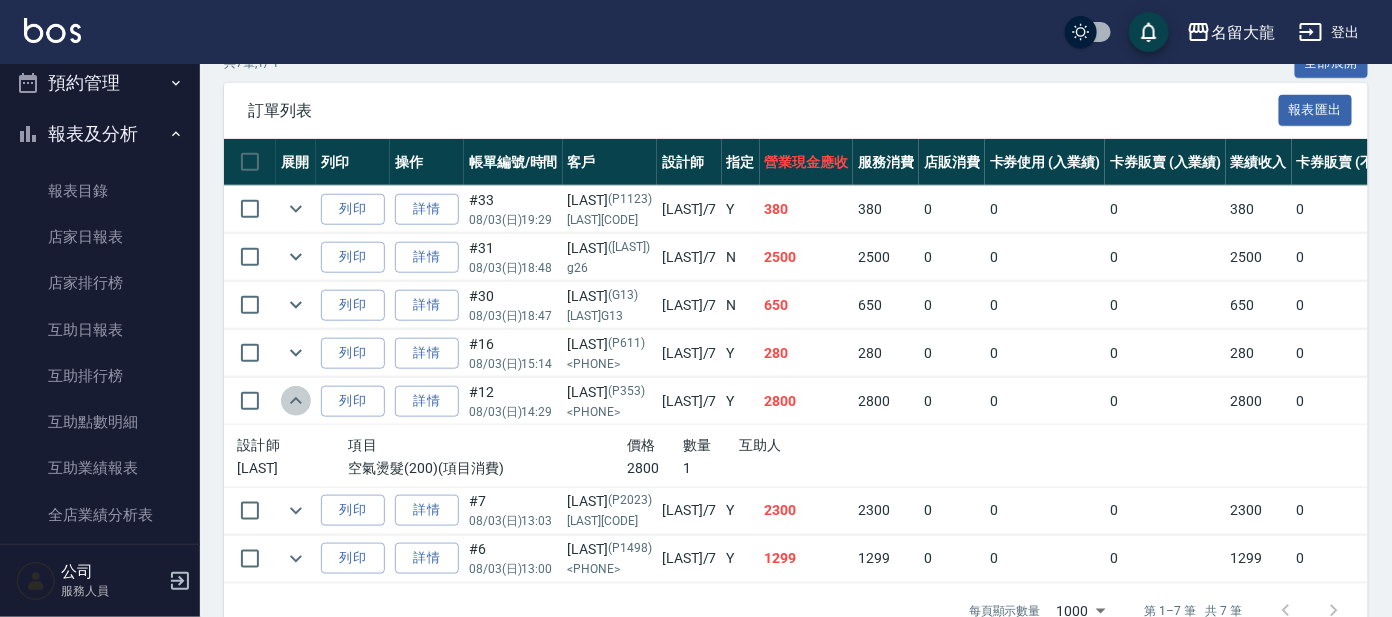 click 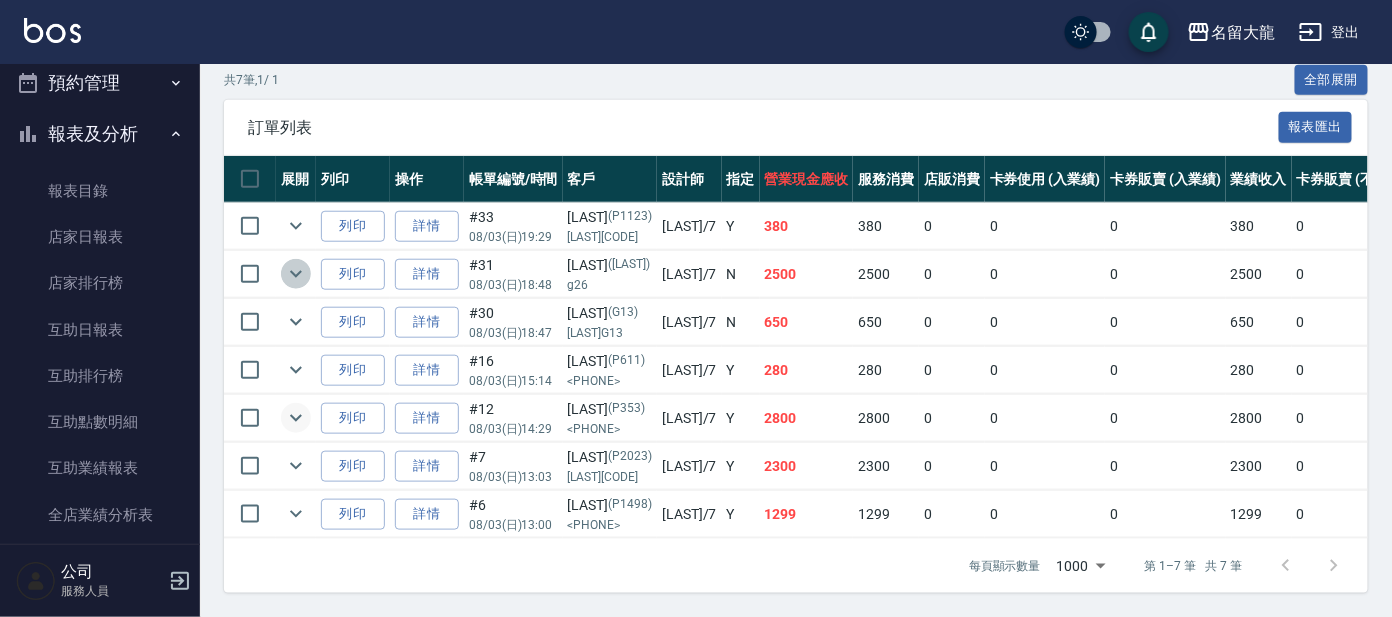 click at bounding box center [296, 274] 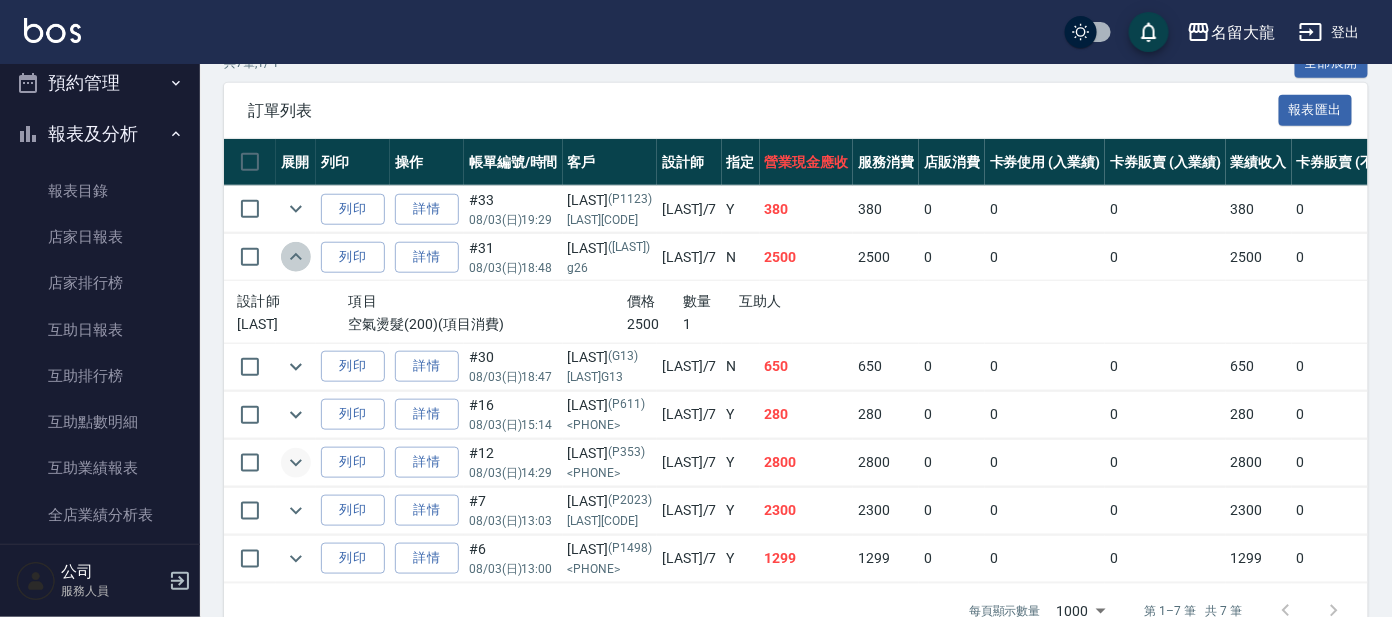 click at bounding box center (296, 257) 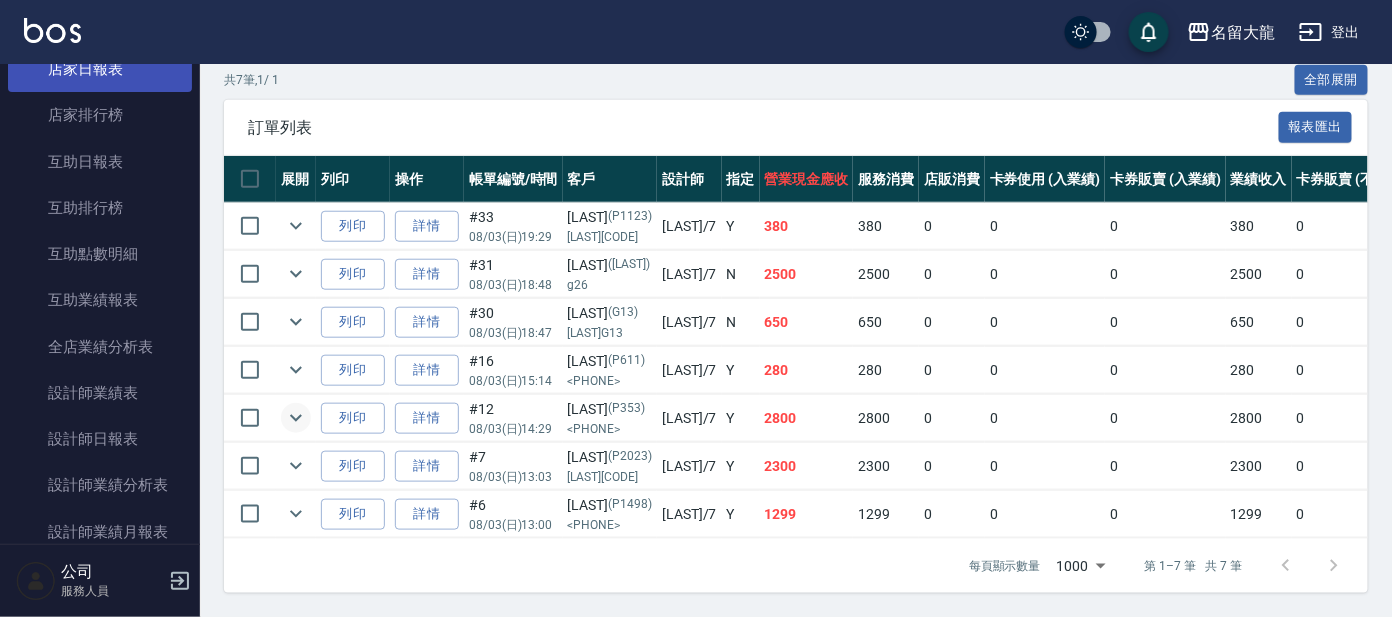 scroll, scrollTop: 499, scrollLeft: 0, axis: vertical 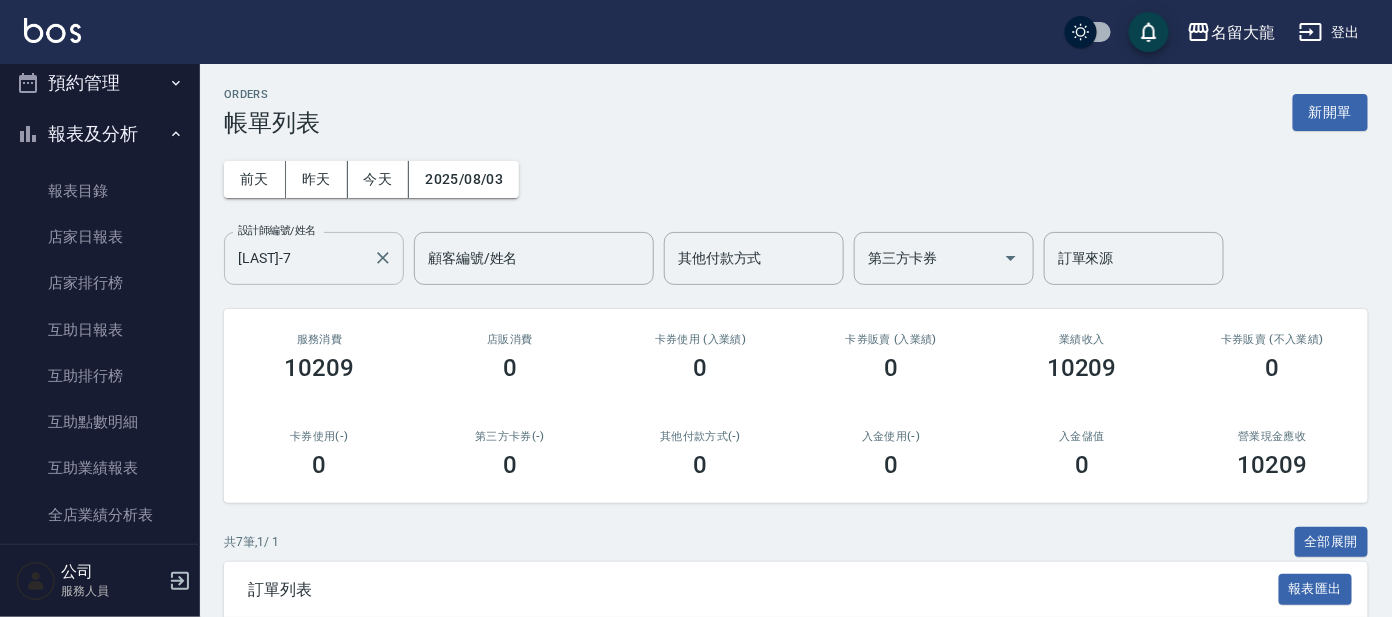 click on "[NAME] -7" at bounding box center [299, 258] 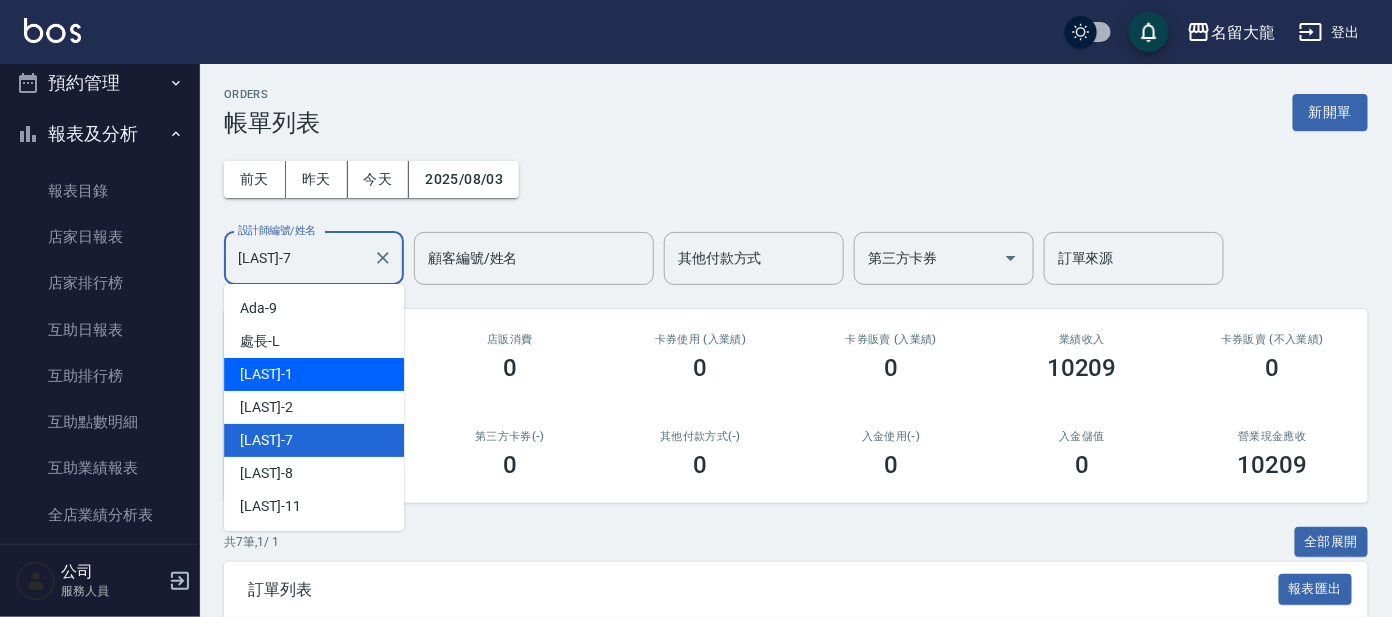 drag, startPoint x: 304, startPoint y: 365, endPoint x: 376, endPoint y: 400, distance: 80.05623 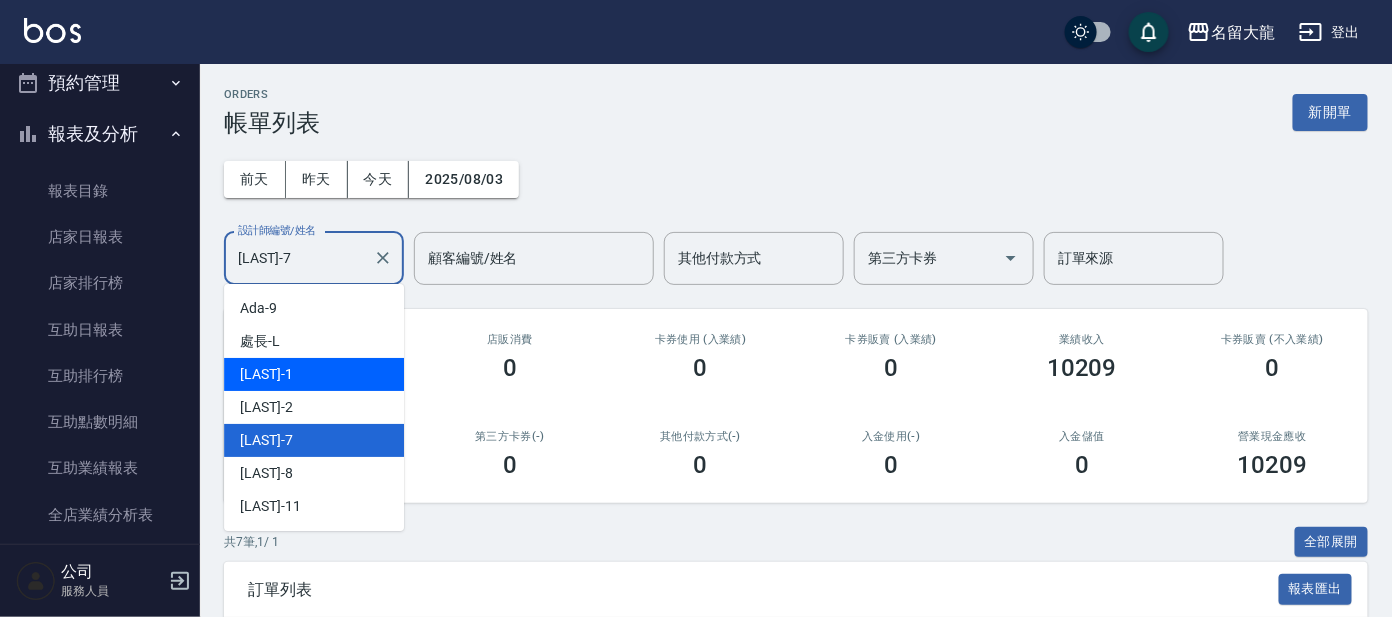 type on "宥里-1" 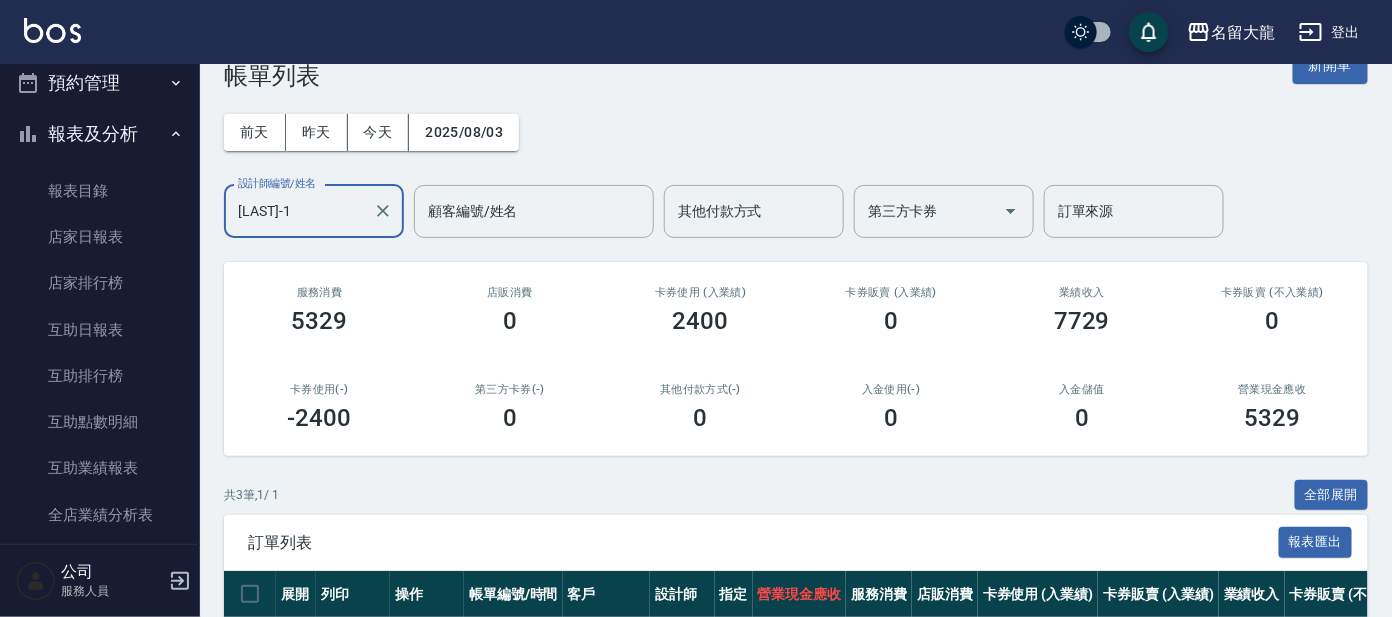 scroll, scrollTop: 288, scrollLeft: 0, axis: vertical 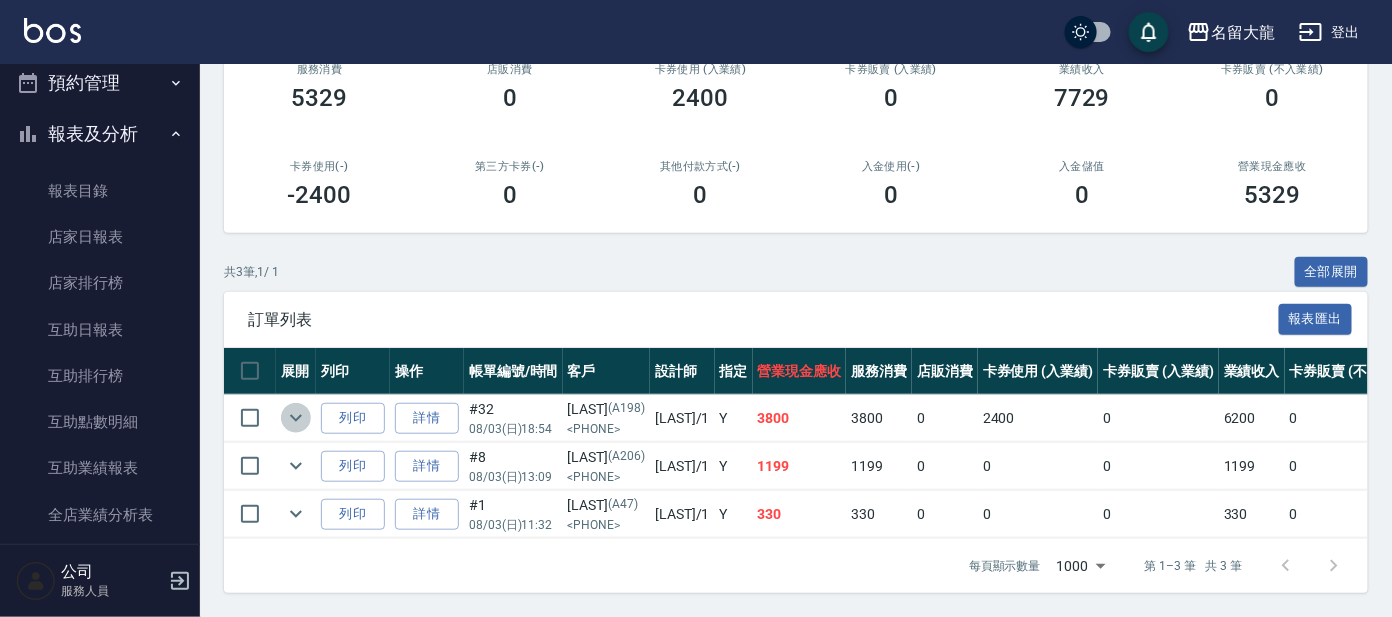 click 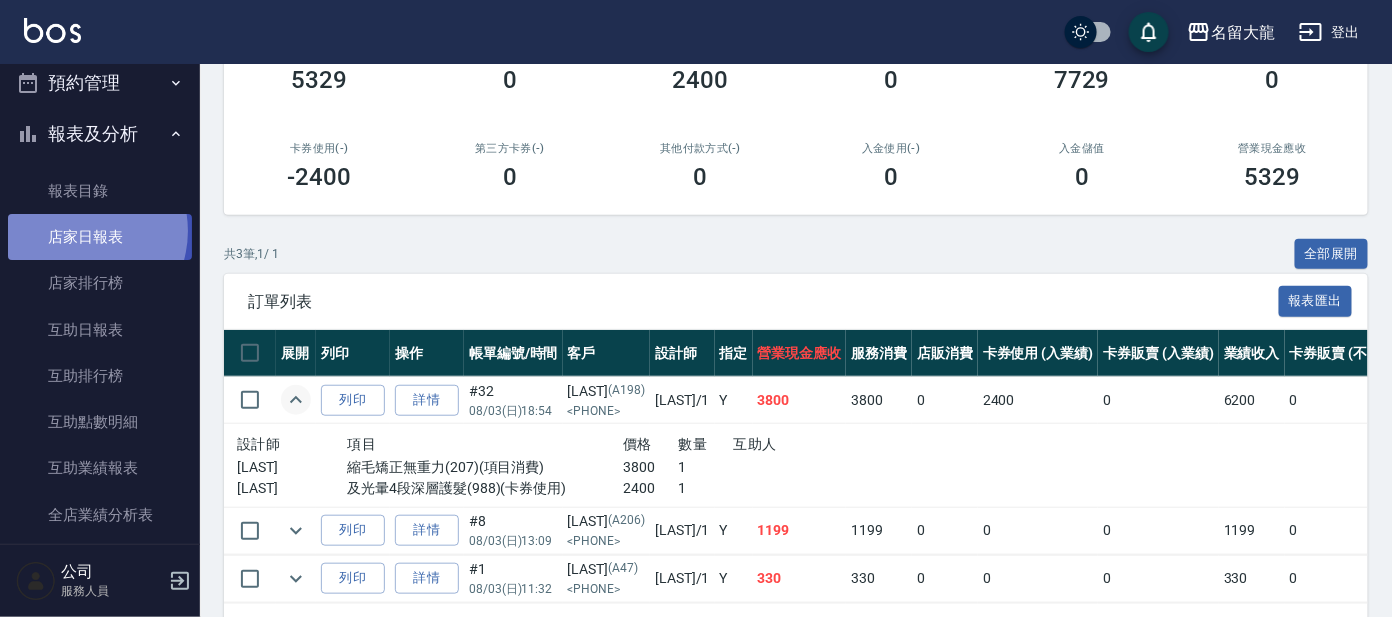 click on "店家日報表" at bounding box center (100, 237) 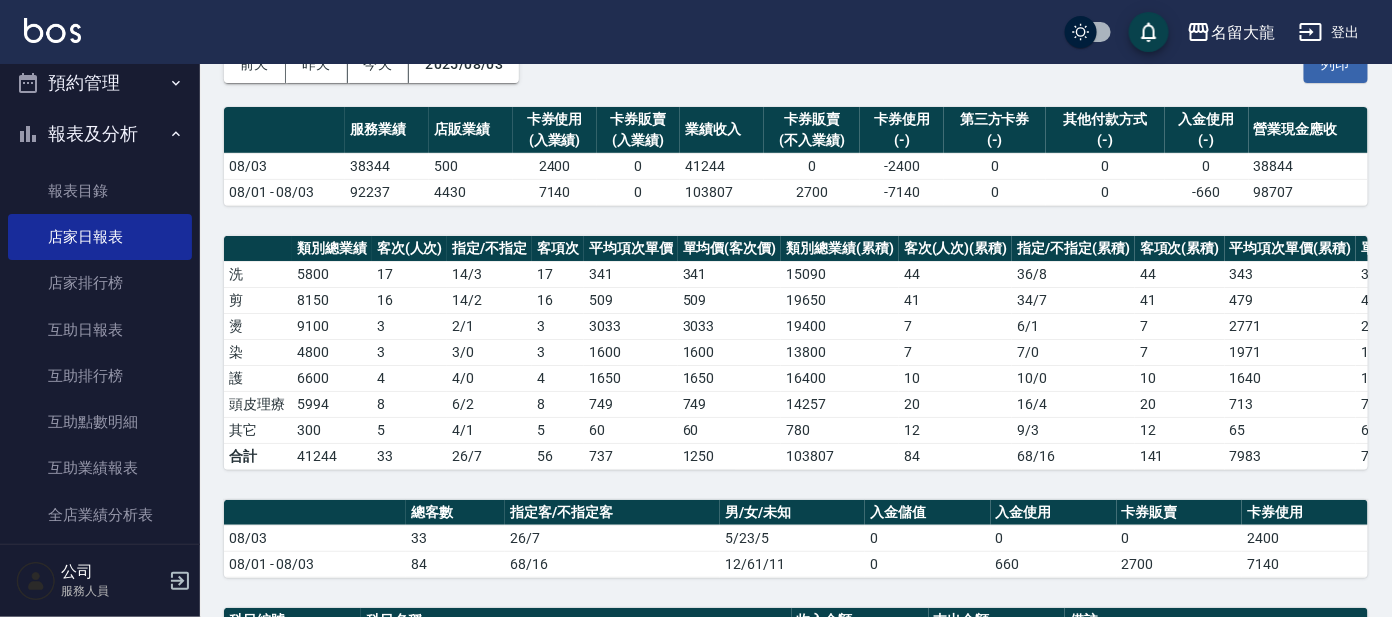 scroll, scrollTop: 618, scrollLeft: 0, axis: vertical 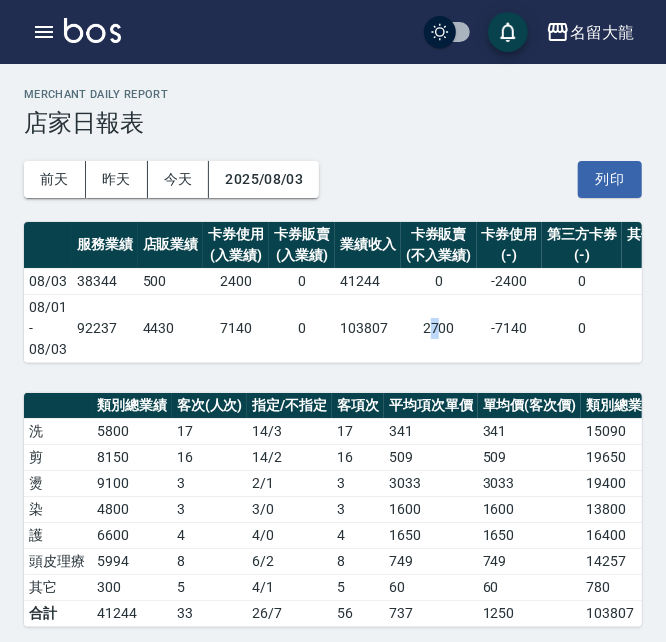 click on "2700" at bounding box center [439, 328] 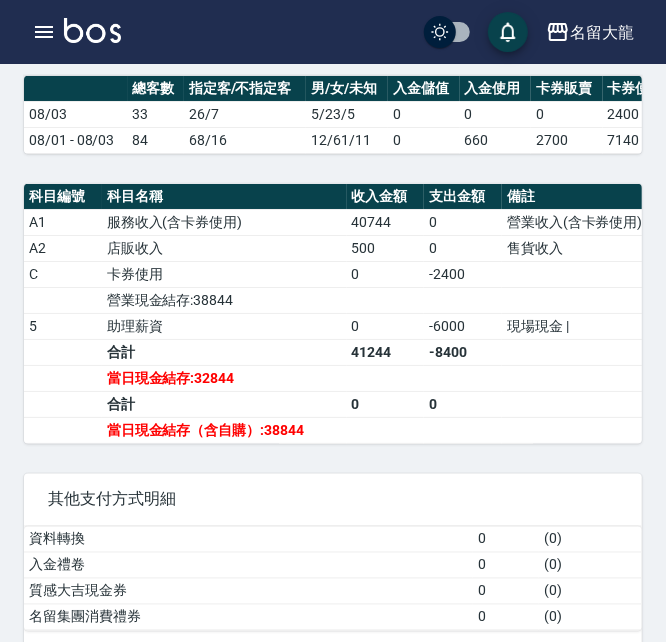scroll, scrollTop: 624, scrollLeft: 0, axis: vertical 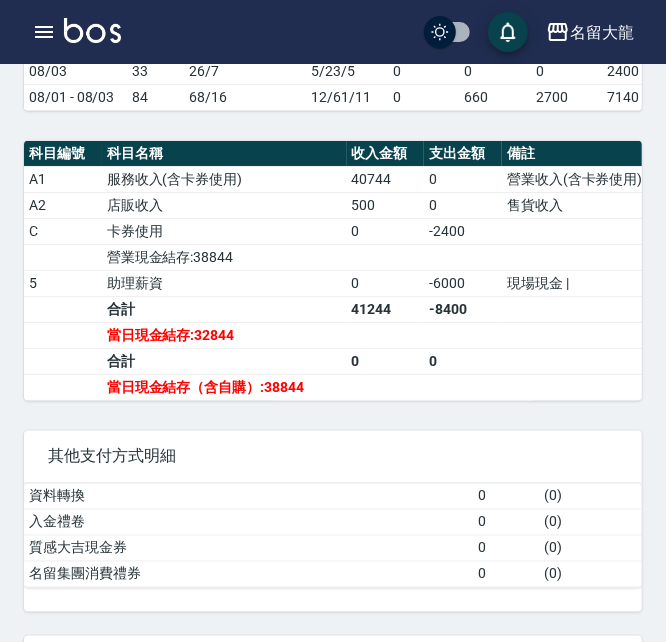 click on "合計" at bounding box center (224, 309) 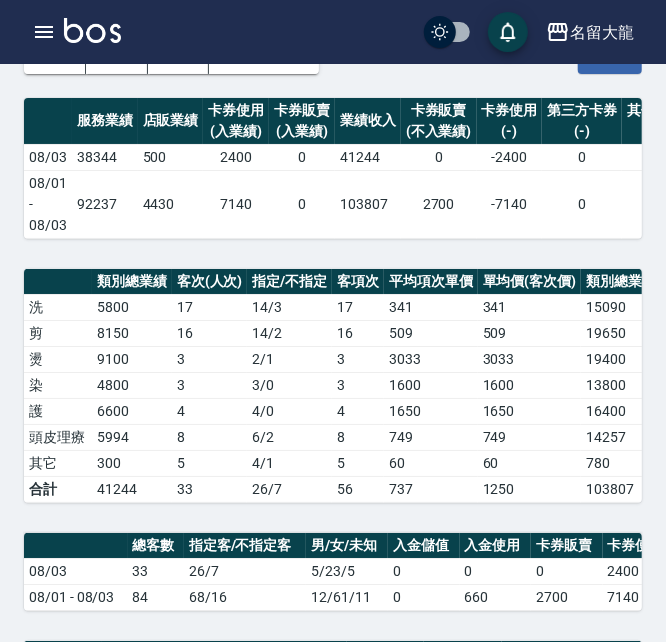 scroll, scrollTop: 249, scrollLeft: 0, axis: vertical 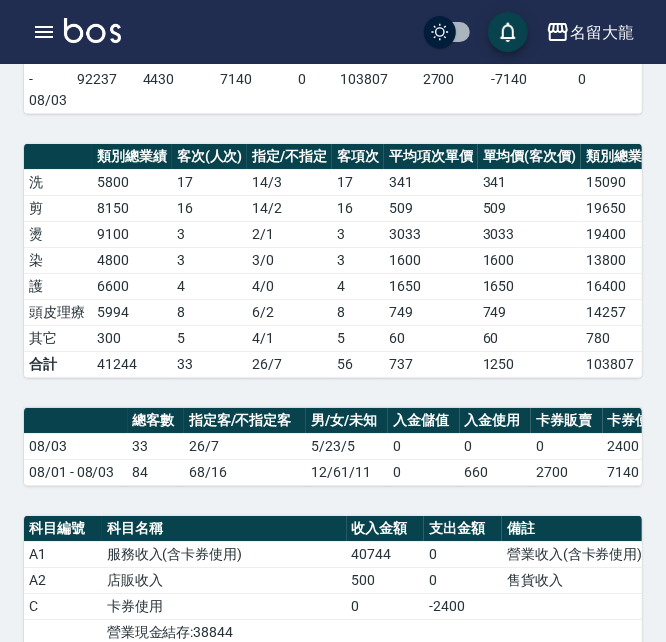 click on "749" at bounding box center [530, 312] 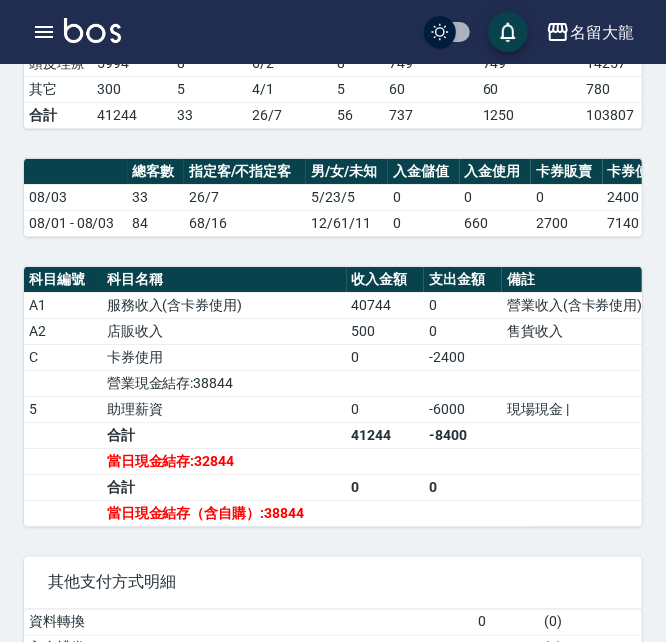 scroll, scrollTop: 499, scrollLeft: 0, axis: vertical 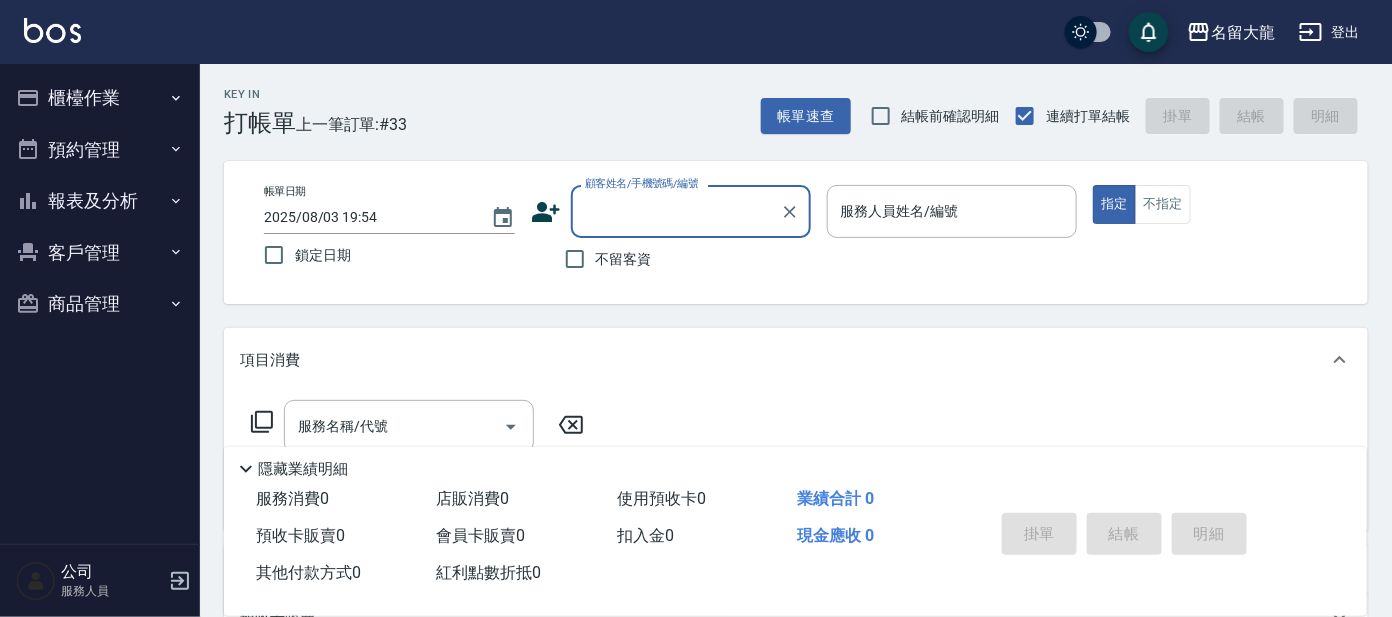 click on "櫃檯作業" at bounding box center (100, 98) 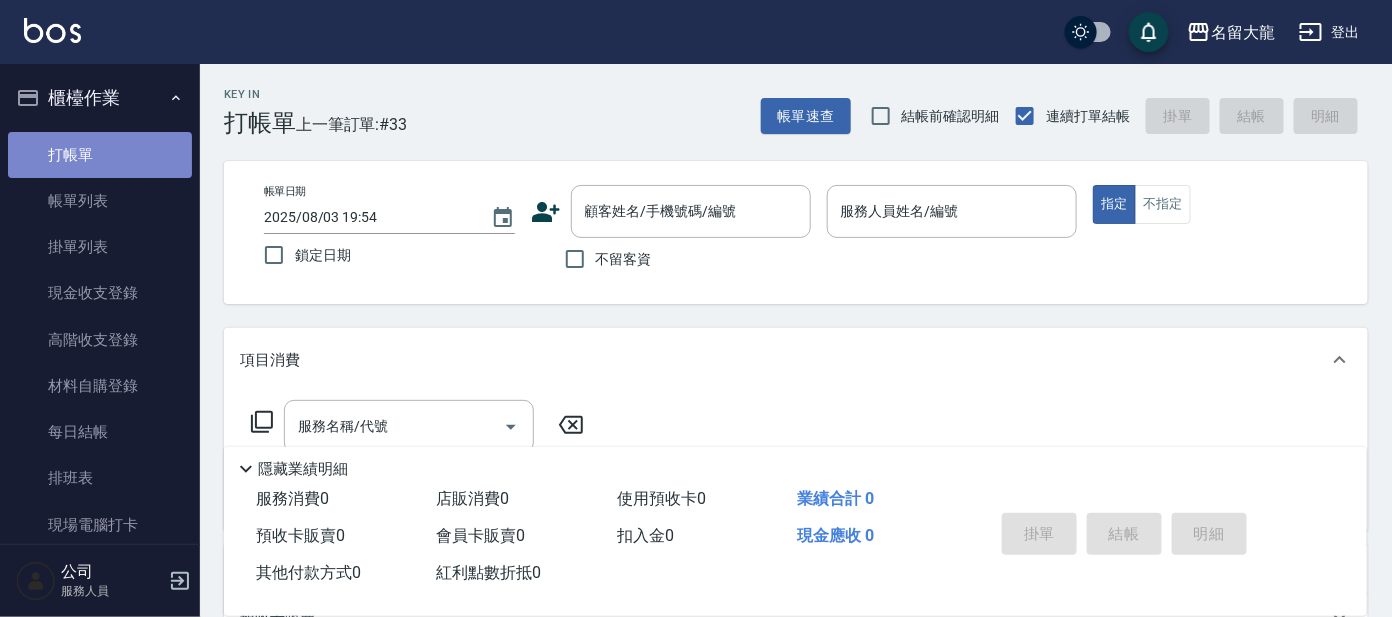 click on "打帳單" at bounding box center (100, 155) 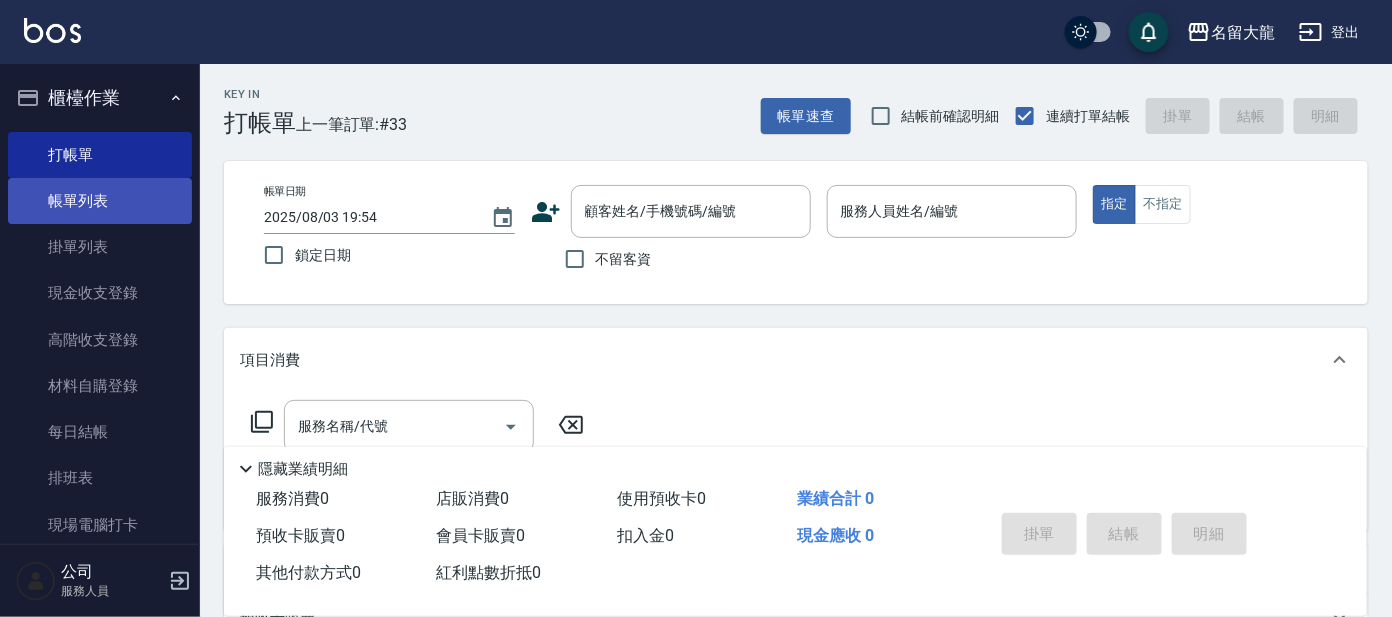 click on "帳單列表" at bounding box center [100, 201] 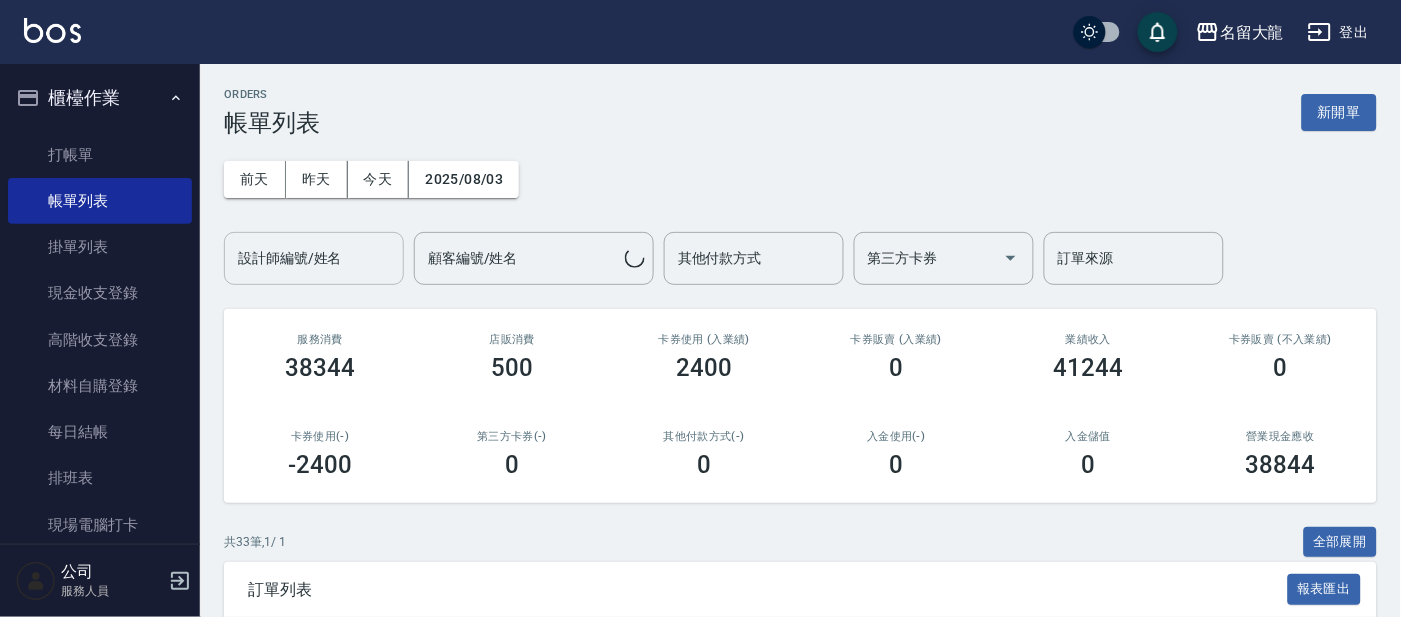 click on "設計師編號/姓名 設計師編號/姓名" at bounding box center (314, 258) 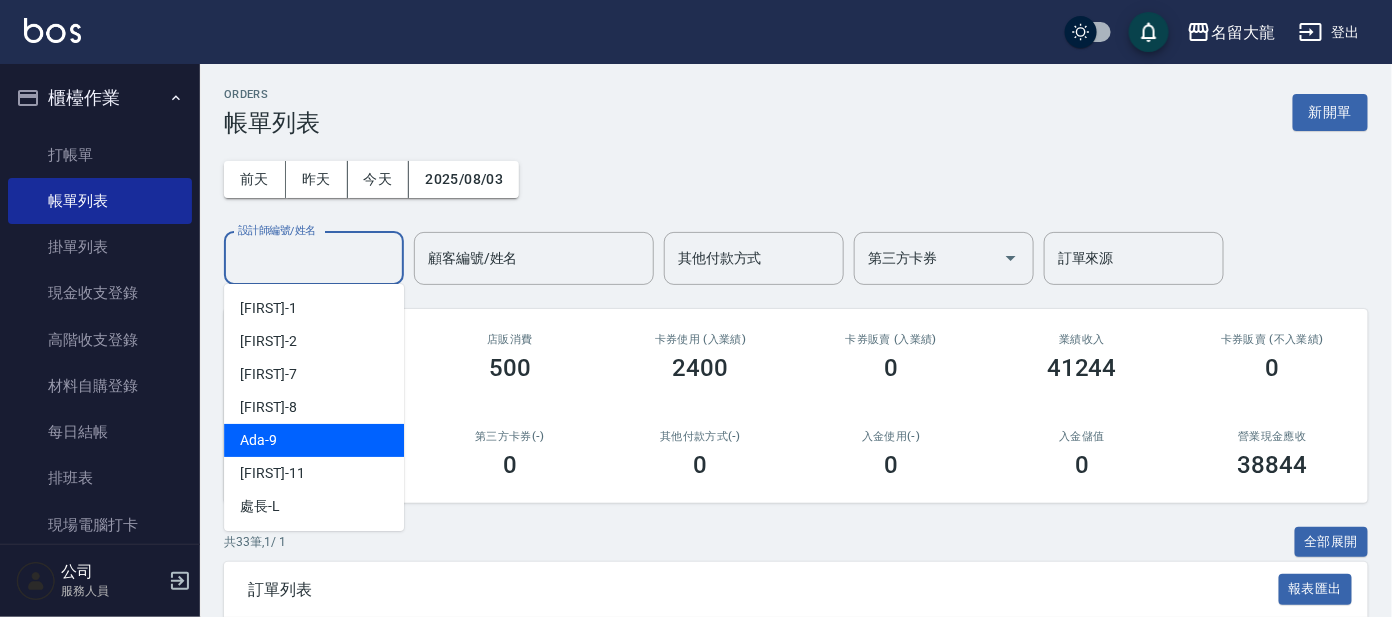click on "Ada -9" at bounding box center (314, 440) 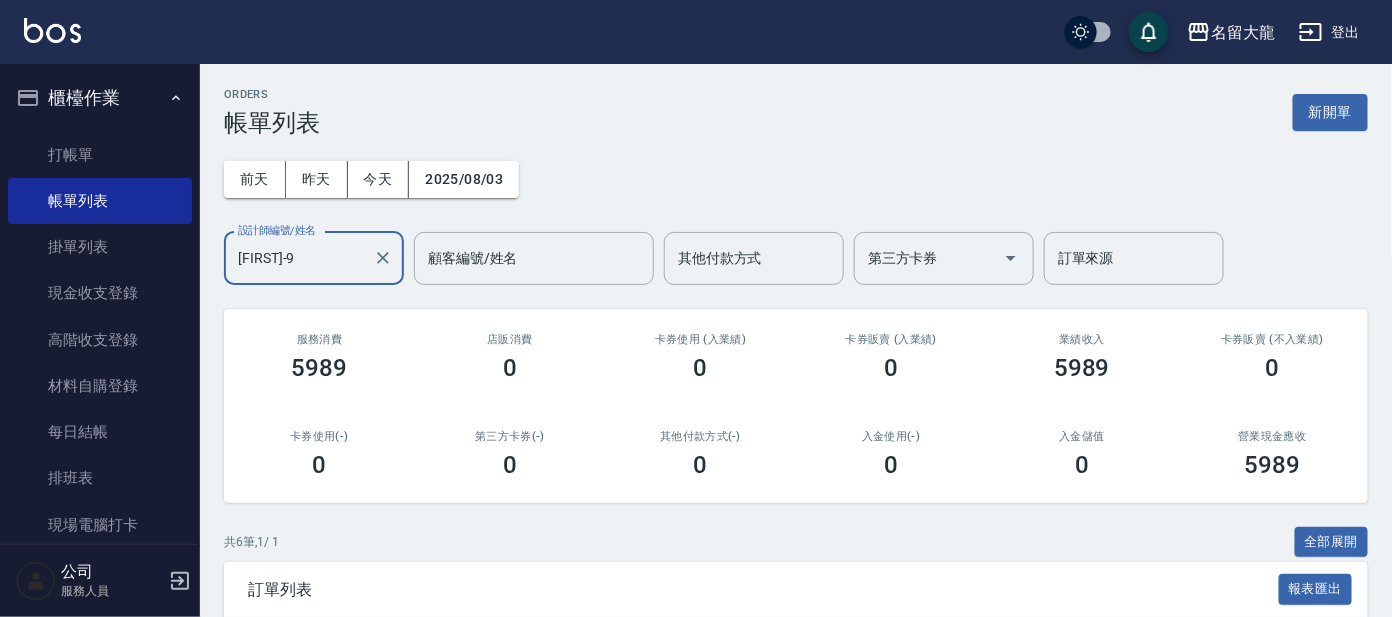 drag, startPoint x: 294, startPoint y: 240, endPoint x: 297, endPoint y: 254, distance: 14.3178215 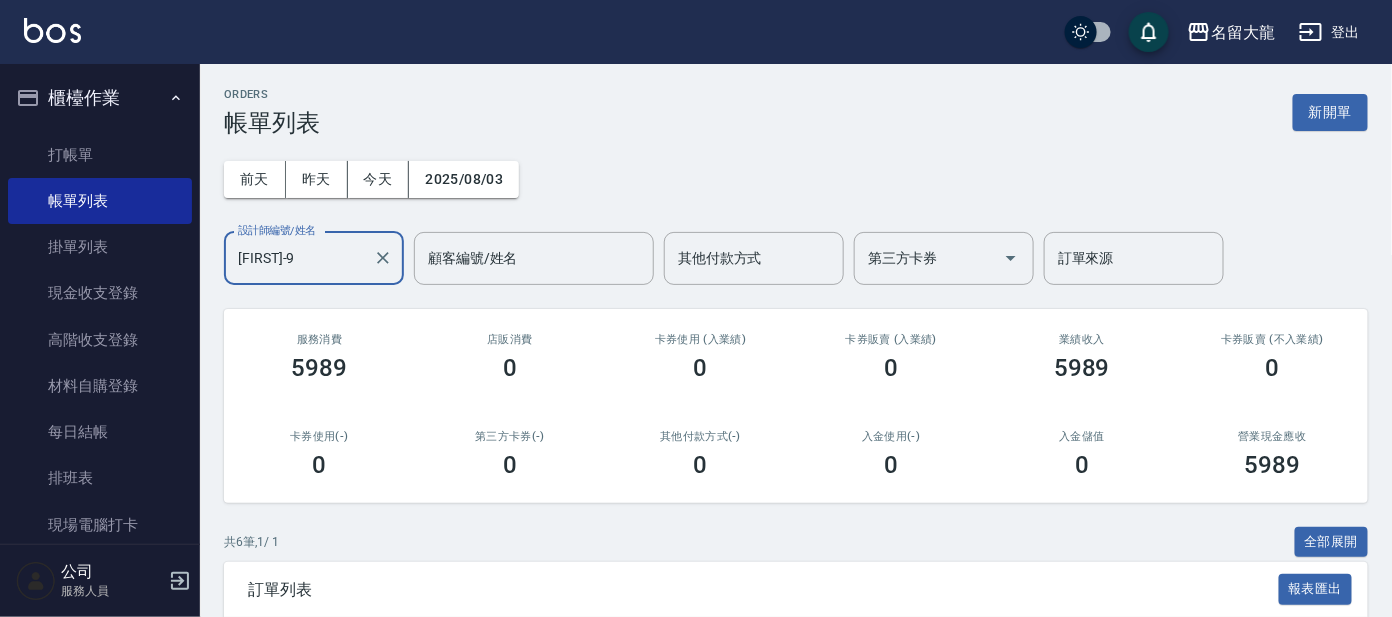 click on "Ada-9" at bounding box center (299, 258) 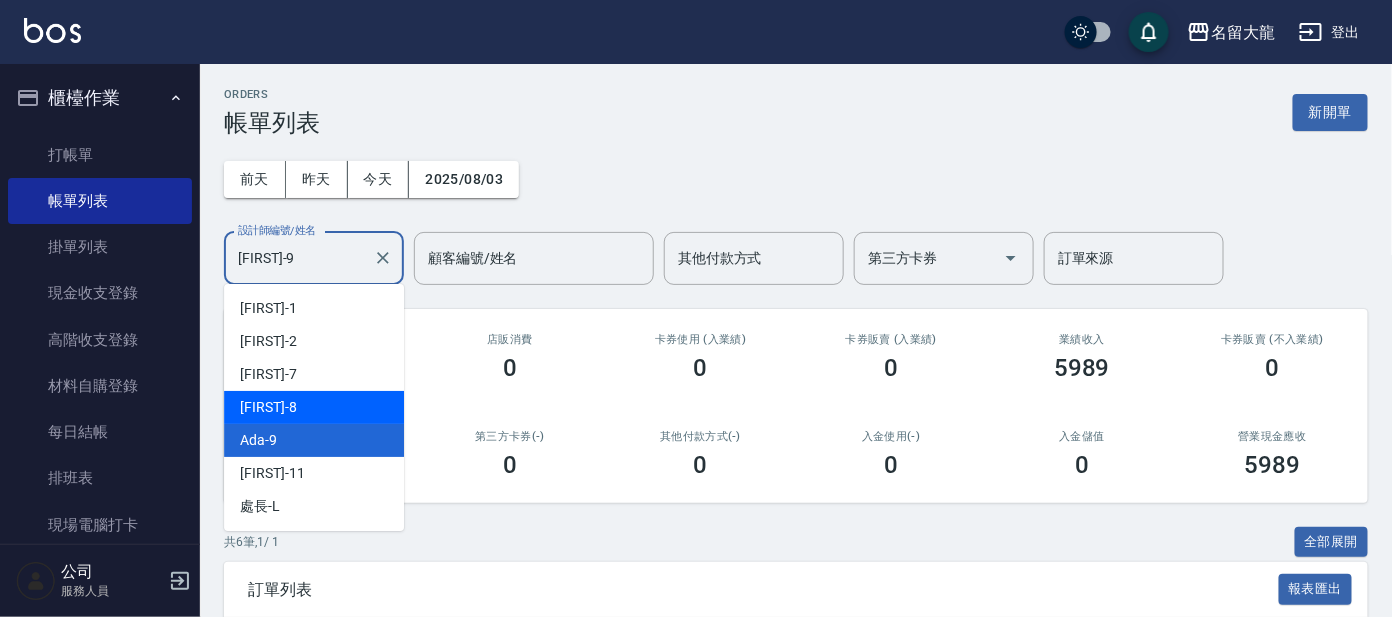 click on "亞璇 -8" at bounding box center (314, 407) 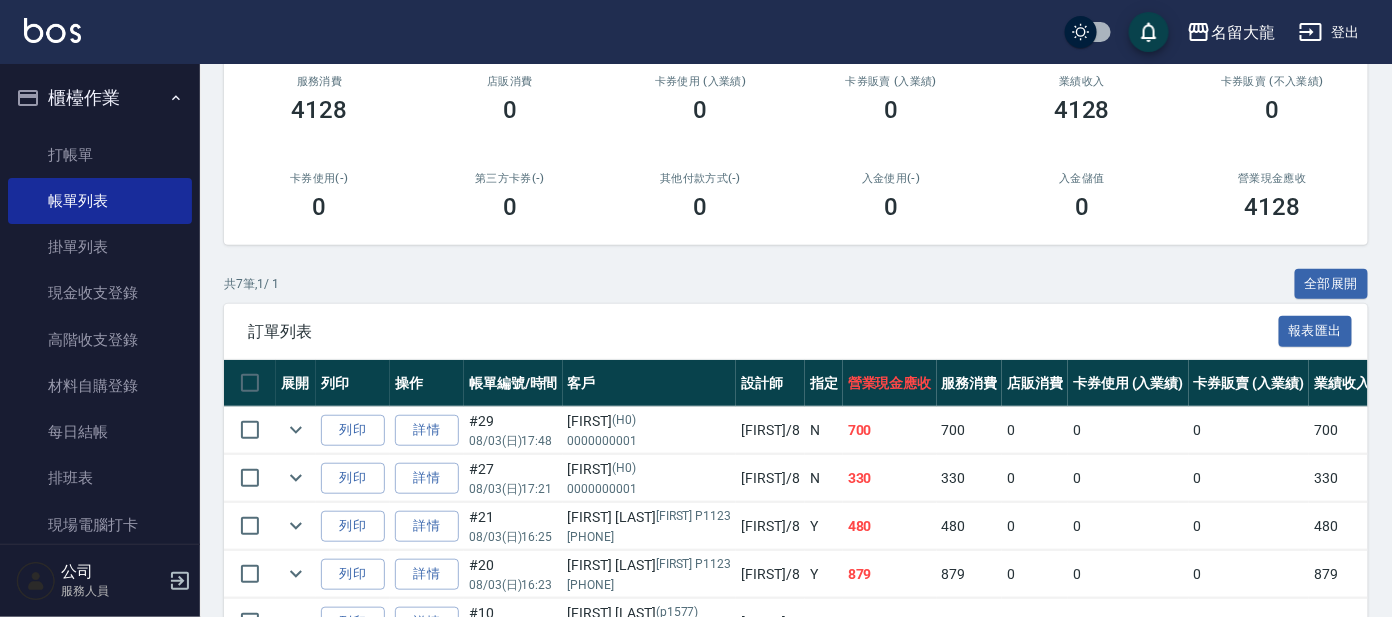 scroll, scrollTop: 479, scrollLeft: 0, axis: vertical 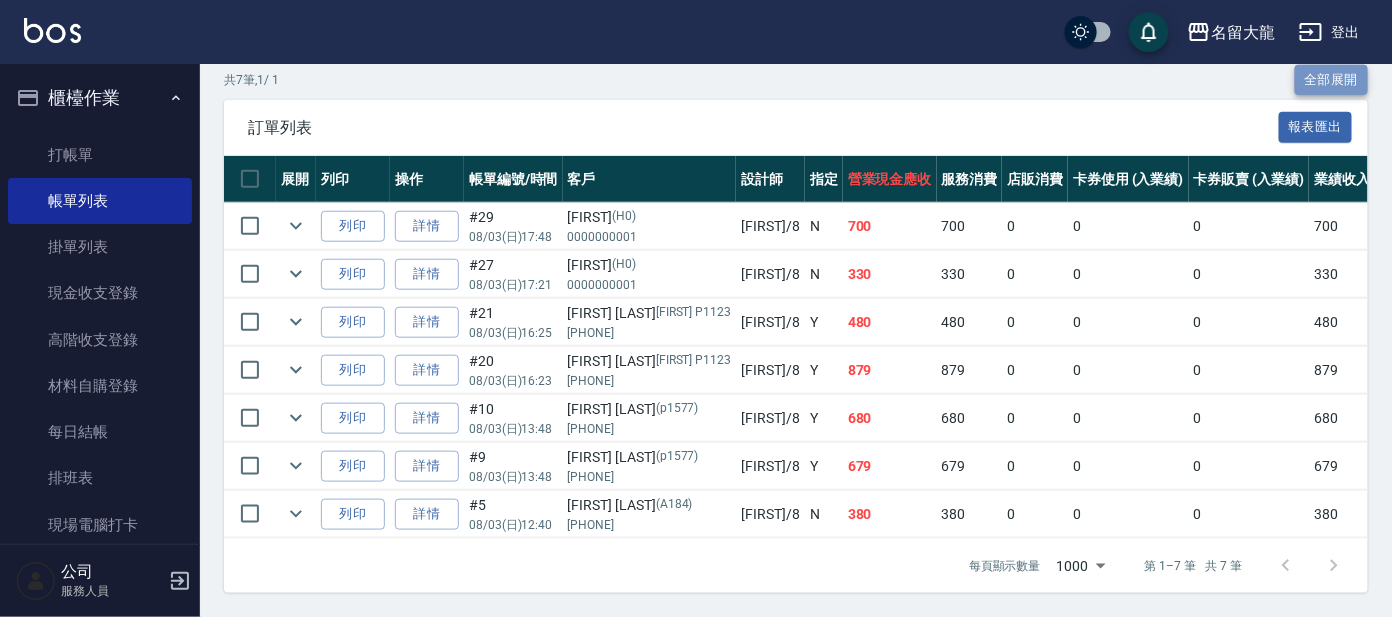 click on "全部展開" at bounding box center [1332, 80] 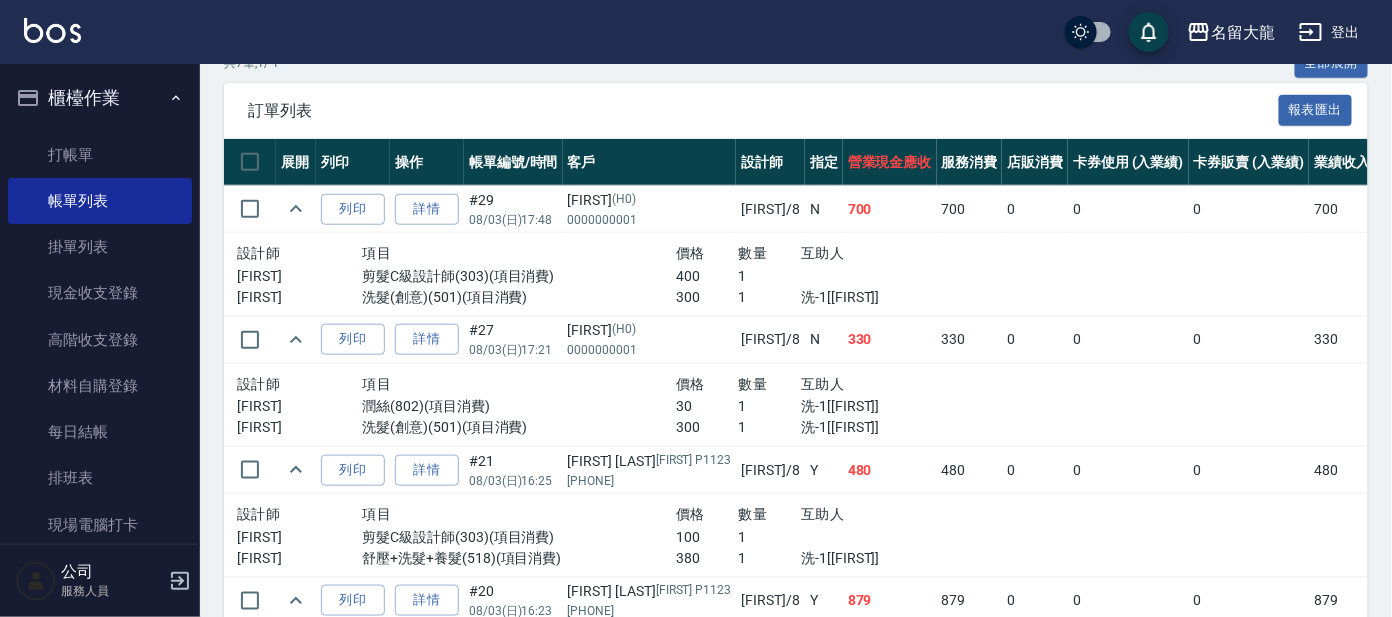 drag, startPoint x: 300, startPoint y: 336, endPoint x: 542, endPoint y: 396, distance: 249.32709 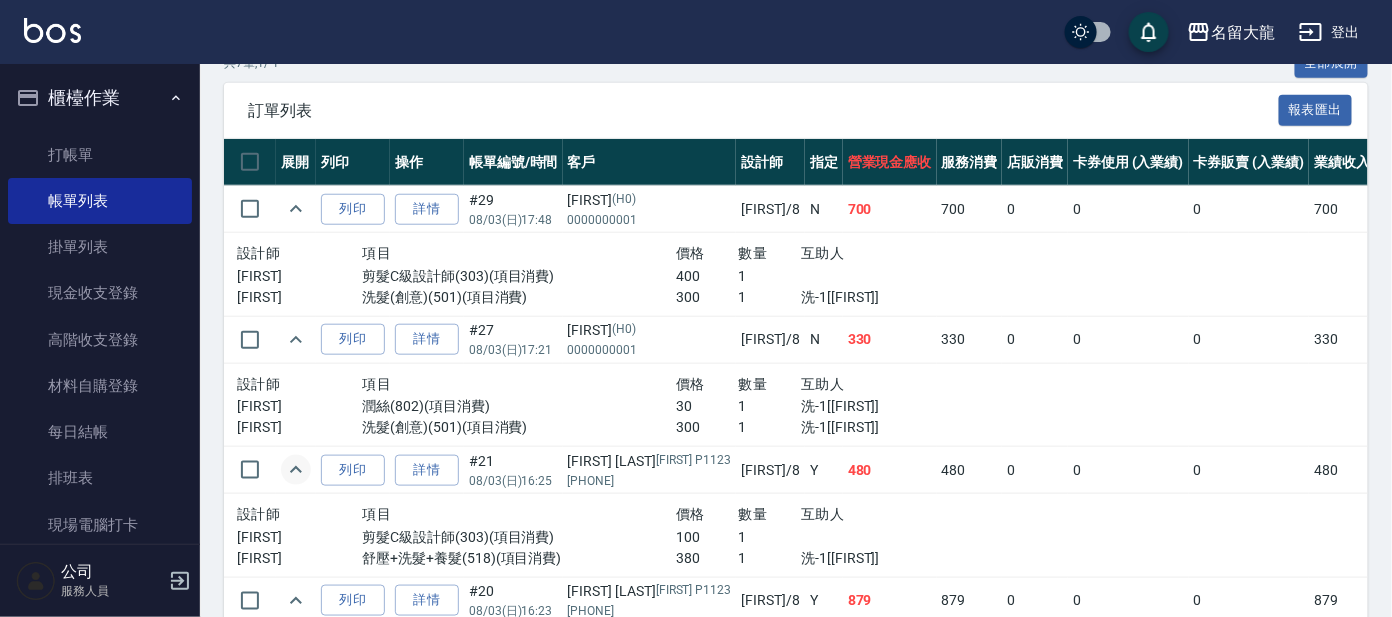 click 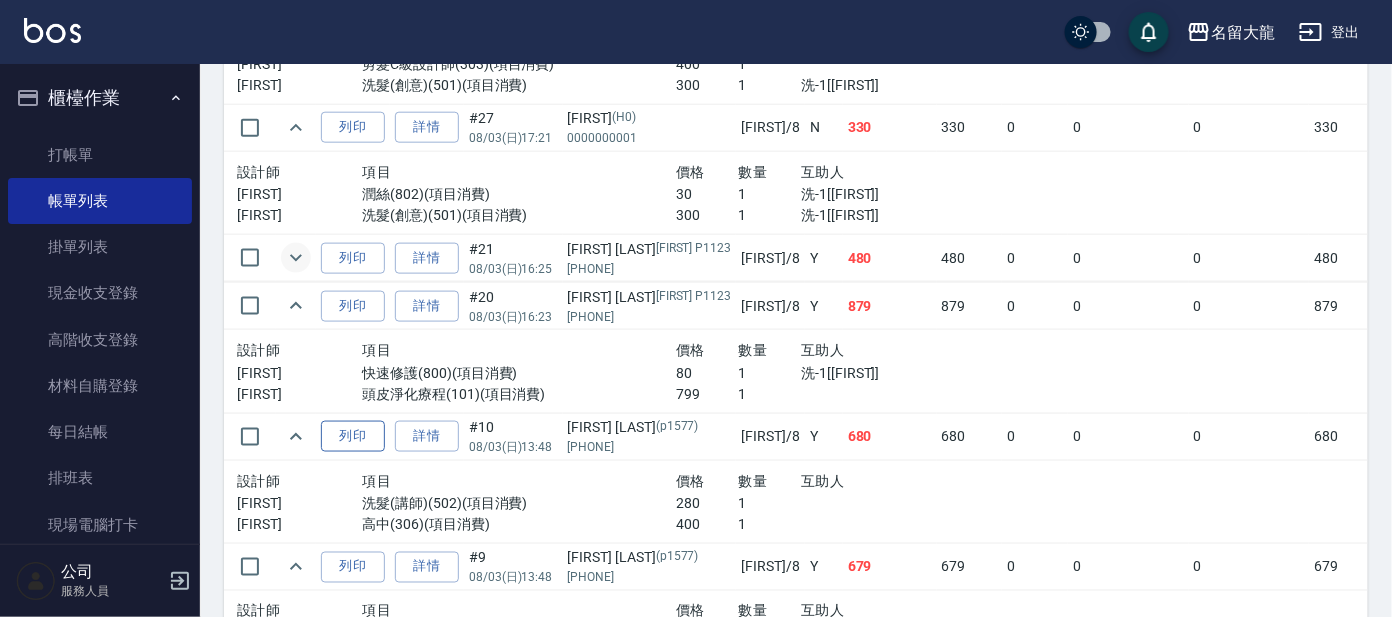 scroll, scrollTop: 729, scrollLeft: 0, axis: vertical 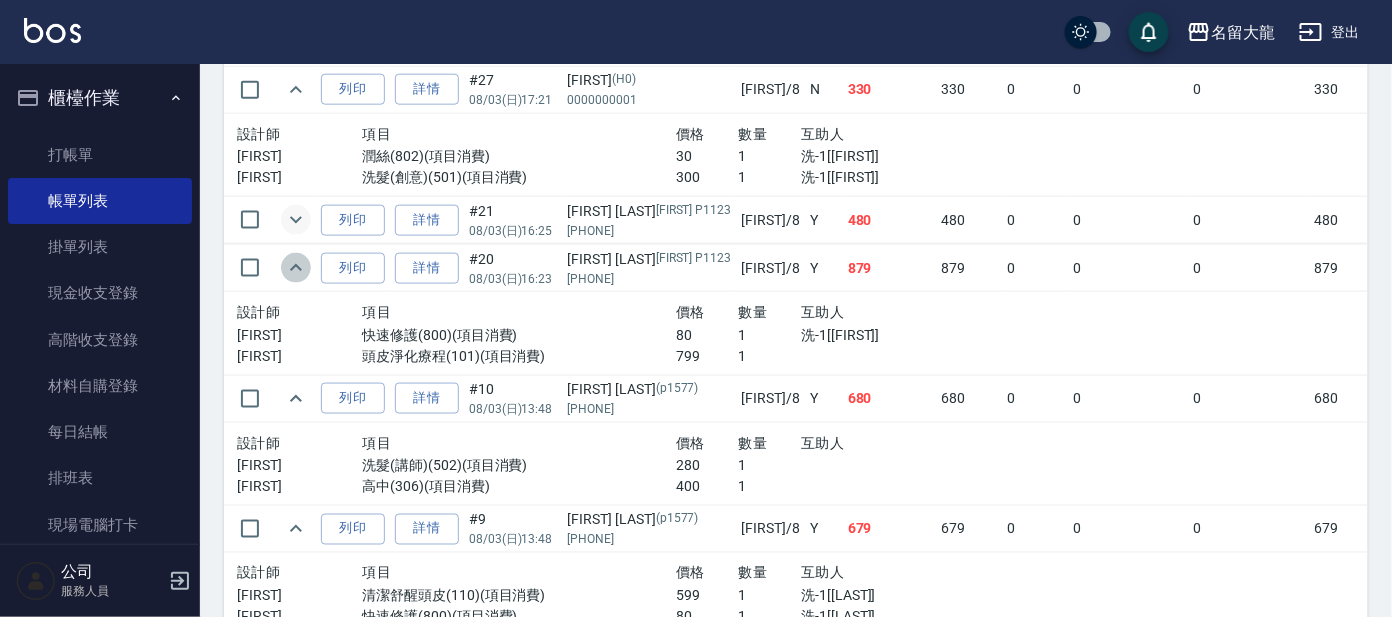 click 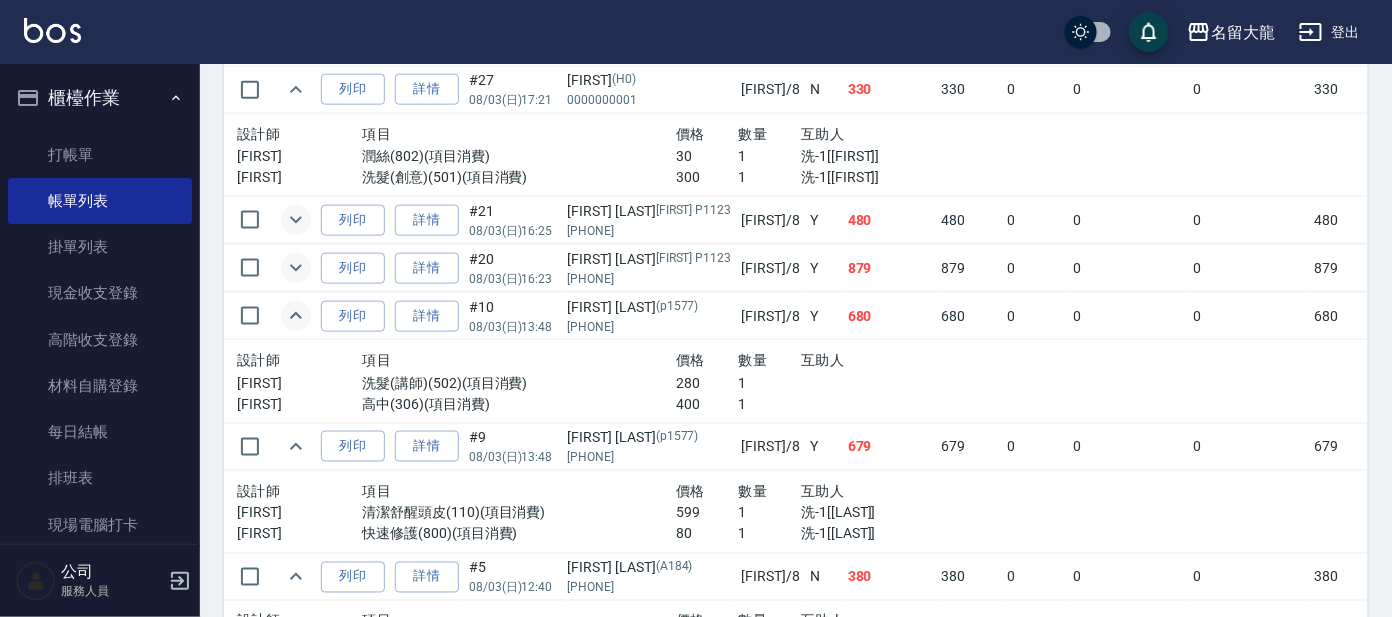 click 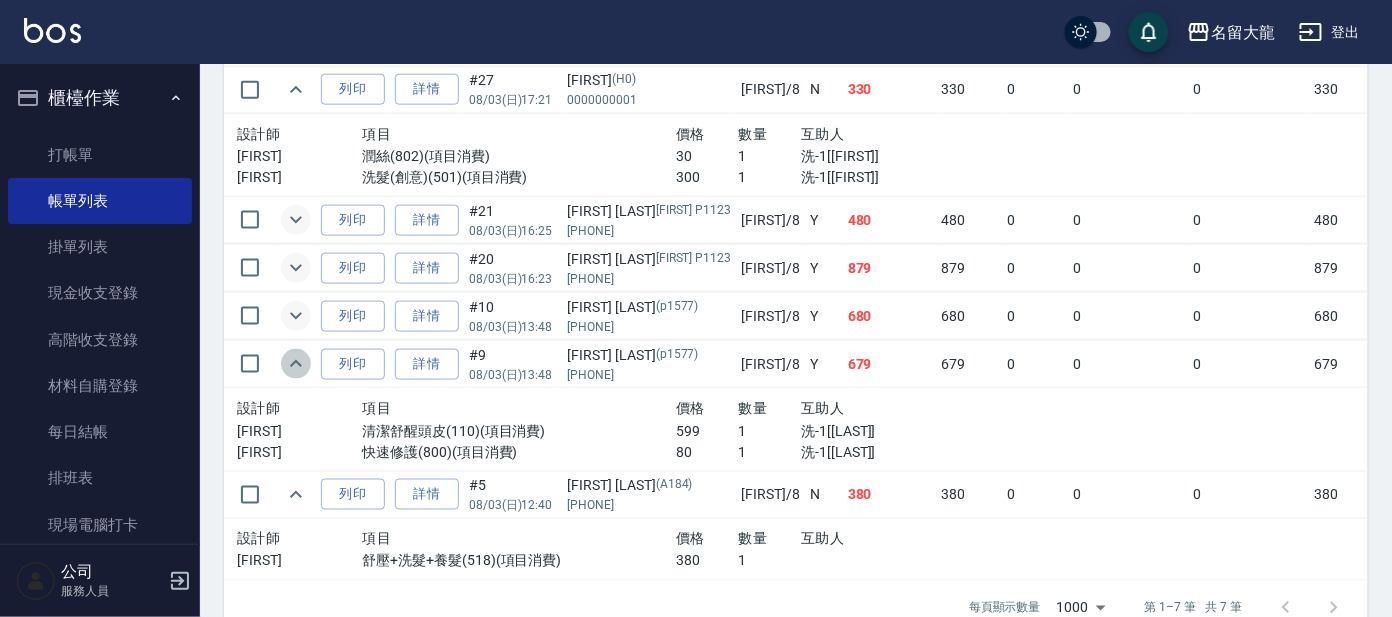 click 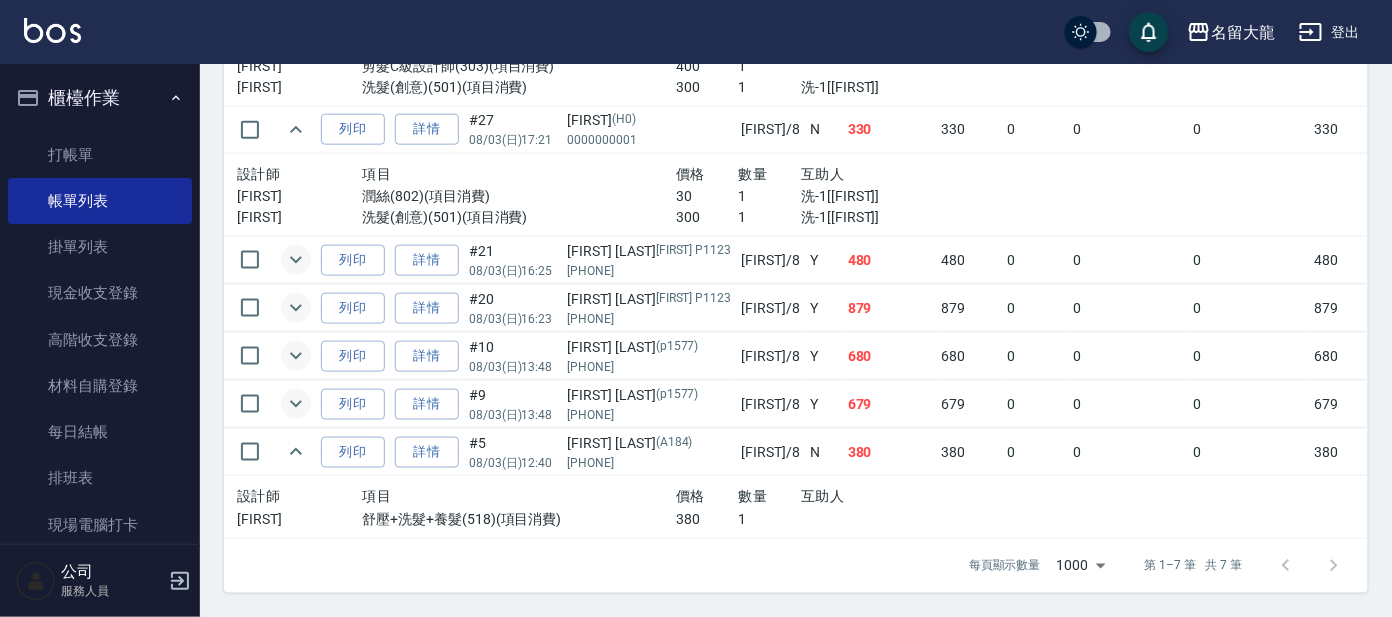 scroll, scrollTop: 706, scrollLeft: 0, axis: vertical 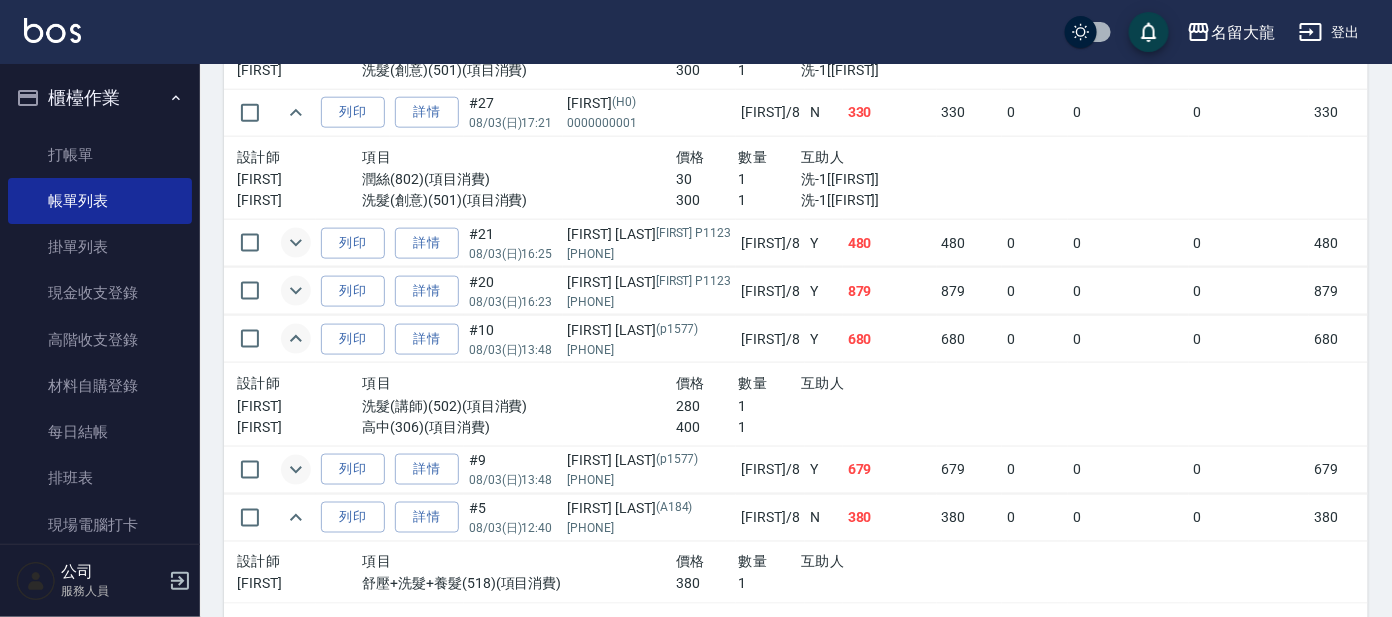 click 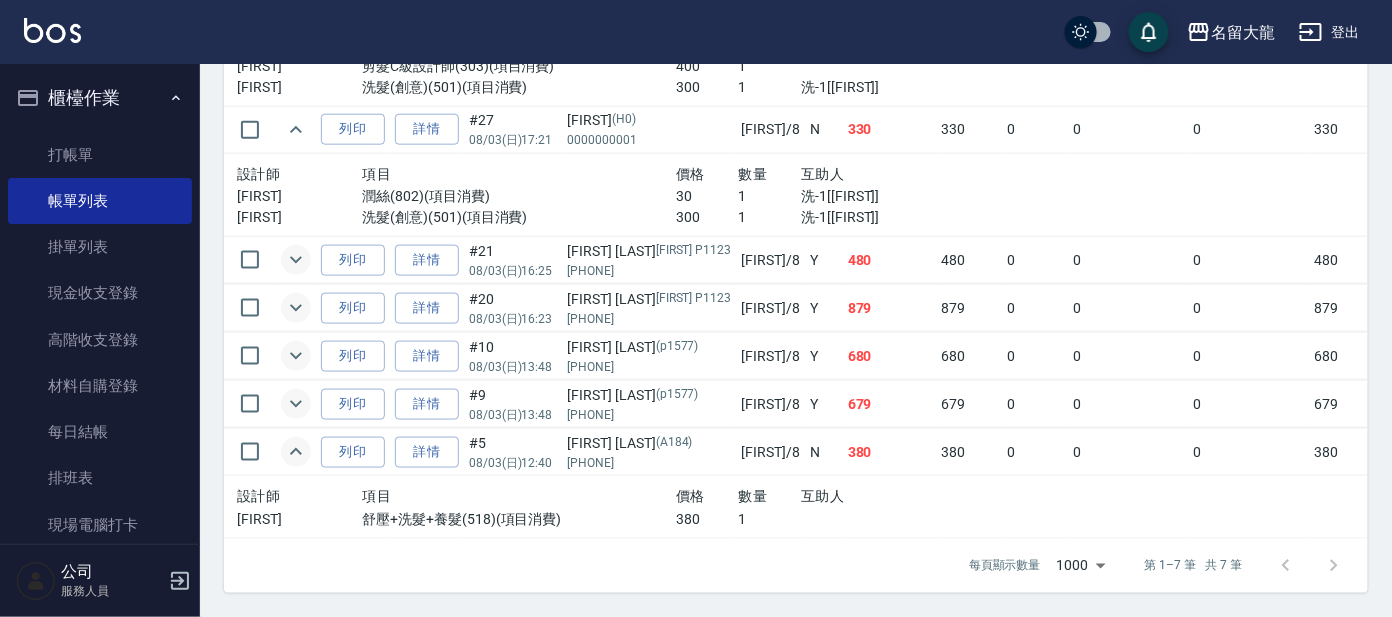 click 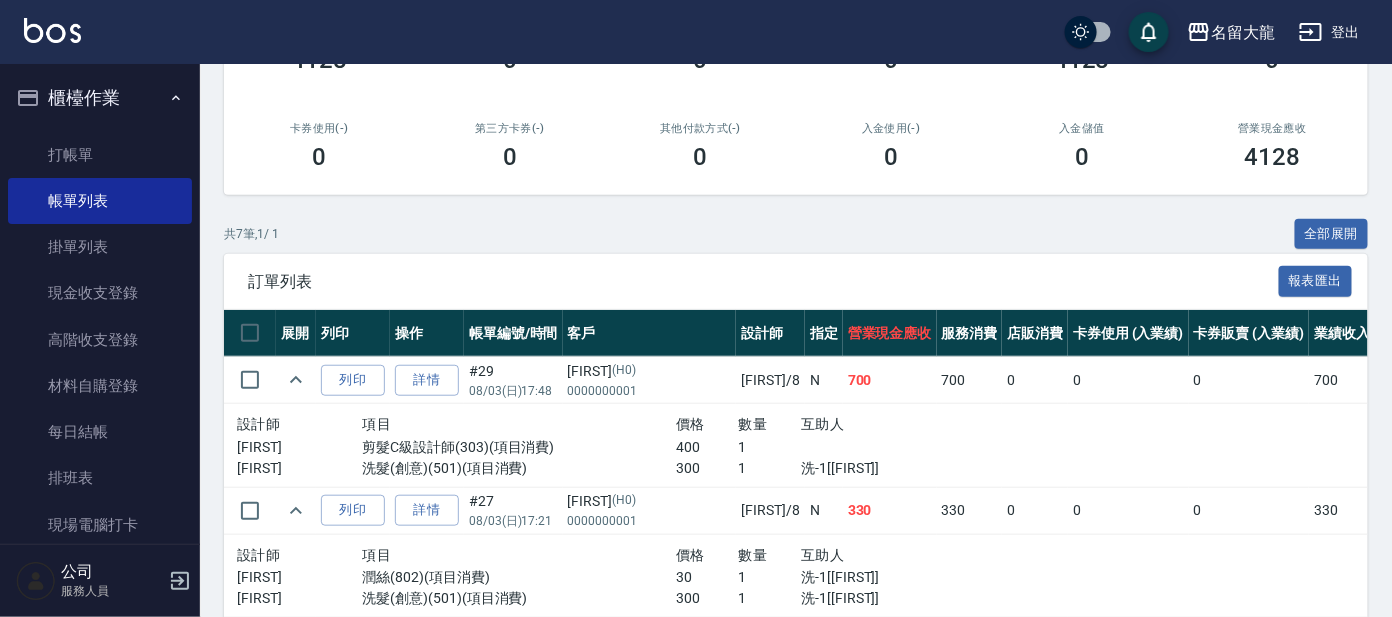 scroll, scrollTop: 269, scrollLeft: 0, axis: vertical 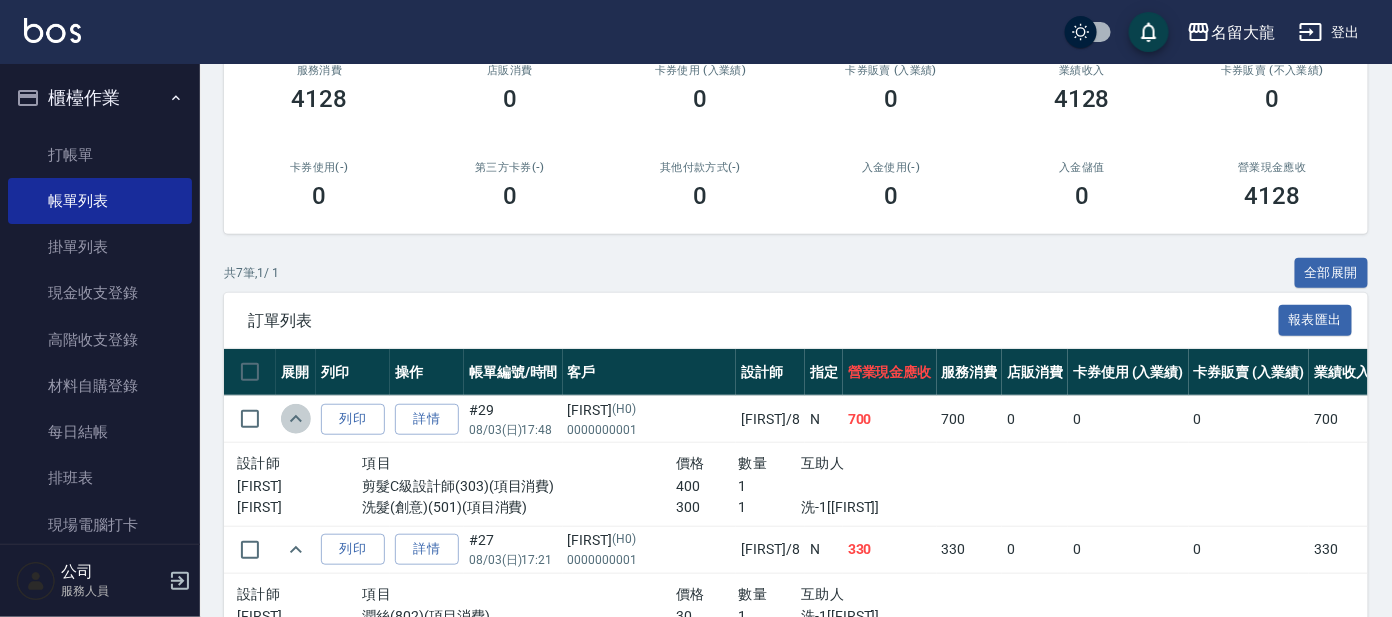 click 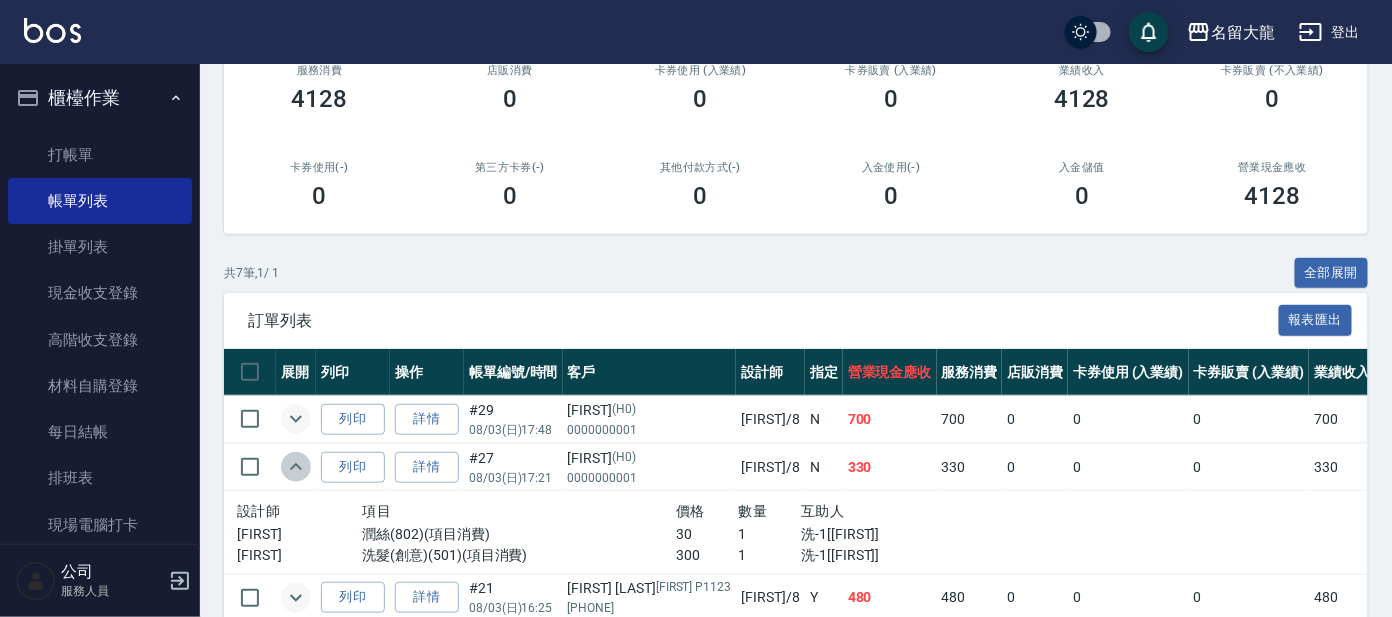 click 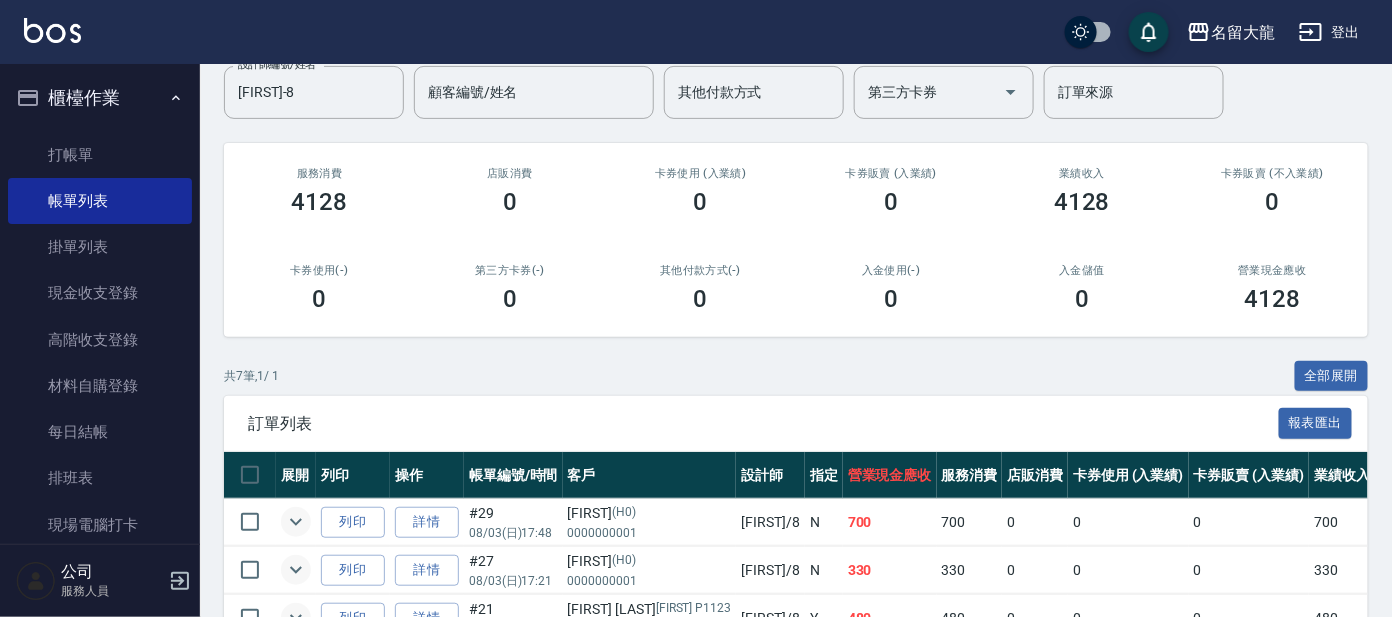 scroll, scrollTop: 0, scrollLeft: 0, axis: both 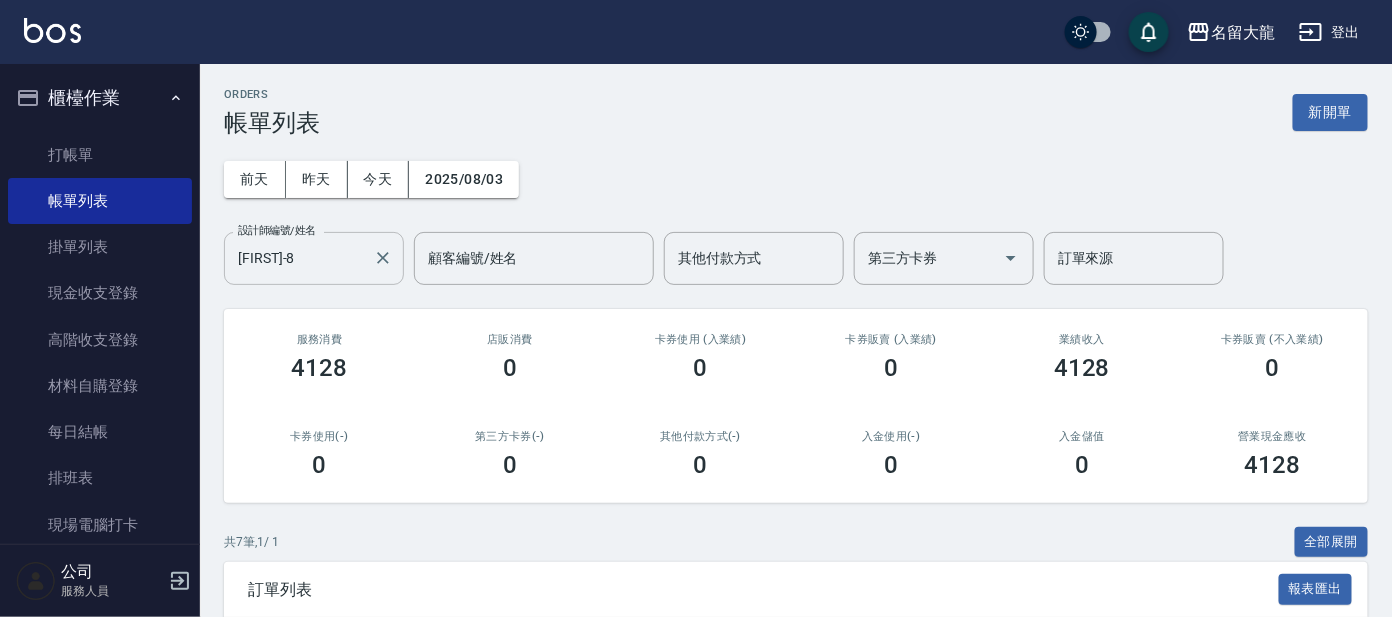 click on "亞璇-8" at bounding box center [299, 258] 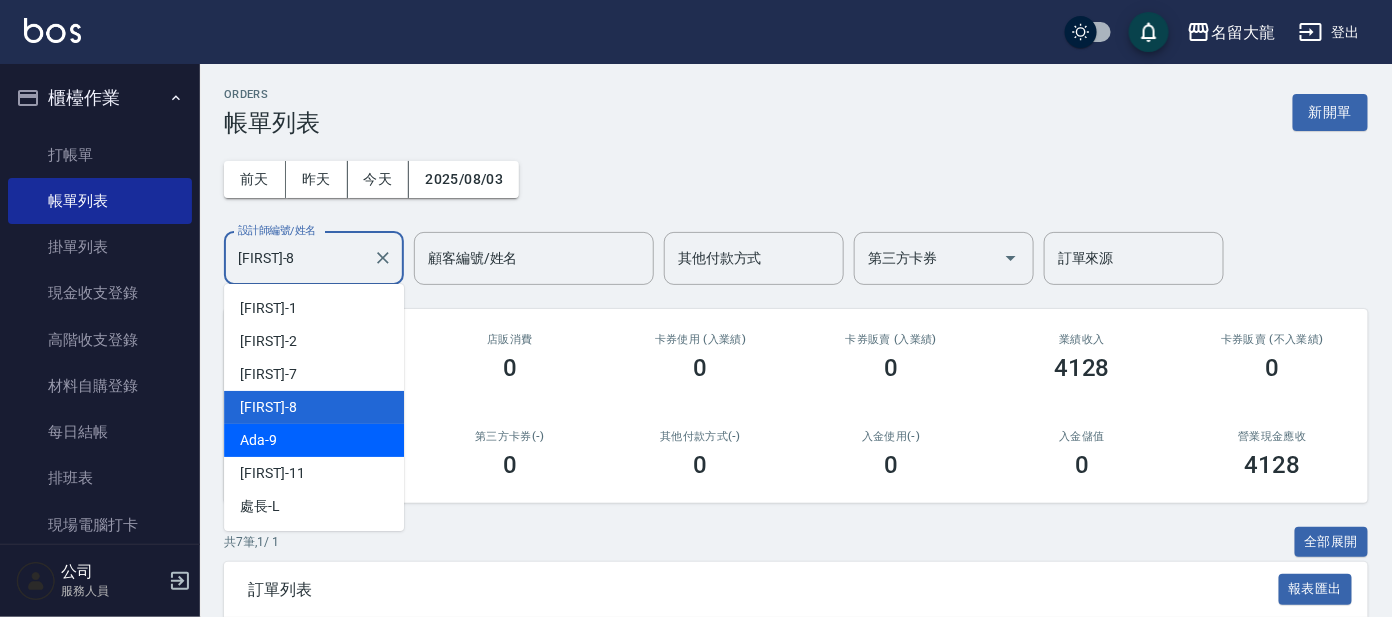 click on "Ada -9" at bounding box center (314, 440) 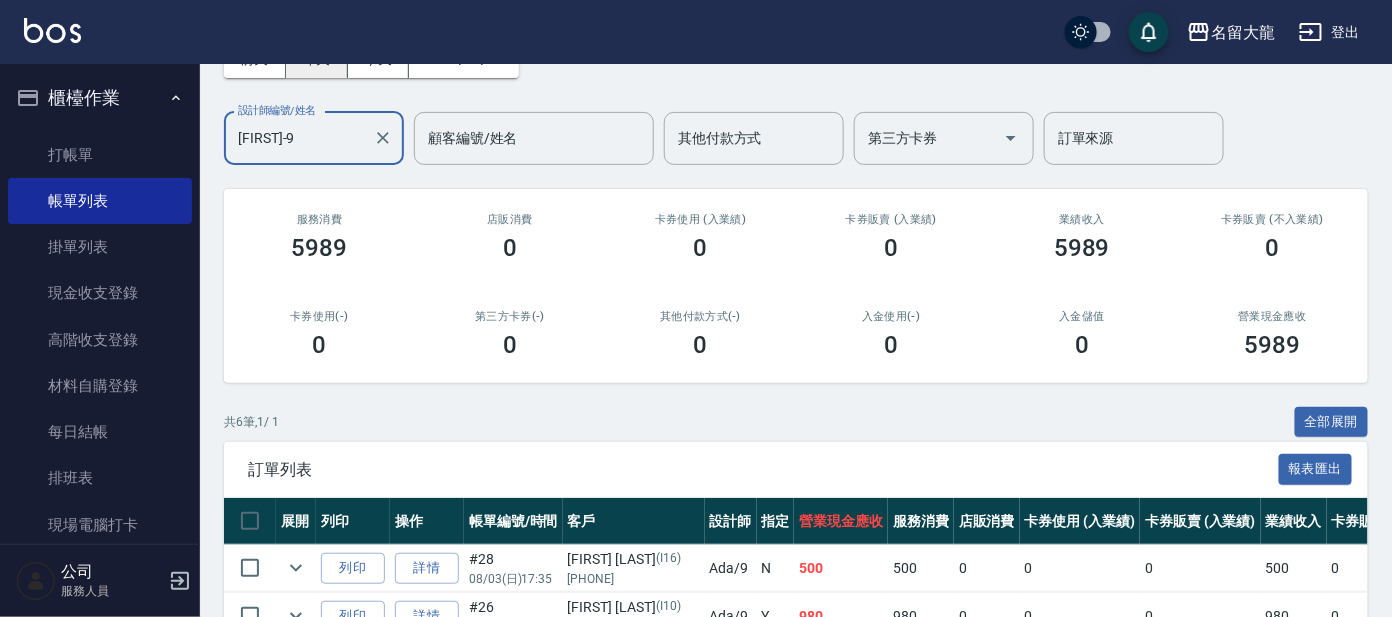 scroll, scrollTop: 0, scrollLeft: 0, axis: both 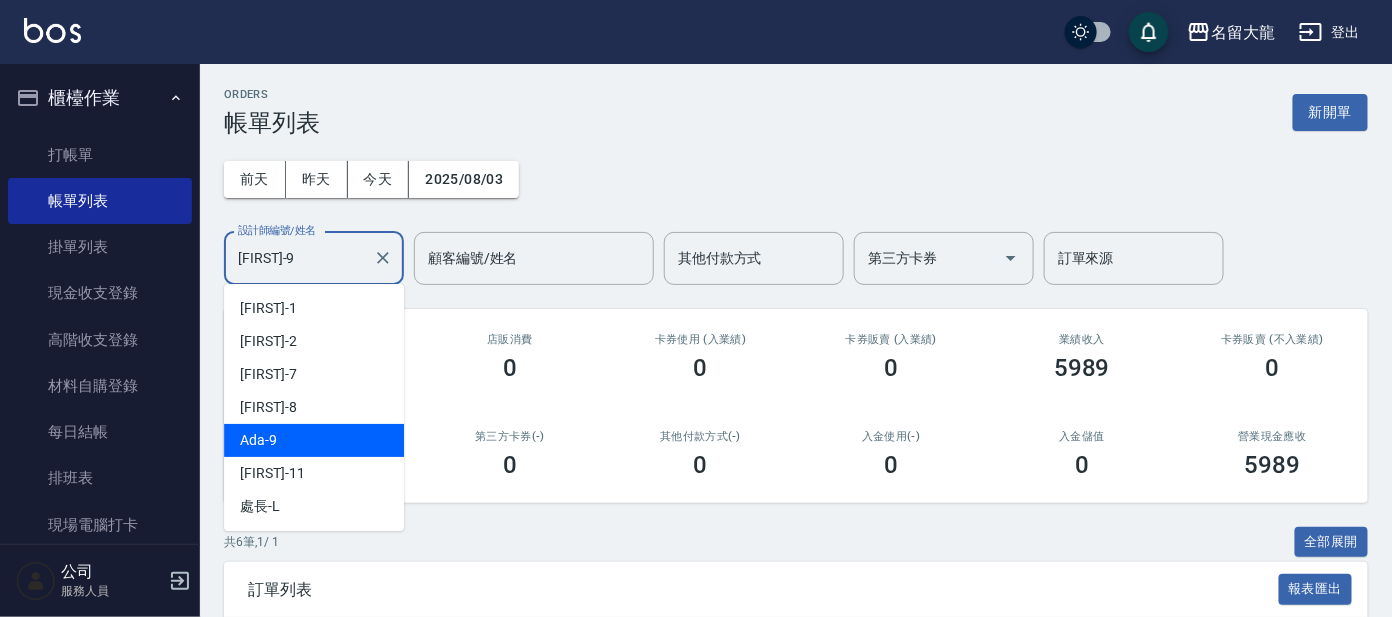 drag, startPoint x: 329, startPoint y: 246, endPoint x: 319, endPoint y: 264, distance: 20.59126 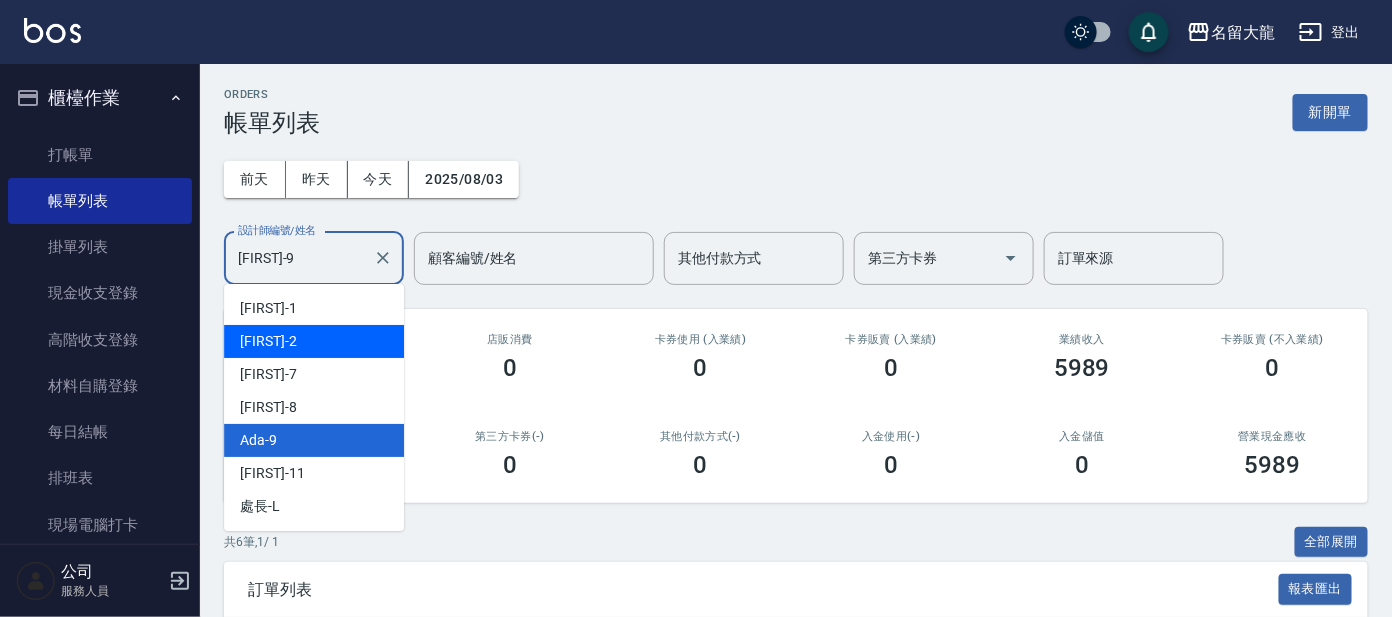 click on "美君 -2" at bounding box center [314, 341] 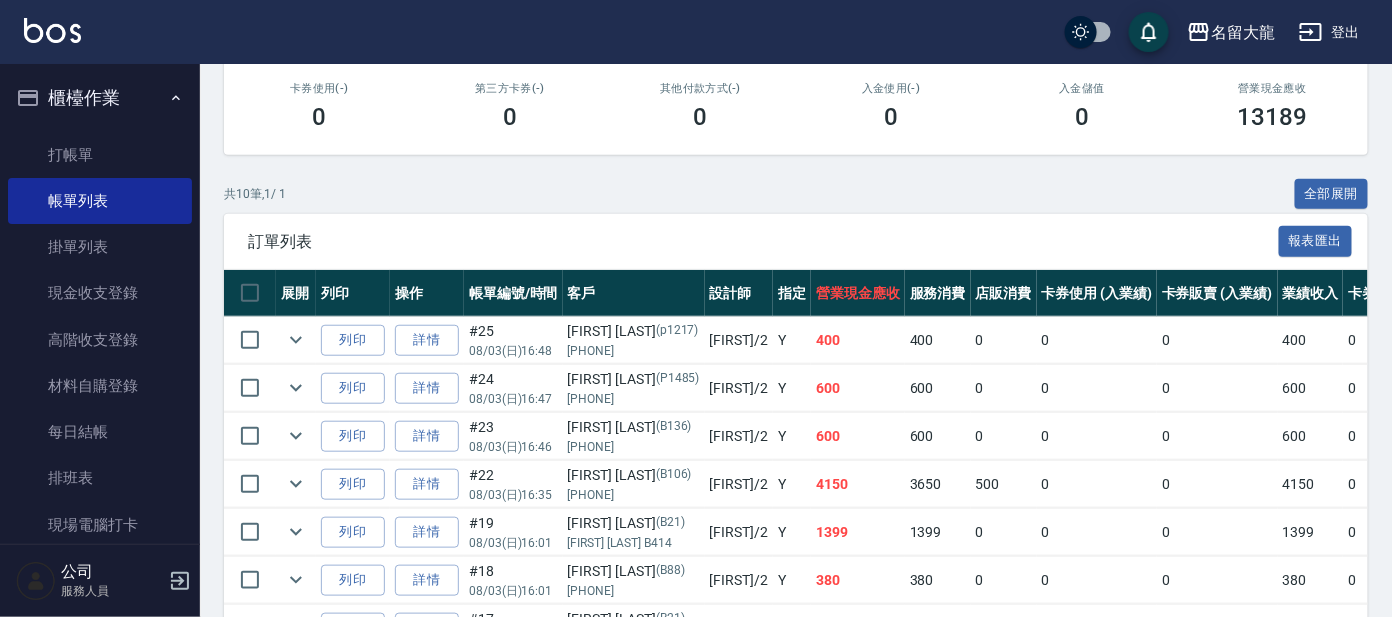 scroll, scrollTop: 123, scrollLeft: 0, axis: vertical 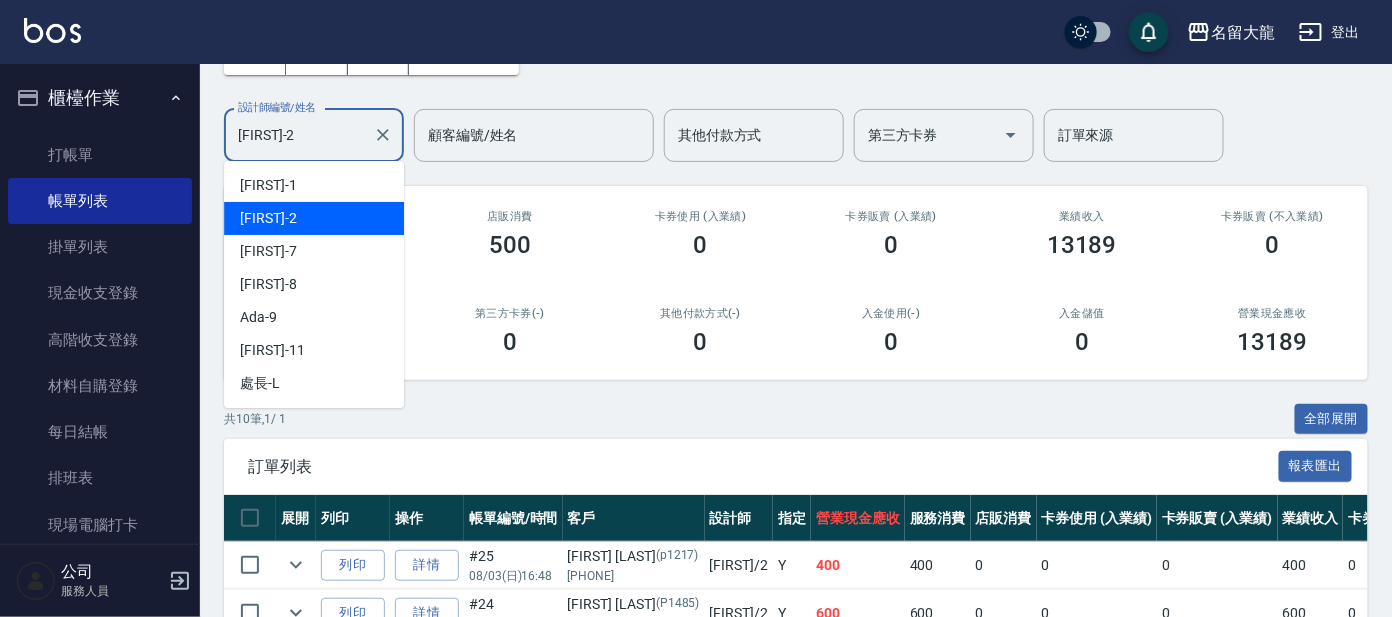 click on "美君-2" at bounding box center (299, 135) 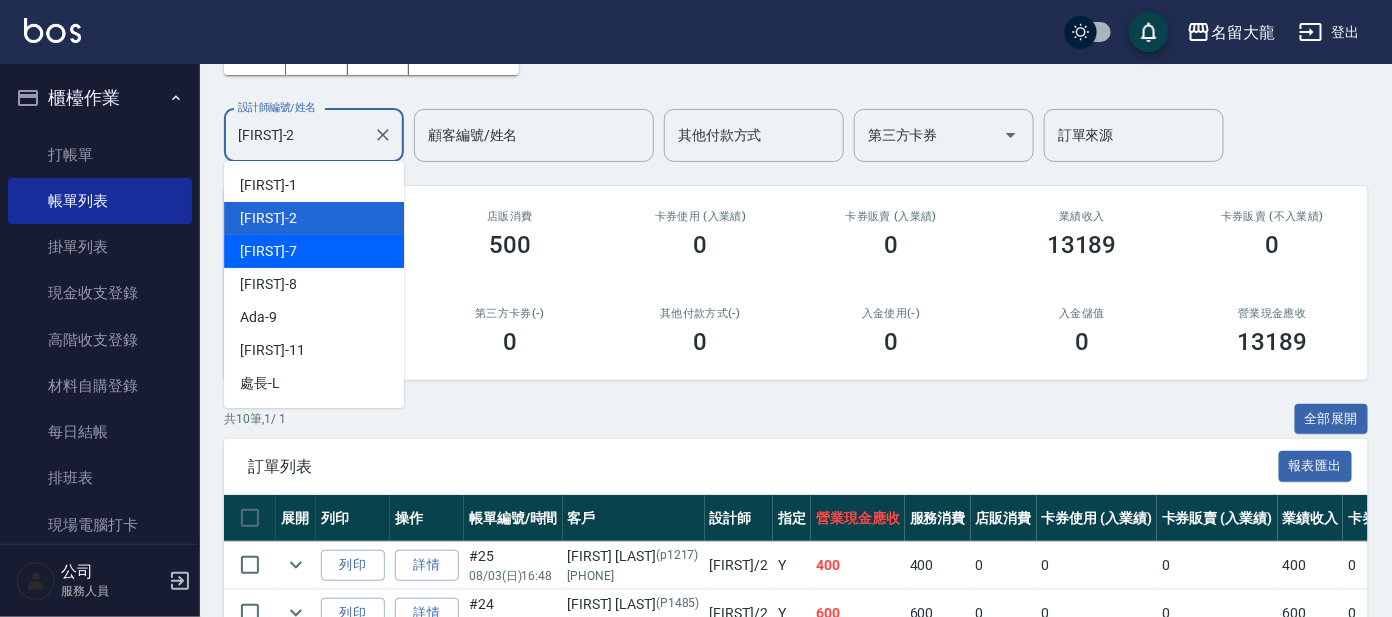 click on "[NAME] -7" at bounding box center [314, 251] 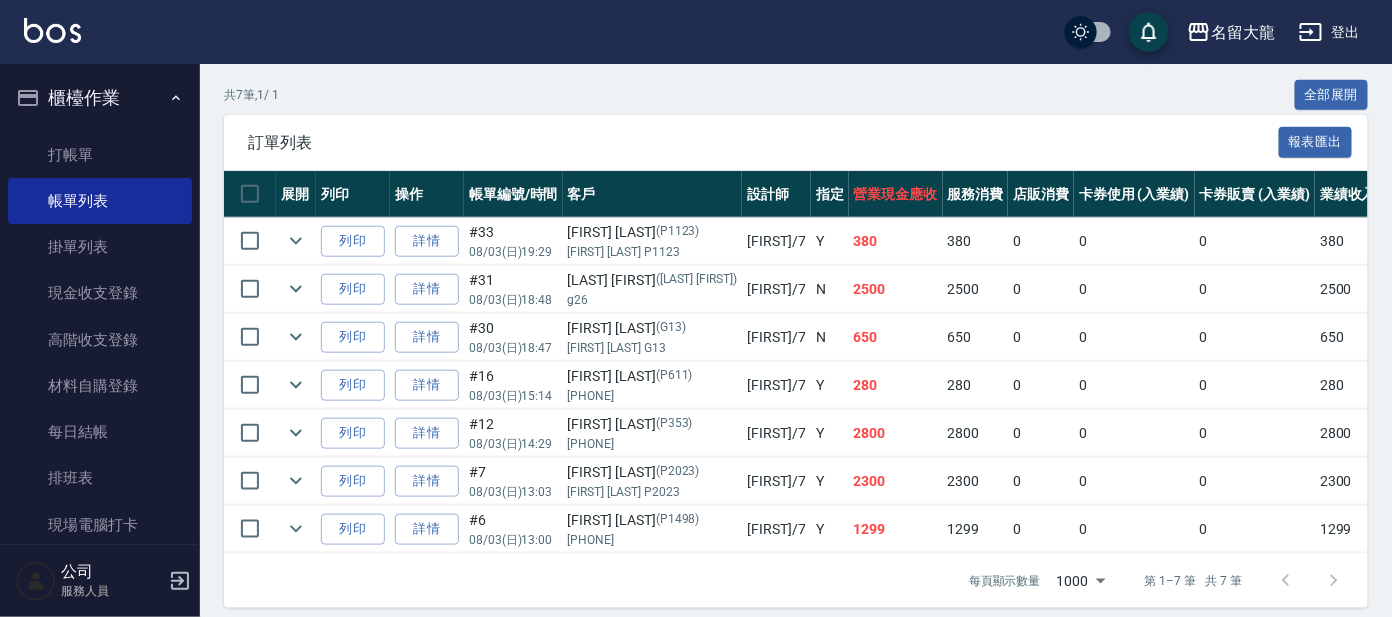 scroll, scrollTop: 479, scrollLeft: 0, axis: vertical 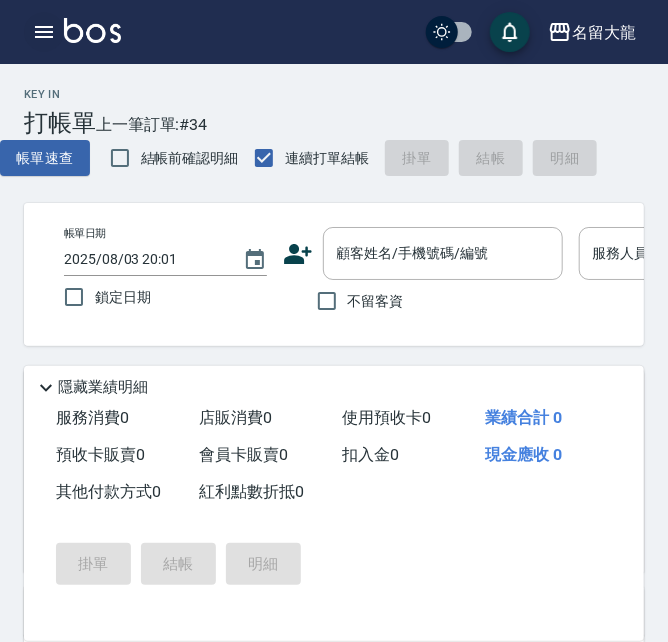 click 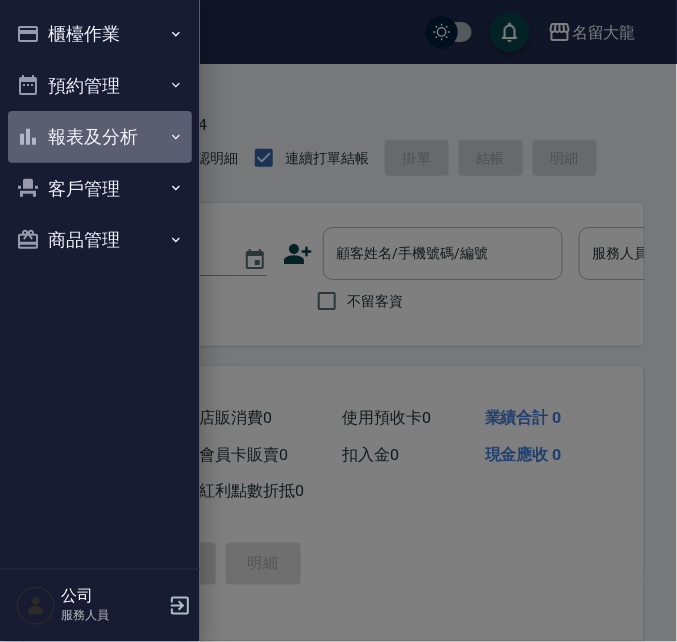 click on "報表及分析" at bounding box center [100, 137] 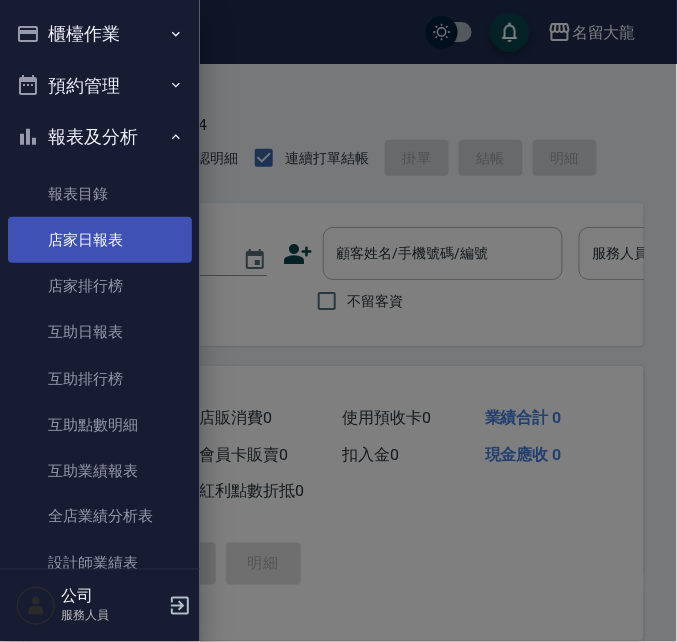 click on "店家日報表" at bounding box center (100, 240) 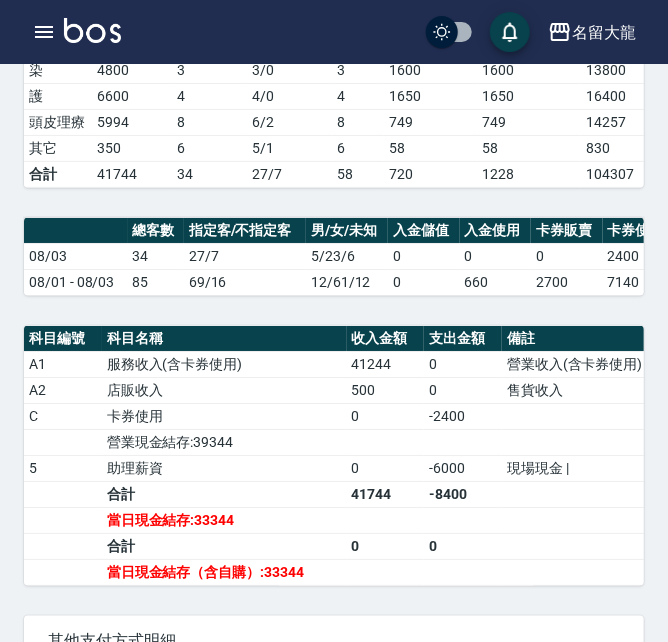 scroll, scrollTop: 499, scrollLeft: 0, axis: vertical 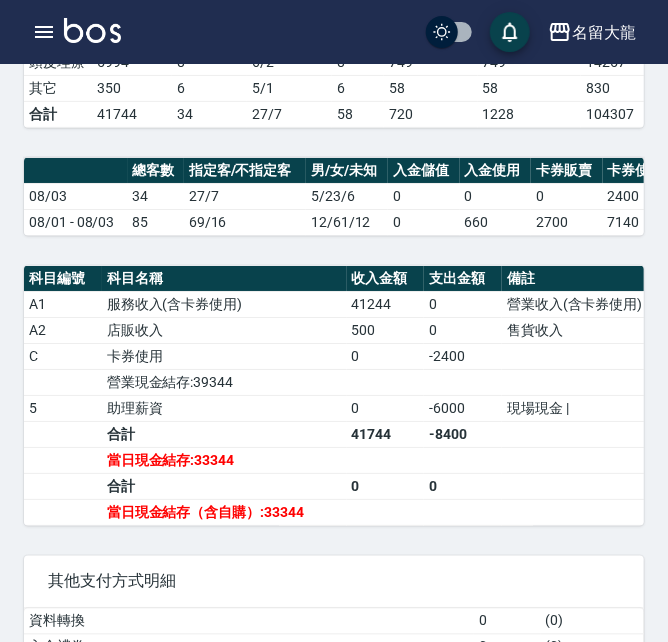 drag, startPoint x: 371, startPoint y: 237, endPoint x: 364, endPoint y: 174, distance: 63.387695 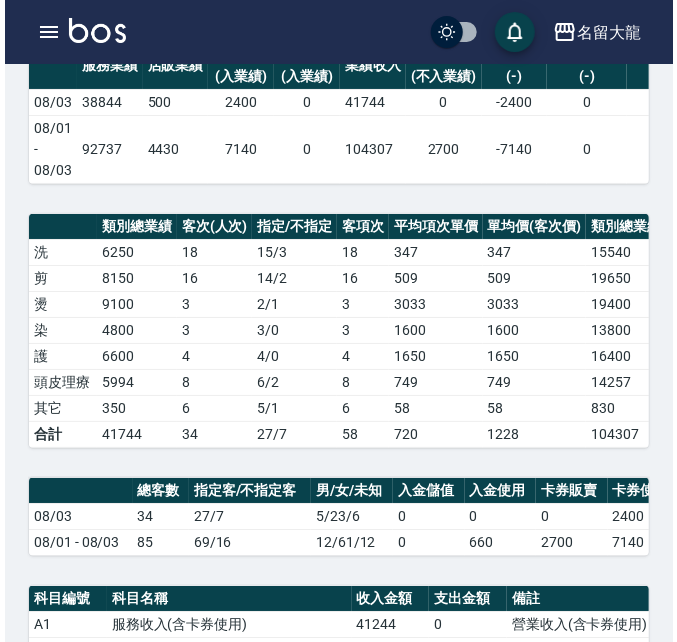 scroll, scrollTop: 124, scrollLeft: 0, axis: vertical 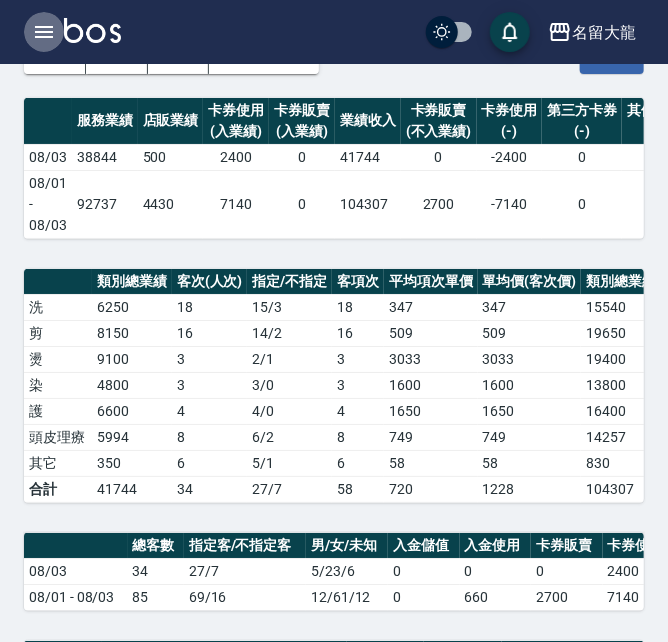 click 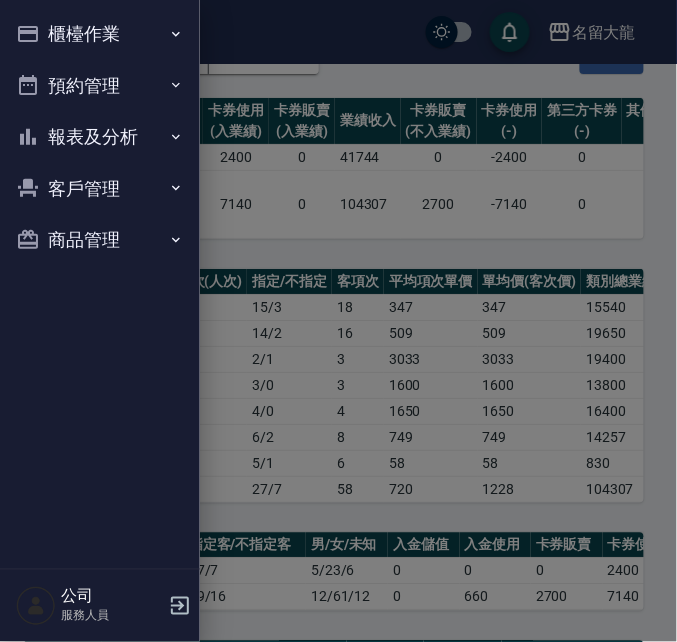 click on "櫃檯作業" at bounding box center (100, 34) 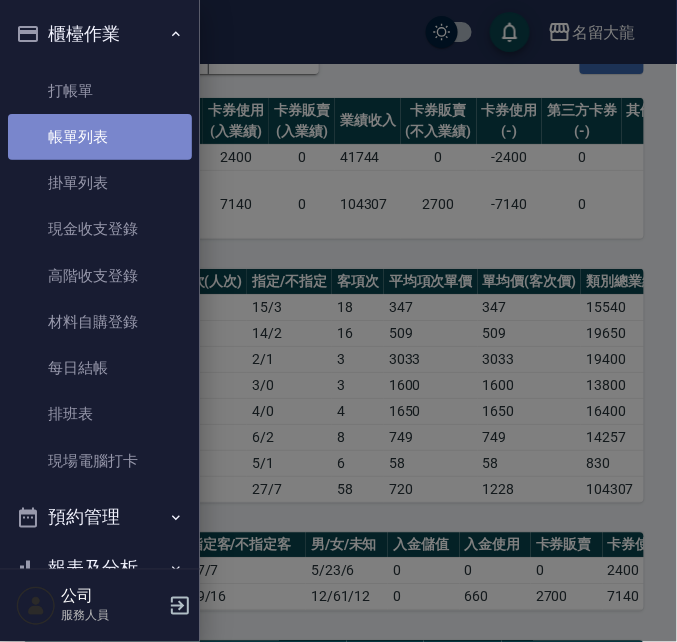 click on "帳單列表" at bounding box center [100, 137] 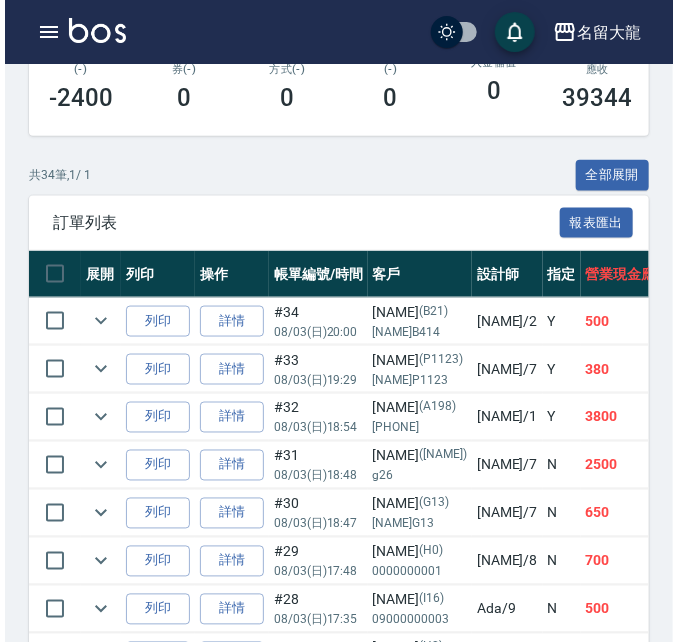 scroll, scrollTop: 499, scrollLeft: 0, axis: vertical 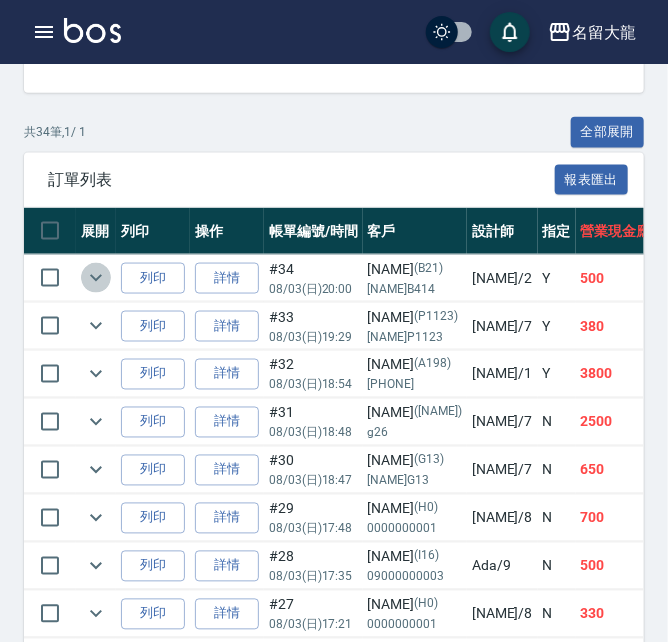 click 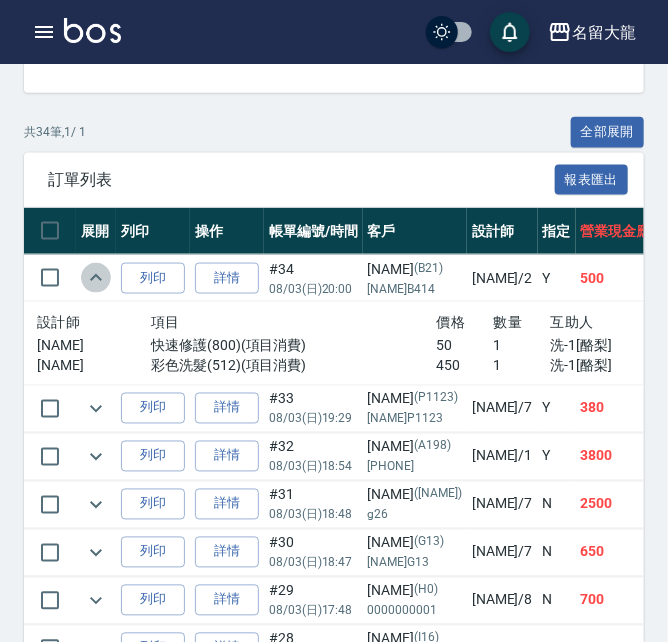 click 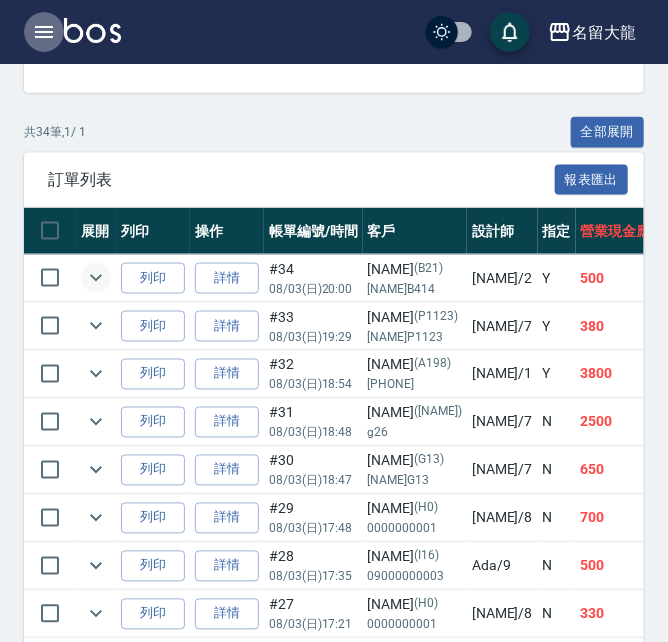 click 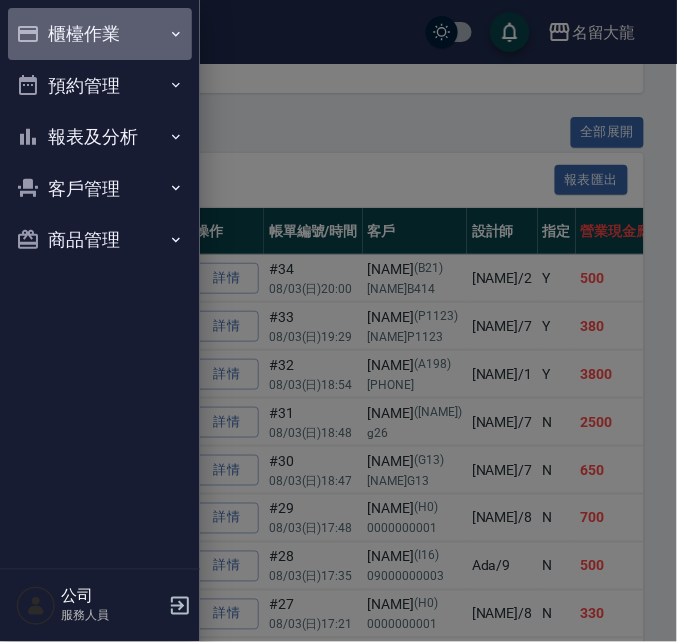 click on "櫃檯作業" at bounding box center [100, 34] 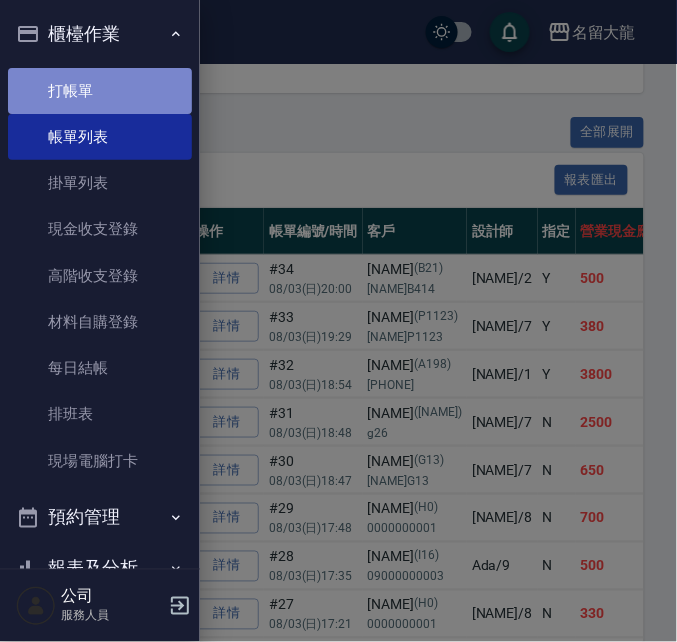 click on "打帳單" at bounding box center (100, 91) 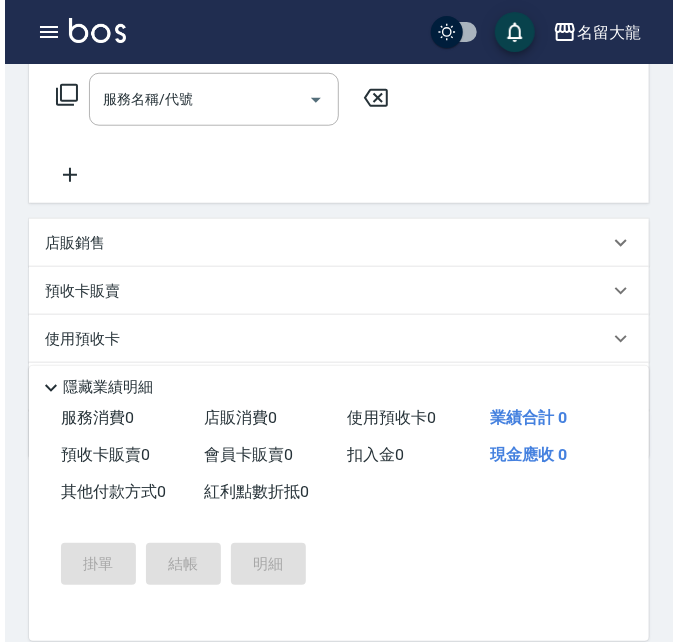 scroll, scrollTop: 374, scrollLeft: 0, axis: vertical 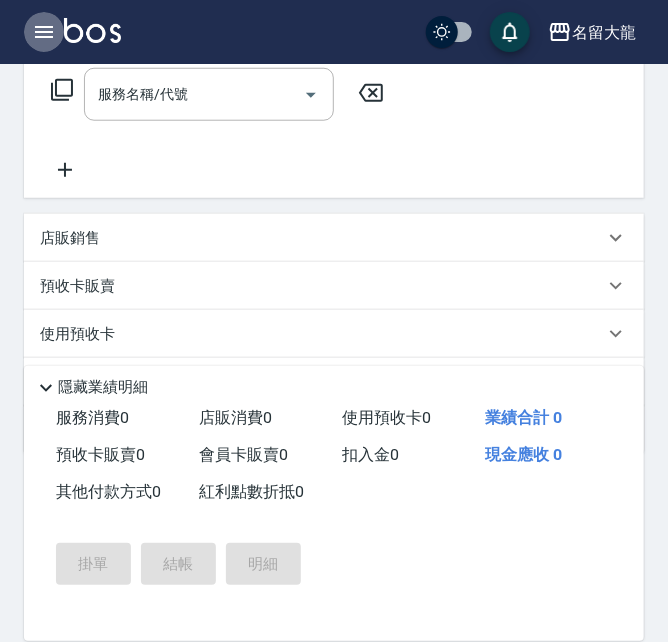 click 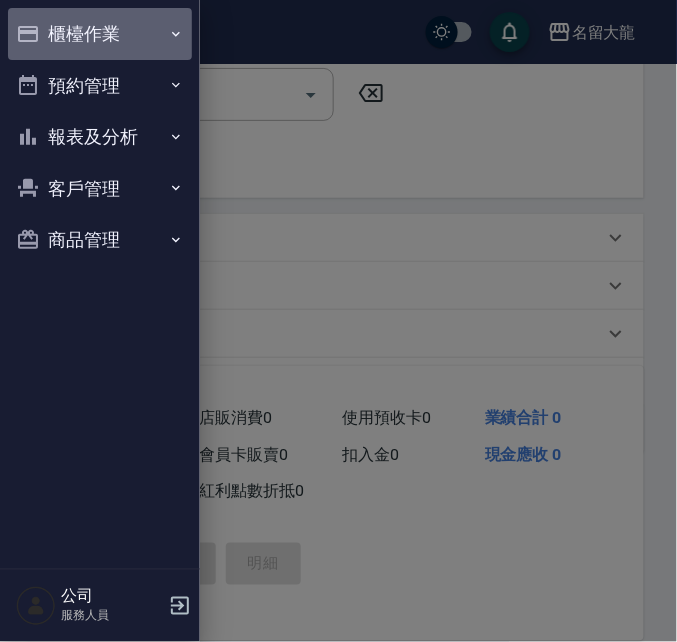 drag, startPoint x: 132, startPoint y: 17, endPoint x: 140, endPoint y: 31, distance: 16.124516 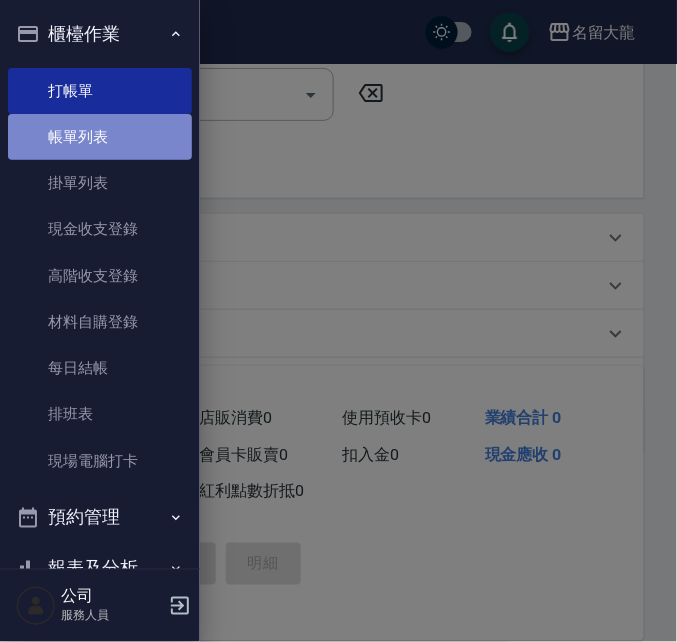 click on "帳單列表" at bounding box center [100, 137] 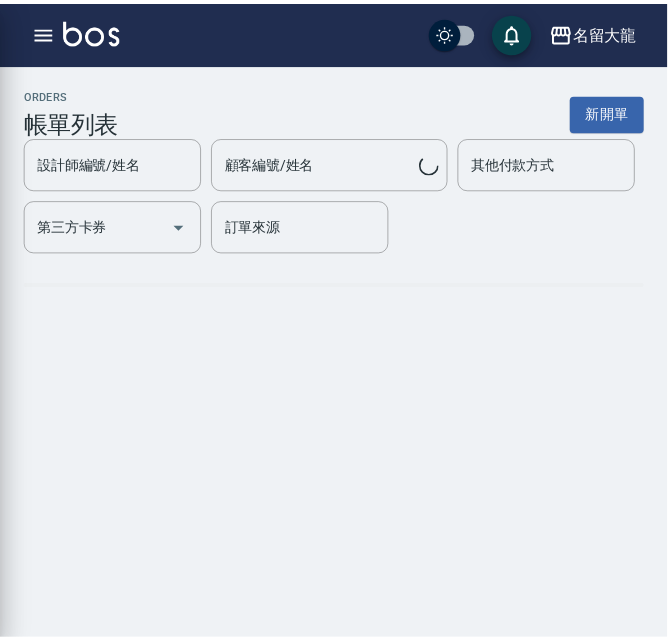 scroll, scrollTop: 0, scrollLeft: 0, axis: both 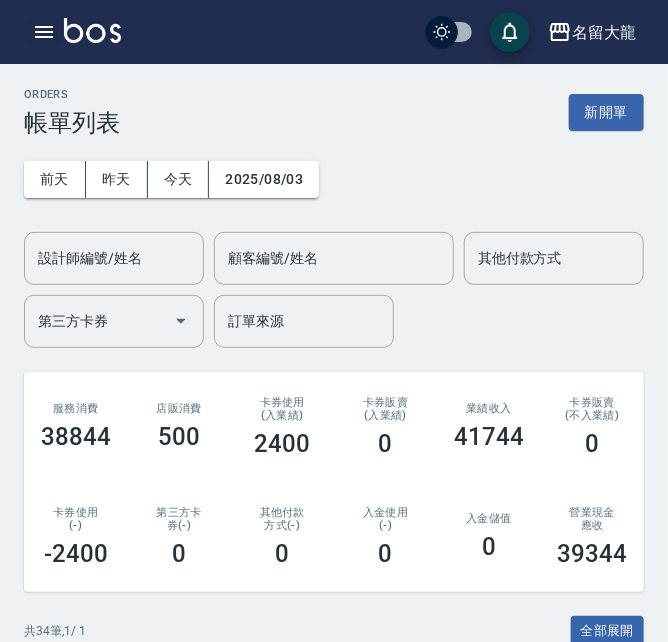 click at bounding box center [44, 32] 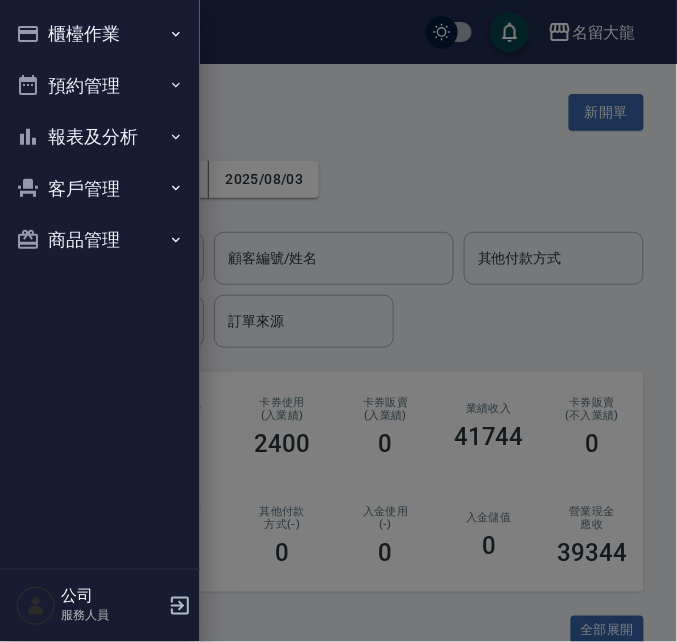 click on "櫃檯作業" at bounding box center [100, 34] 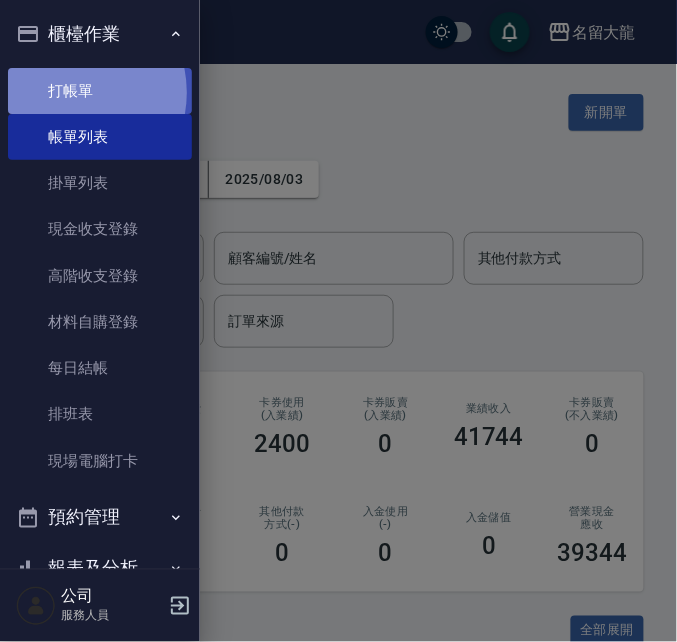 click on "打帳單" at bounding box center [100, 91] 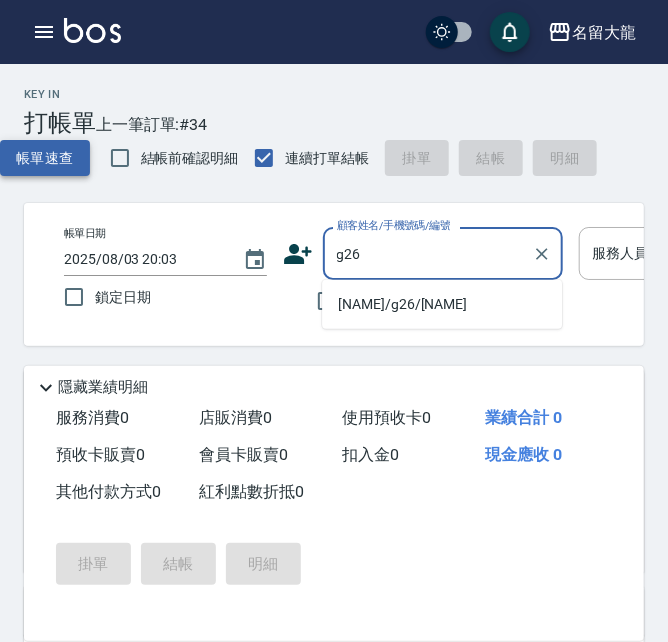 type on "[NAME]/g26/[NAME]" 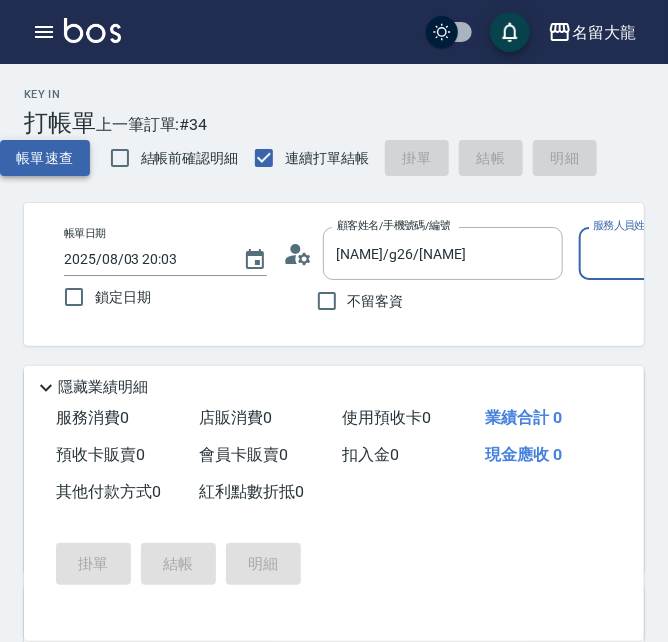 scroll, scrollTop: 0, scrollLeft: 128, axis: horizontal 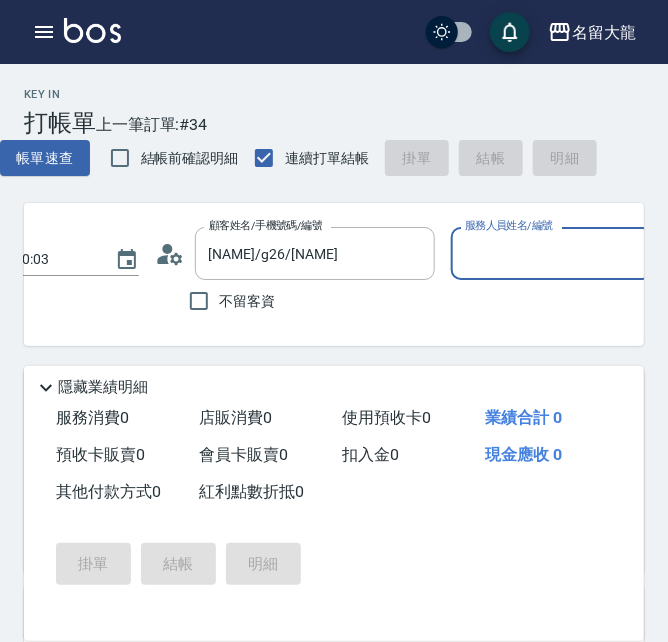 click on "服務人員姓名/編號" at bounding box center (552, 253) 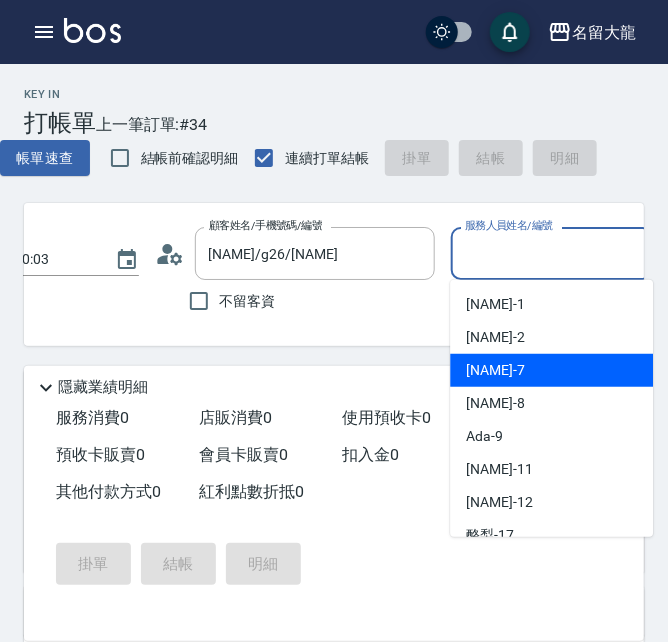 click on "[NAME] -7" at bounding box center [551, 370] 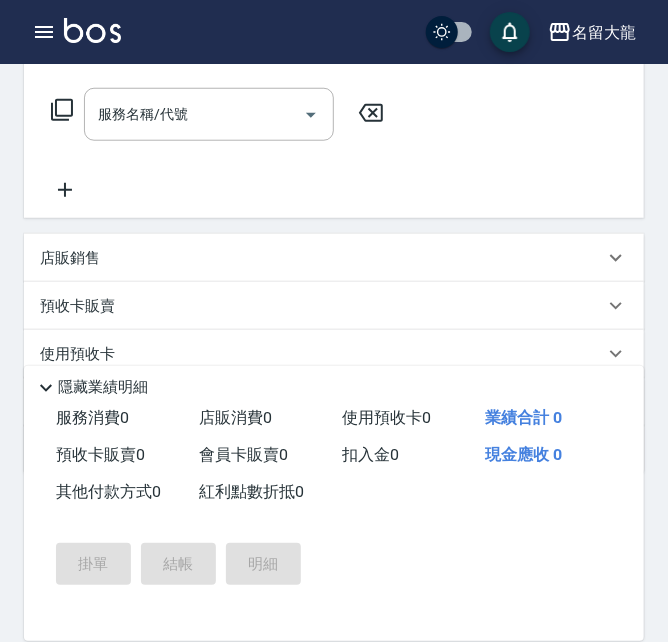 scroll, scrollTop: 374, scrollLeft: 0, axis: vertical 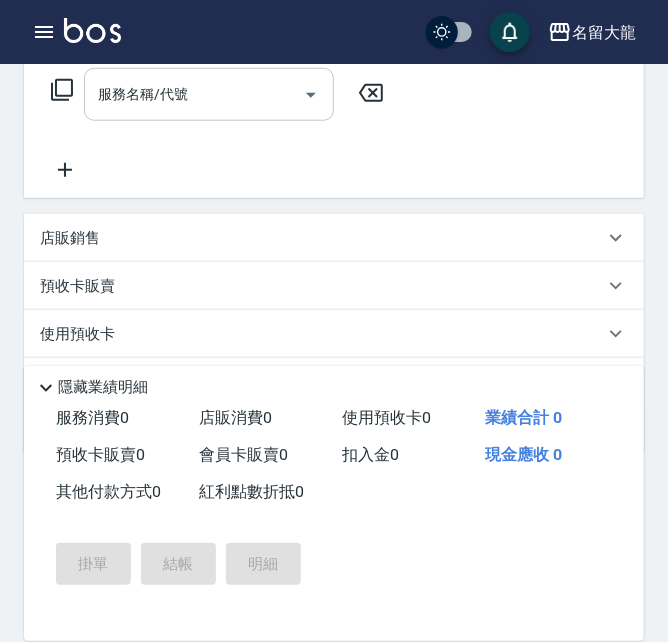 click on "服務名稱/代號" at bounding box center (194, 94) 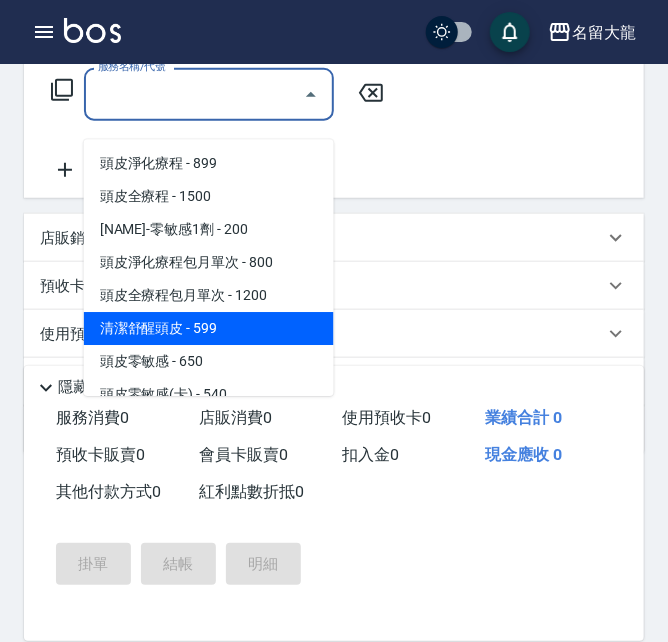 click on "清潔舒醒頭皮 - 599" at bounding box center [209, 328] 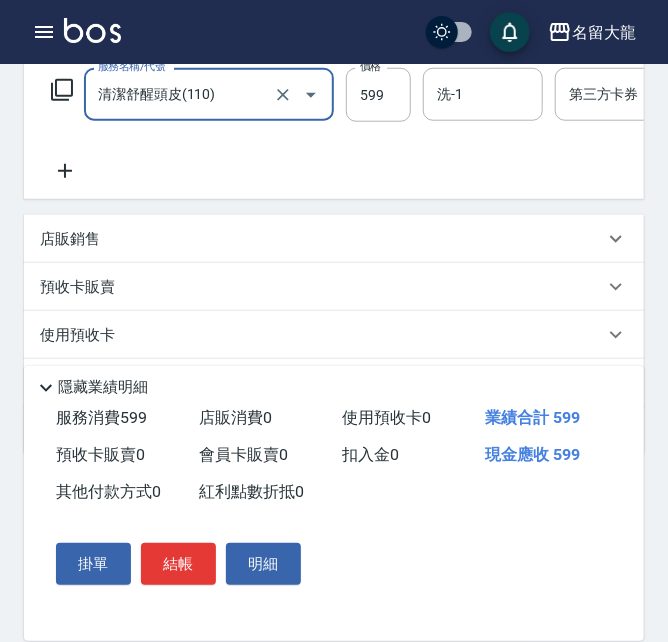 click 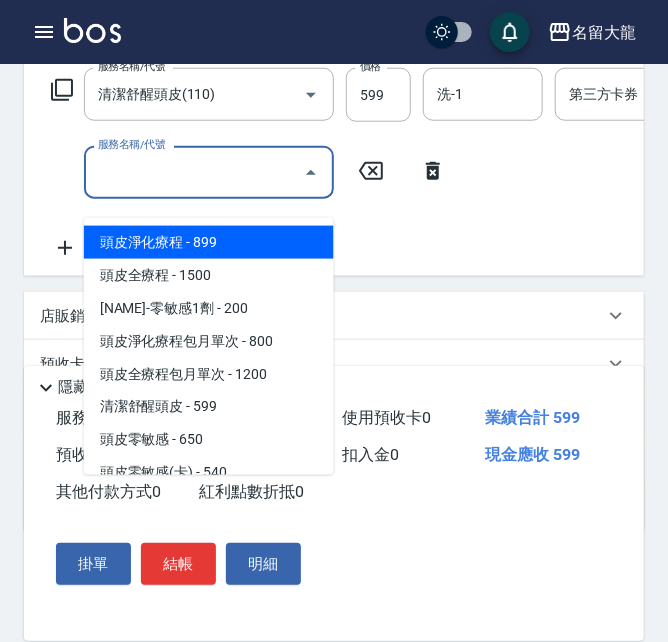click on "服務名稱/代號" at bounding box center [194, 172] 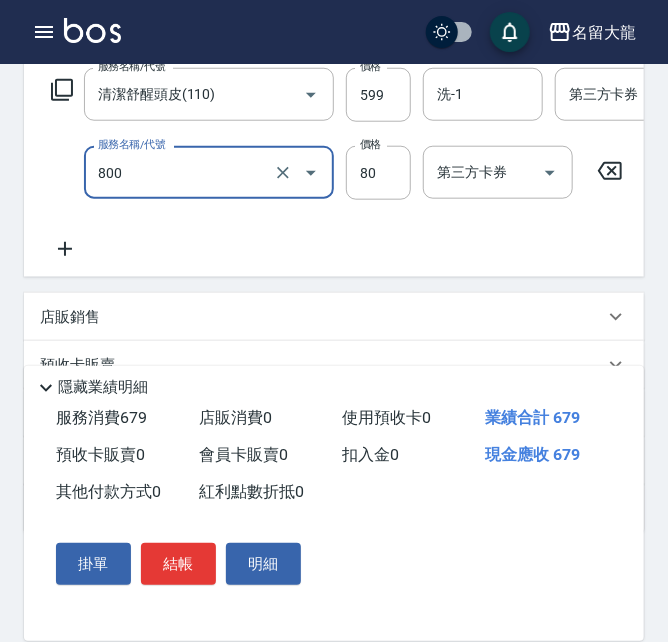 type on "快速修護(800)" 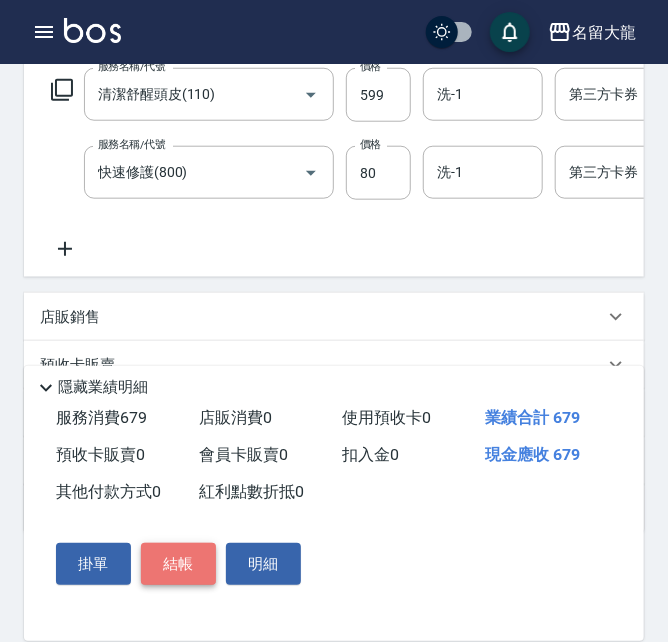 click on "結帳" at bounding box center [178, 564] 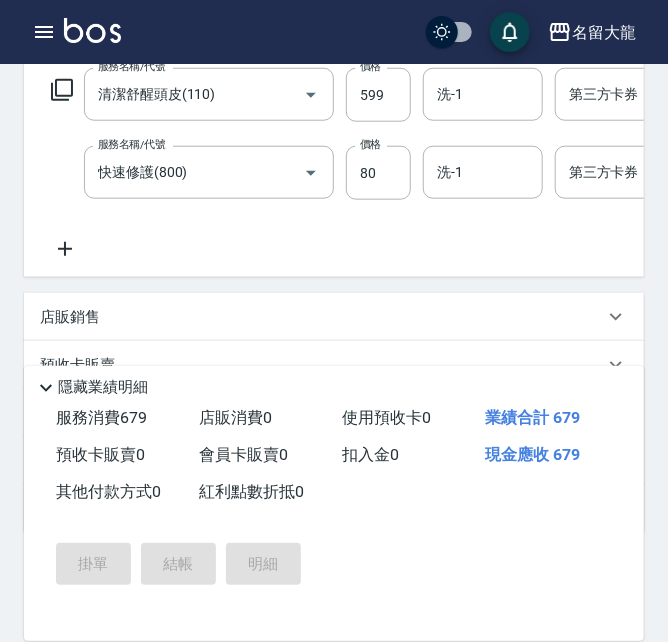 type on "2025/08/03 20:06" 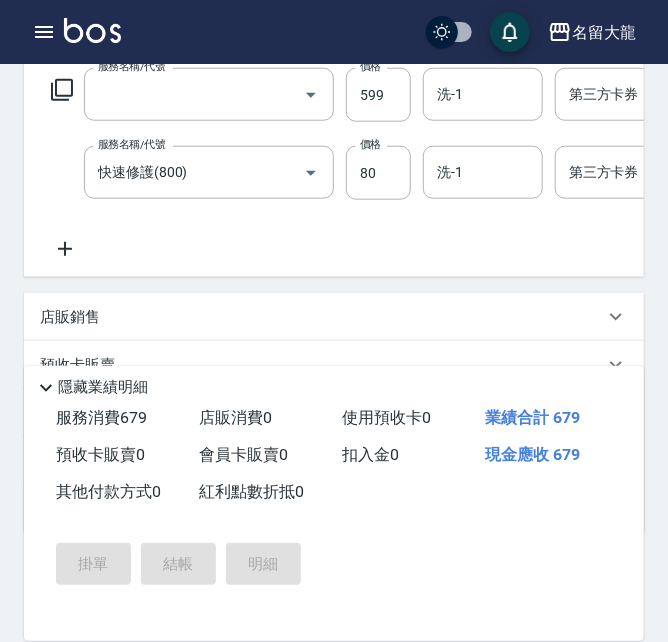 scroll, scrollTop: 0, scrollLeft: 0, axis: both 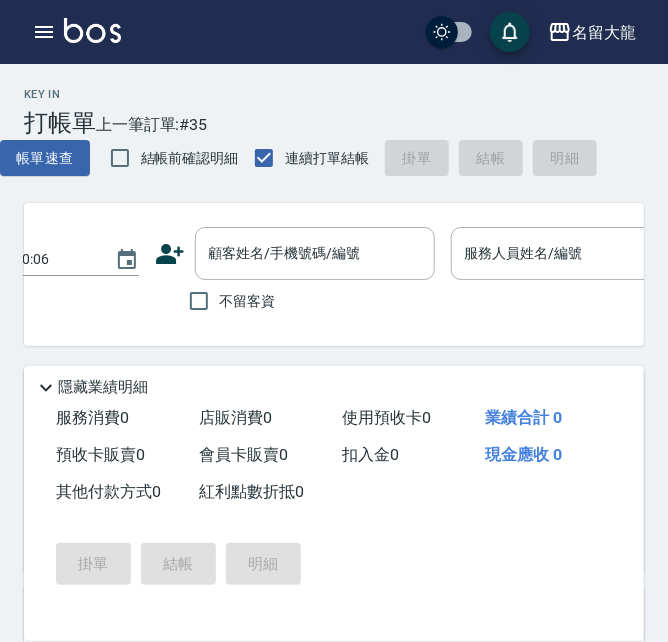 drag, startPoint x: 313, startPoint y: 104, endPoint x: 152, endPoint y: 59, distance: 167.17058 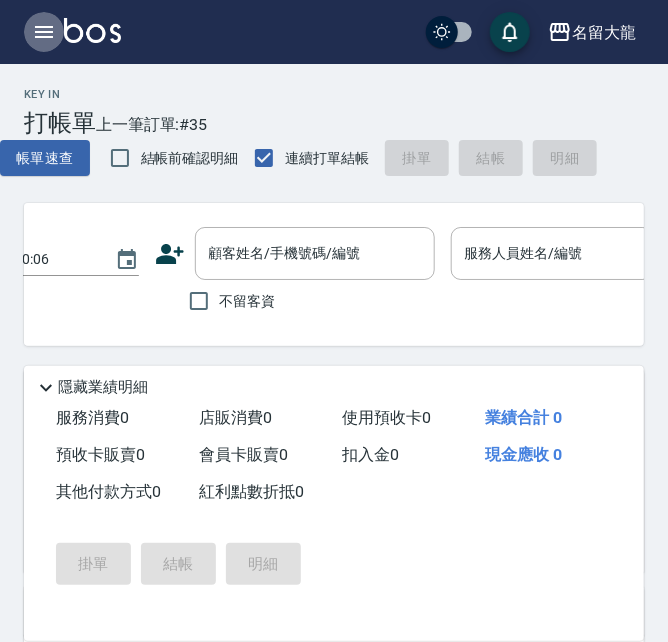 click 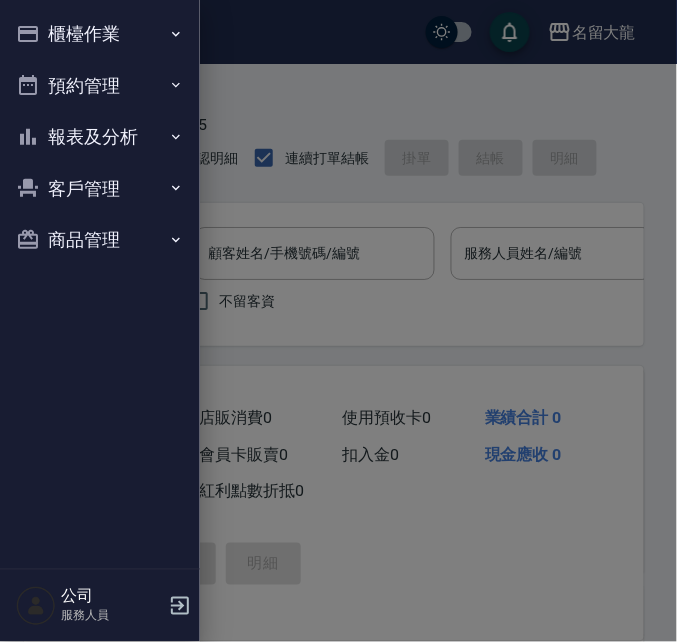 click on "報表及分析" at bounding box center [100, 137] 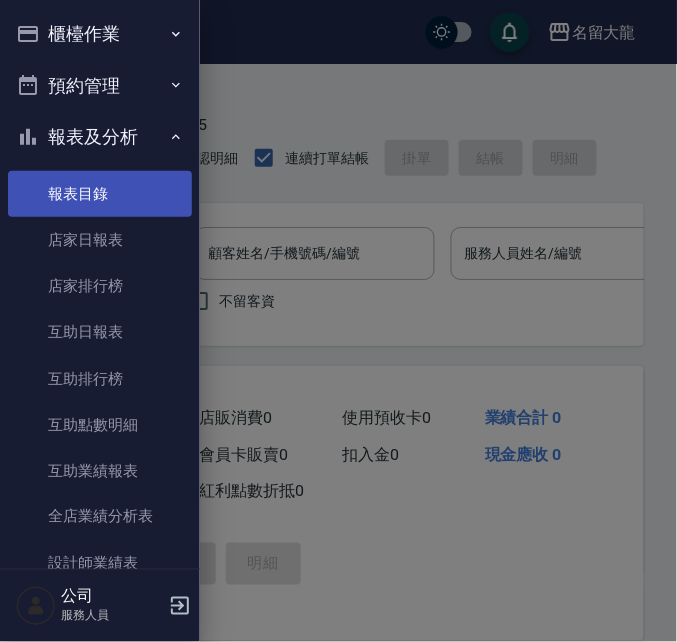 click on "報表目錄" at bounding box center [100, 194] 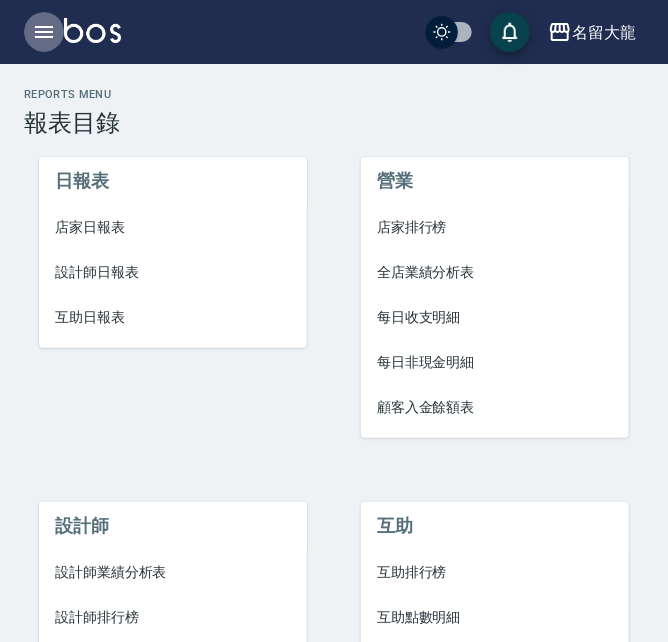 click at bounding box center (44, 32) 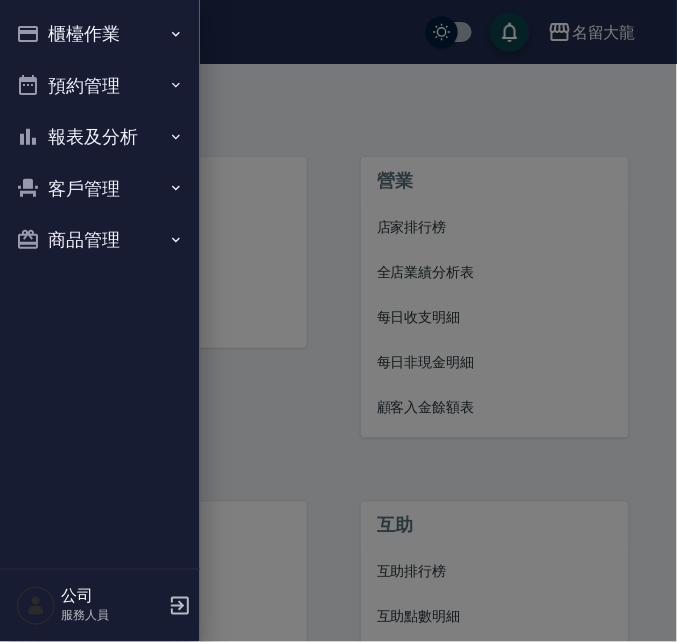 click on "櫃檯作業" at bounding box center (100, 34) 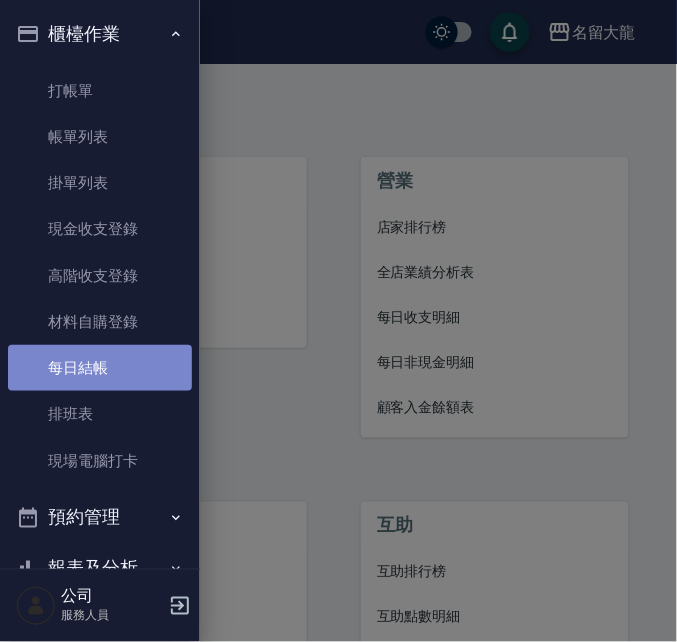 click on "每日結帳" at bounding box center (100, 368) 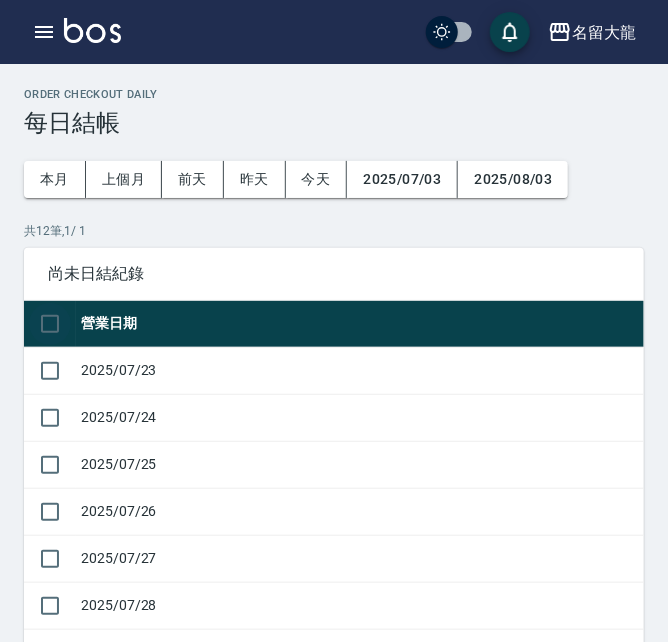 click at bounding box center (50, 324) 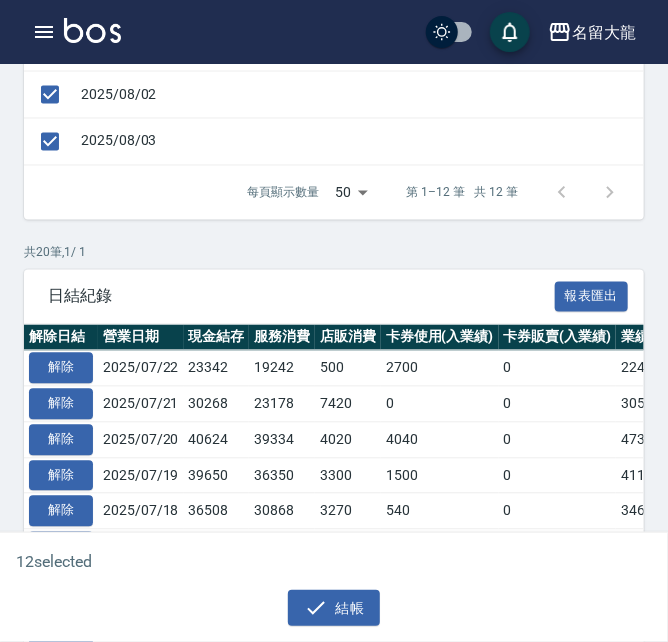 scroll, scrollTop: 749, scrollLeft: 0, axis: vertical 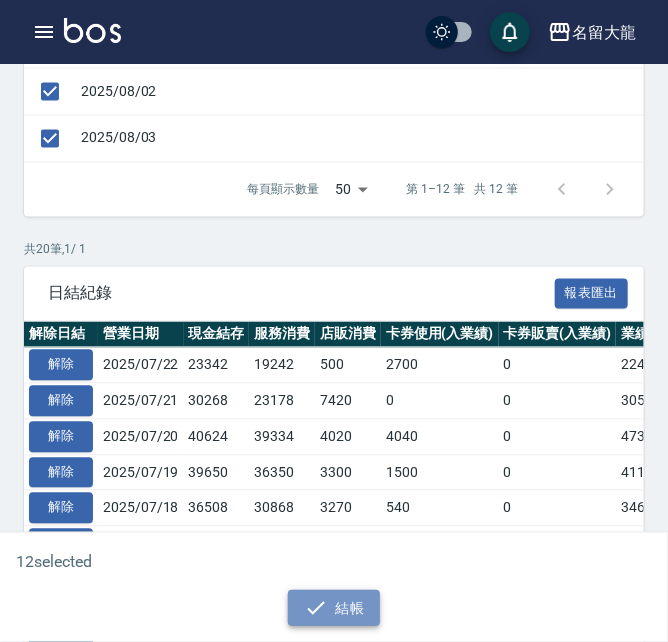 drag, startPoint x: 368, startPoint y: 596, endPoint x: 354, endPoint y: 571, distance: 28.653097 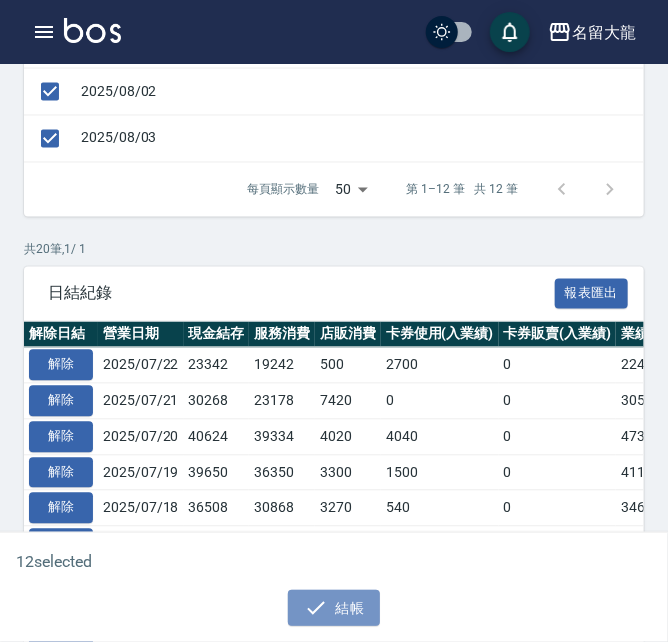 click on "結帳" at bounding box center [334, 608] 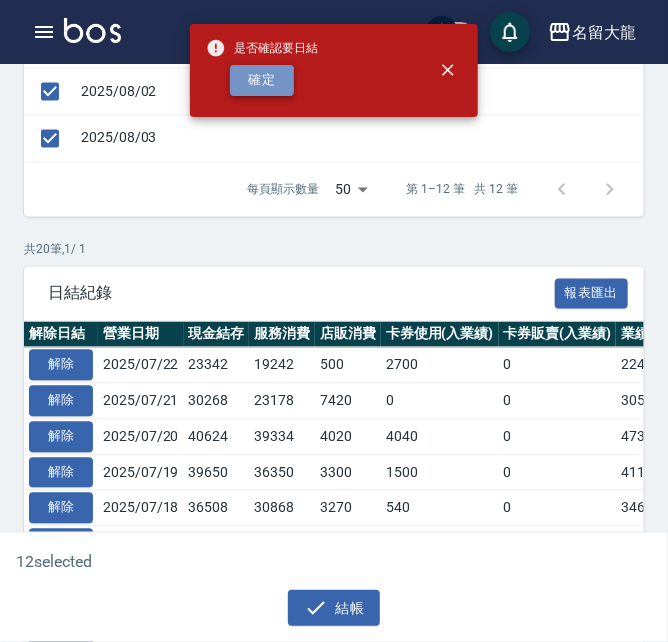 click on "確定" at bounding box center [262, 80] 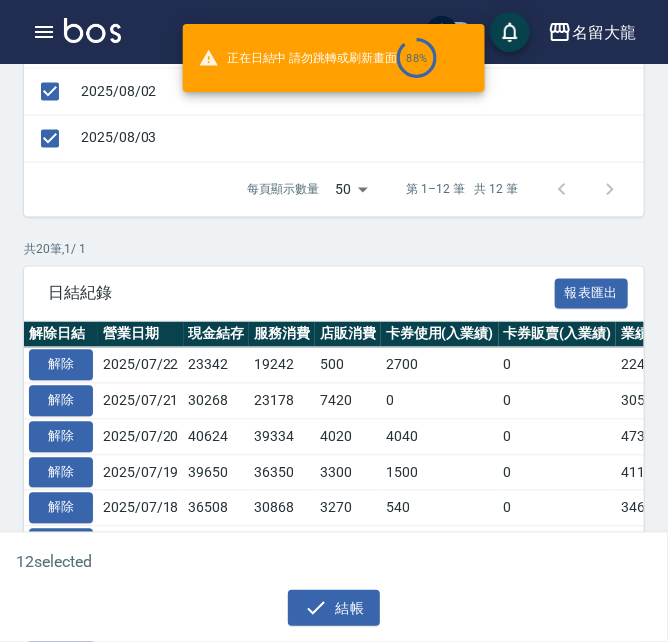 checkbox on "false" 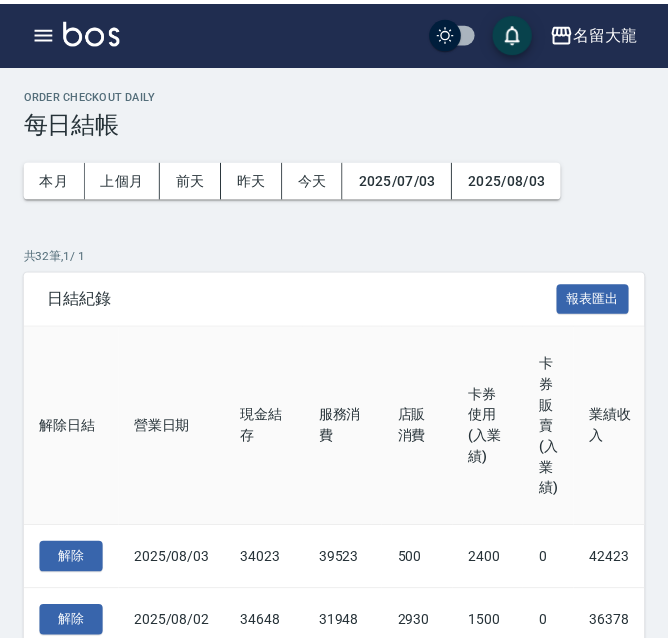 scroll, scrollTop: 0, scrollLeft: 0, axis: both 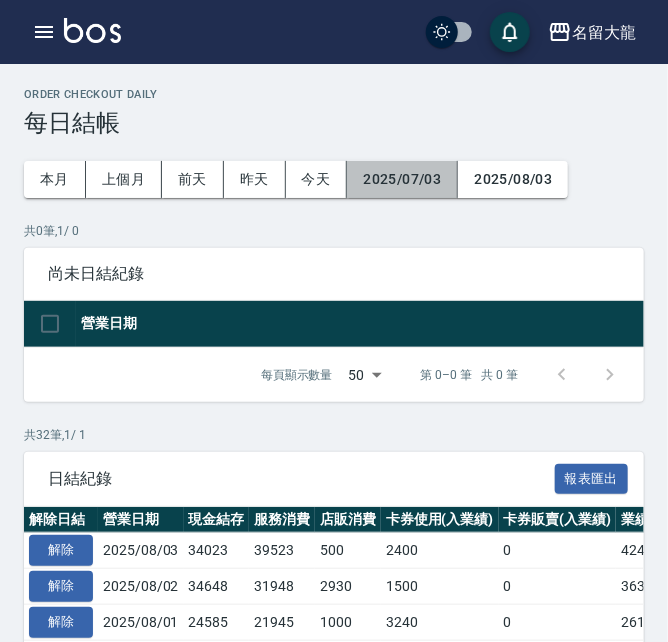 click on "2025/07/03" at bounding box center [402, 179] 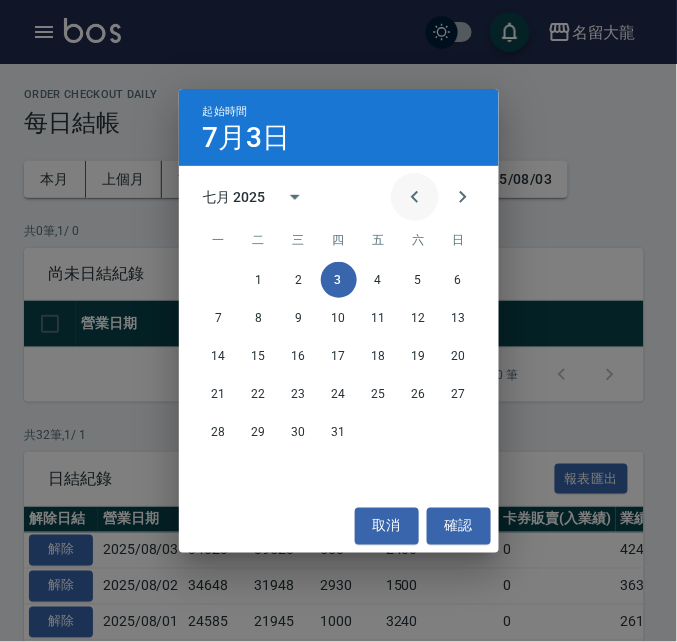 click at bounding box center [415, 197] 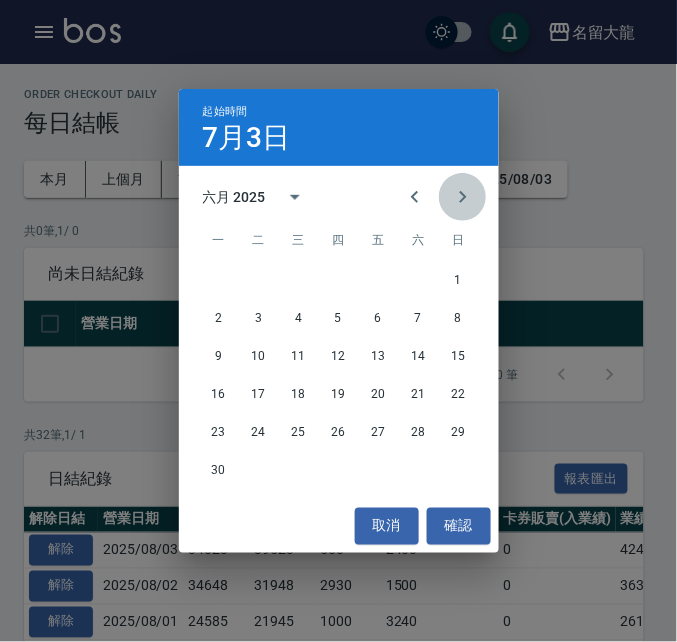 click 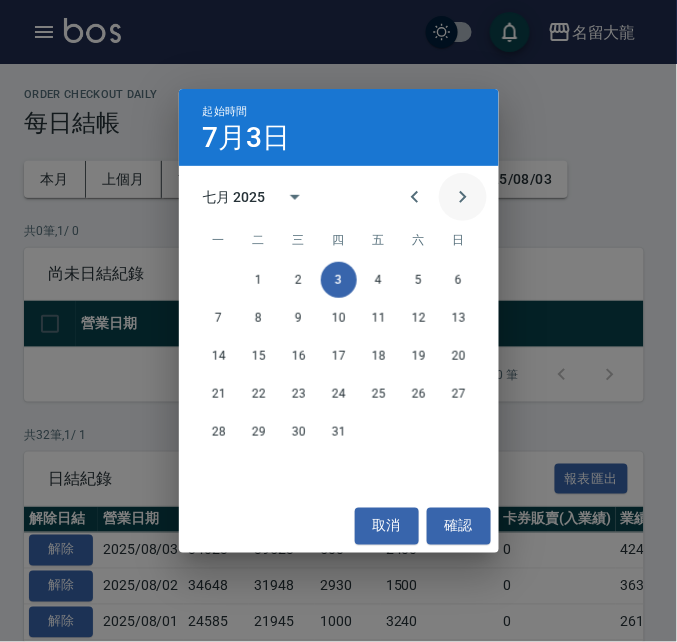 click 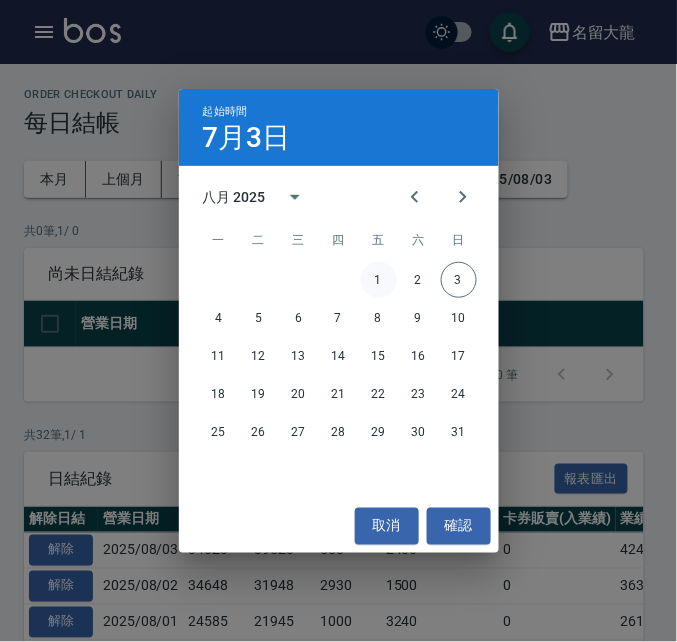click on "1" at bounding box center [379, 280] 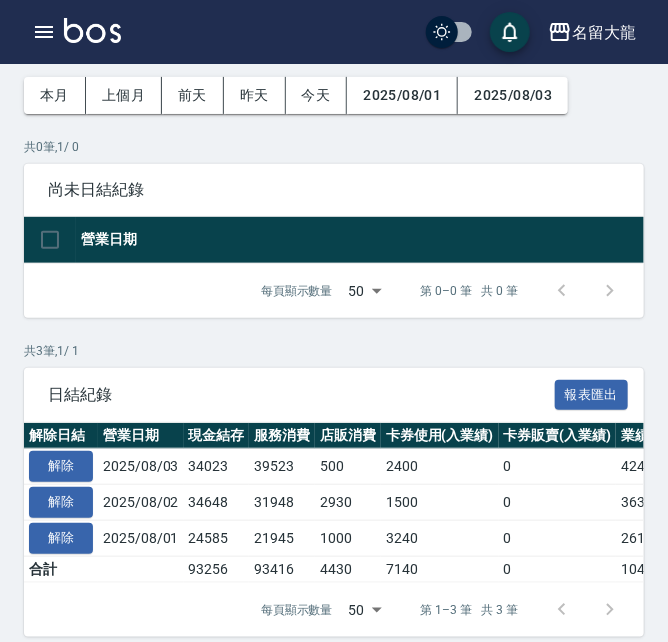 scroll, scrollTop: 120, scrollLeft: 0, axis: vertical 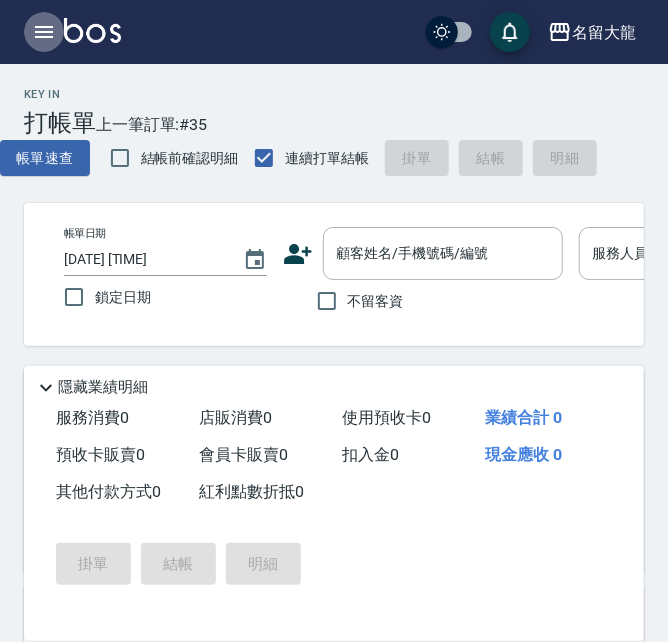 click 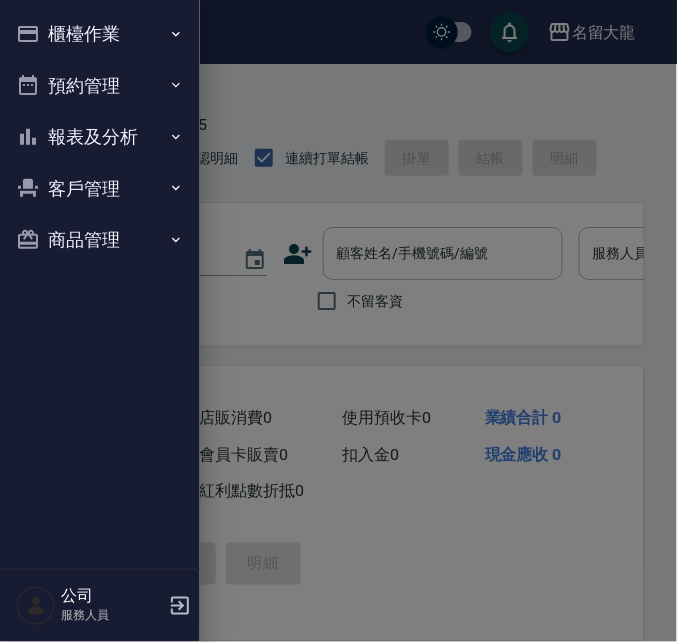 drag, startPoint x: 121, startPoint y: 122, endPoint x: 129, endPoint y: 152, distance: 31.04835 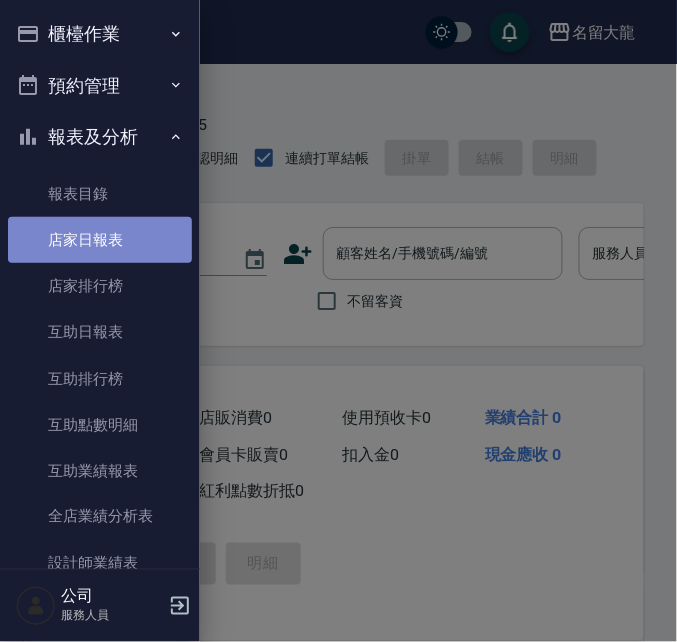 click on "店家日報表" at bounding box center [100, 240] 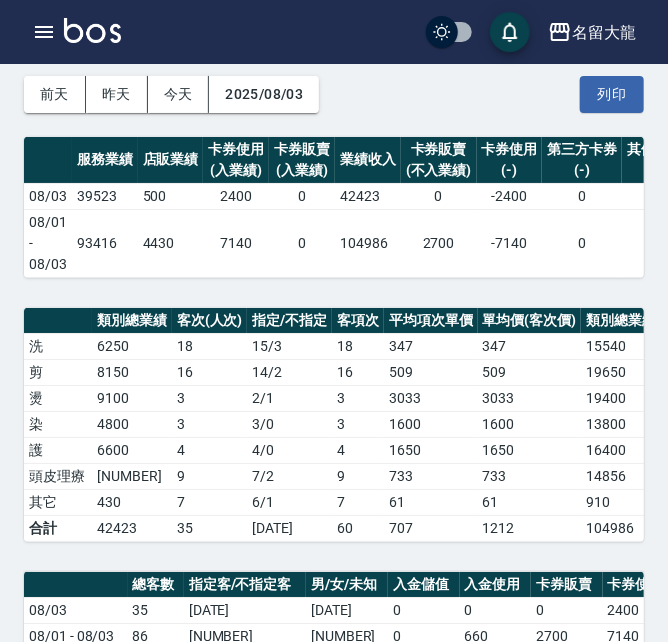 scroll, scrollTop: 624, scrollLeft: 0, axis: vertical 